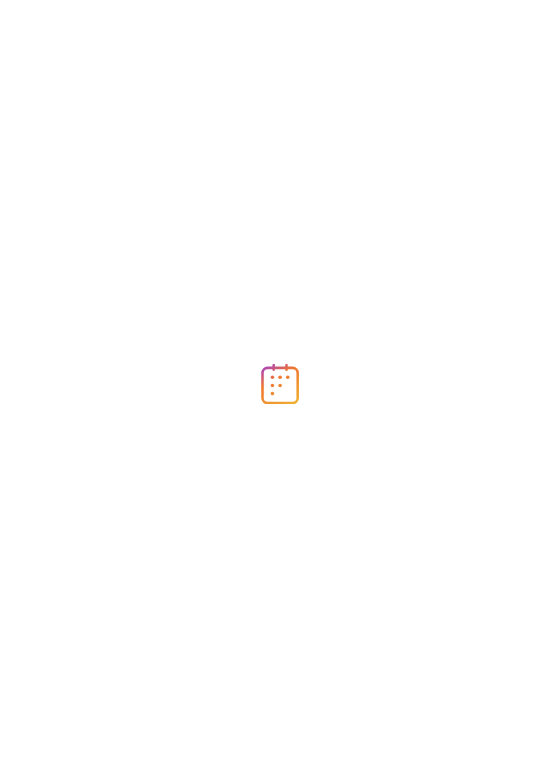 scroll, scrollTop: 0, scrollLeft: 0, axis: both 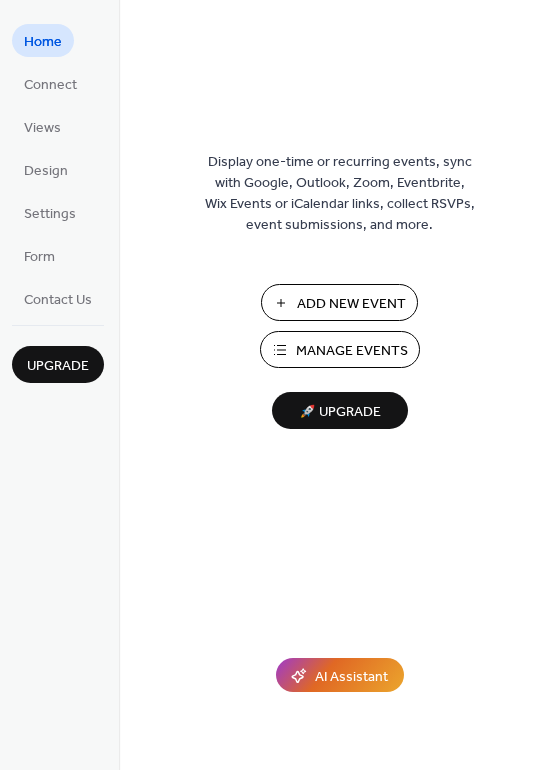click on "Add New Event" at bounding box center [351, 304] 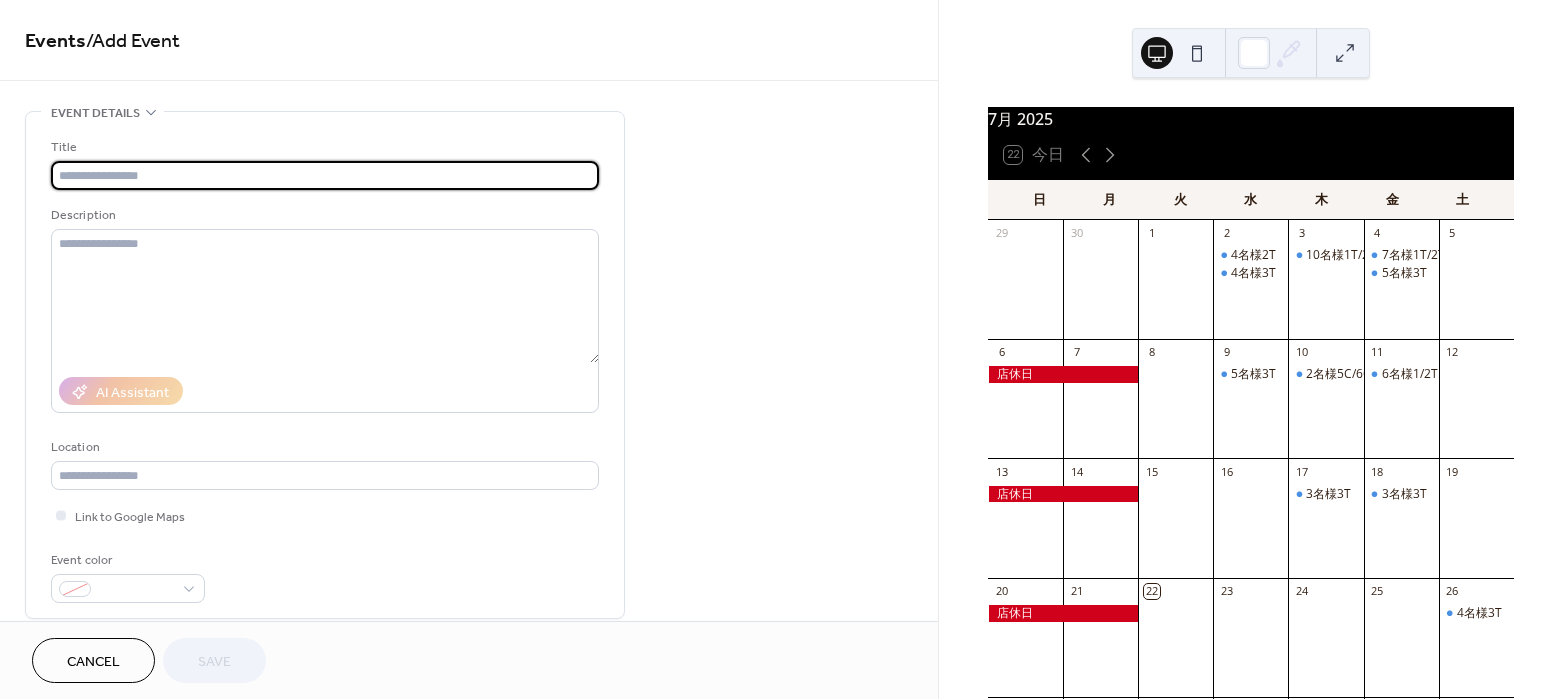 scroll, scrollTop: 0, scrollLeft: 0, axis: both 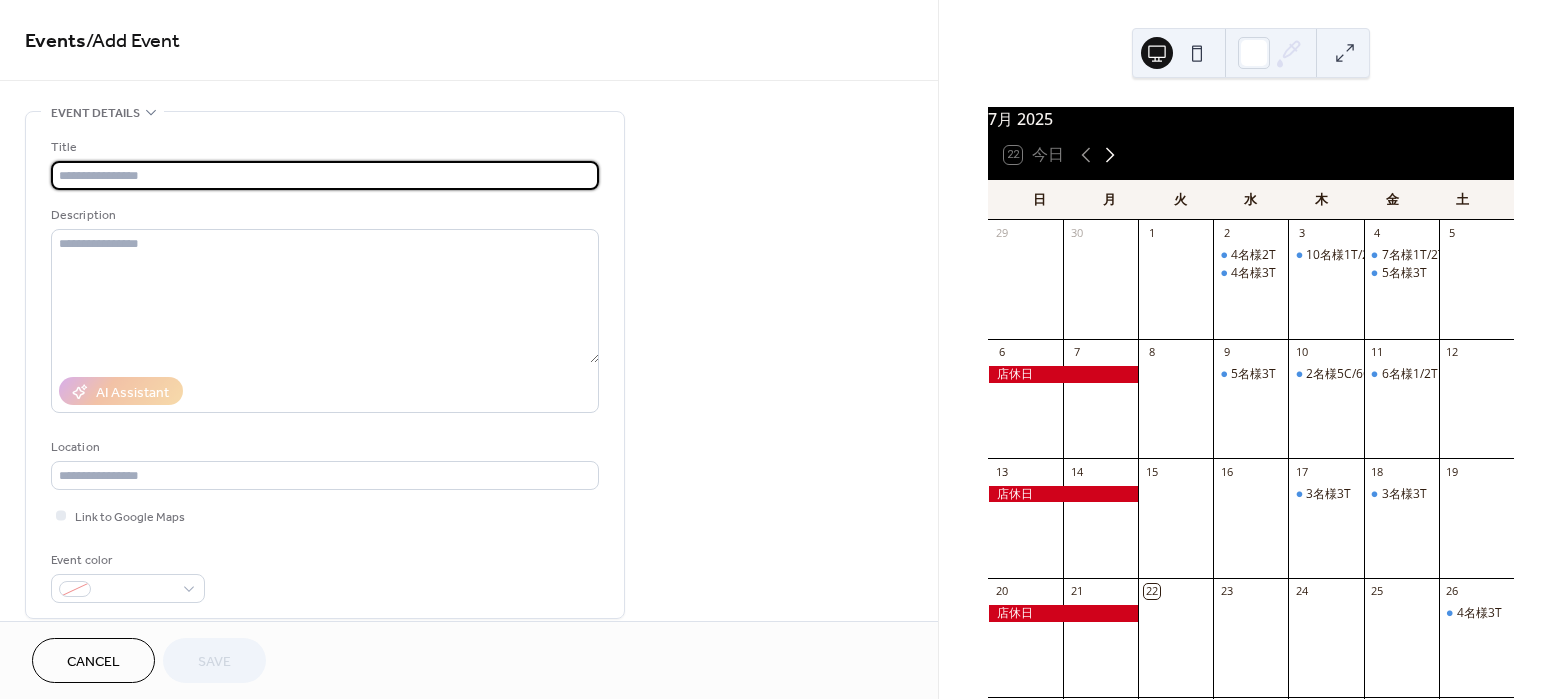 click 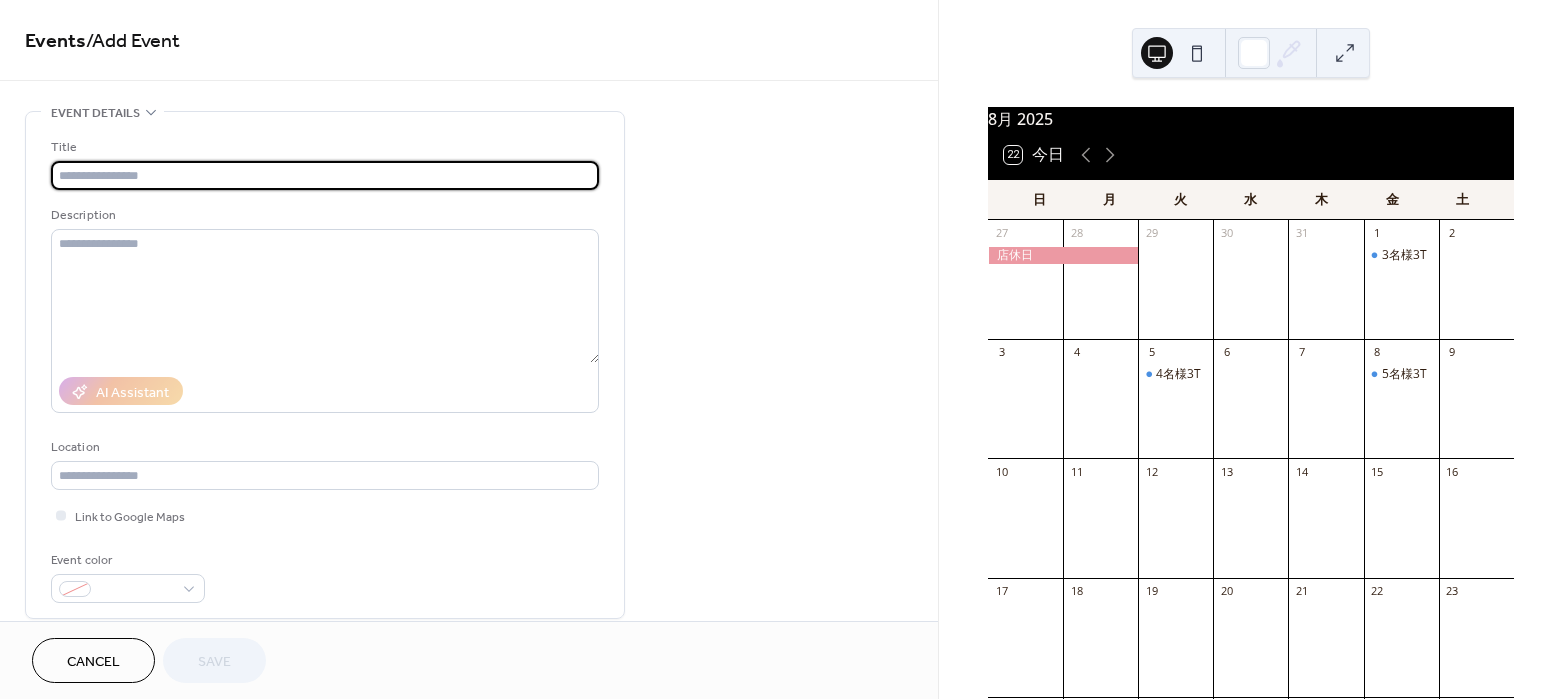 click at bounding box center (325, 175) 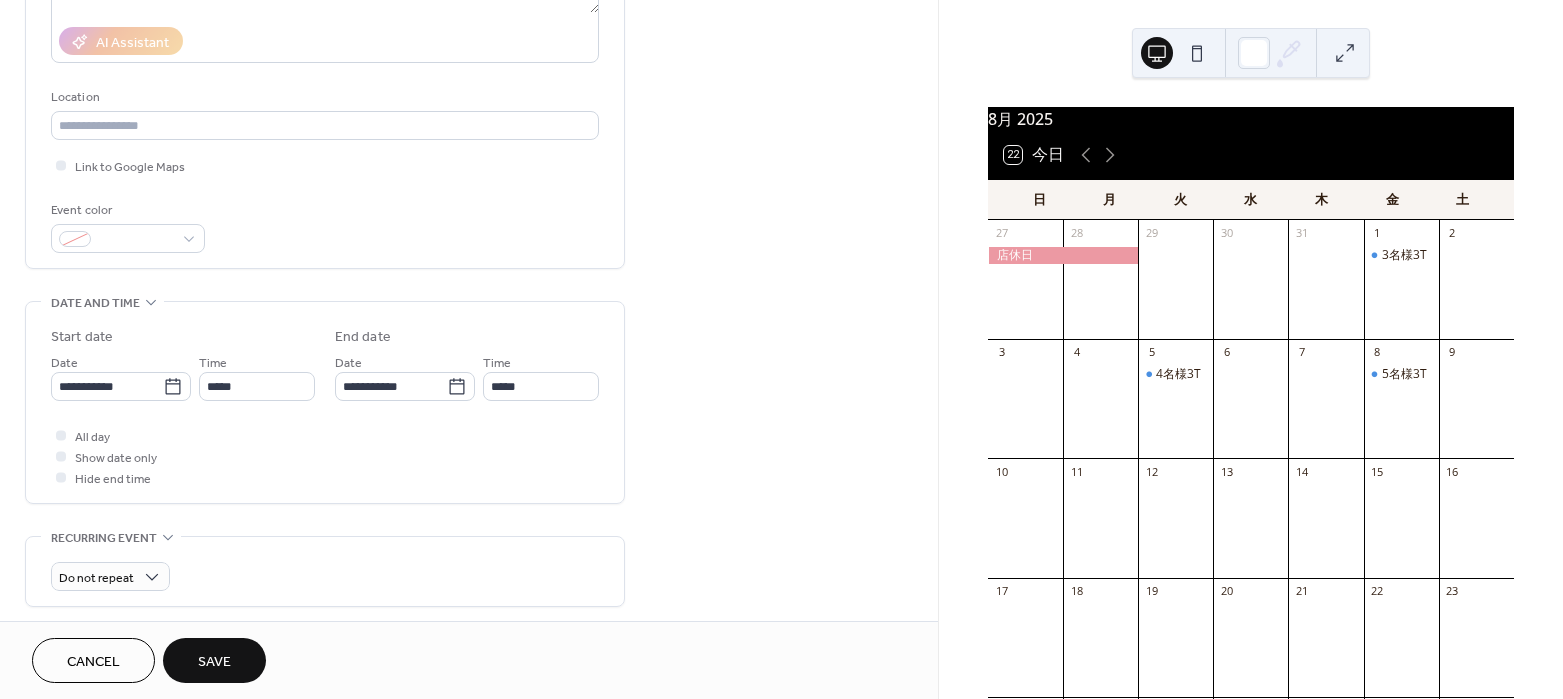 scroll, scrollTop: 375, scrollLeft: 0, axis: vertical 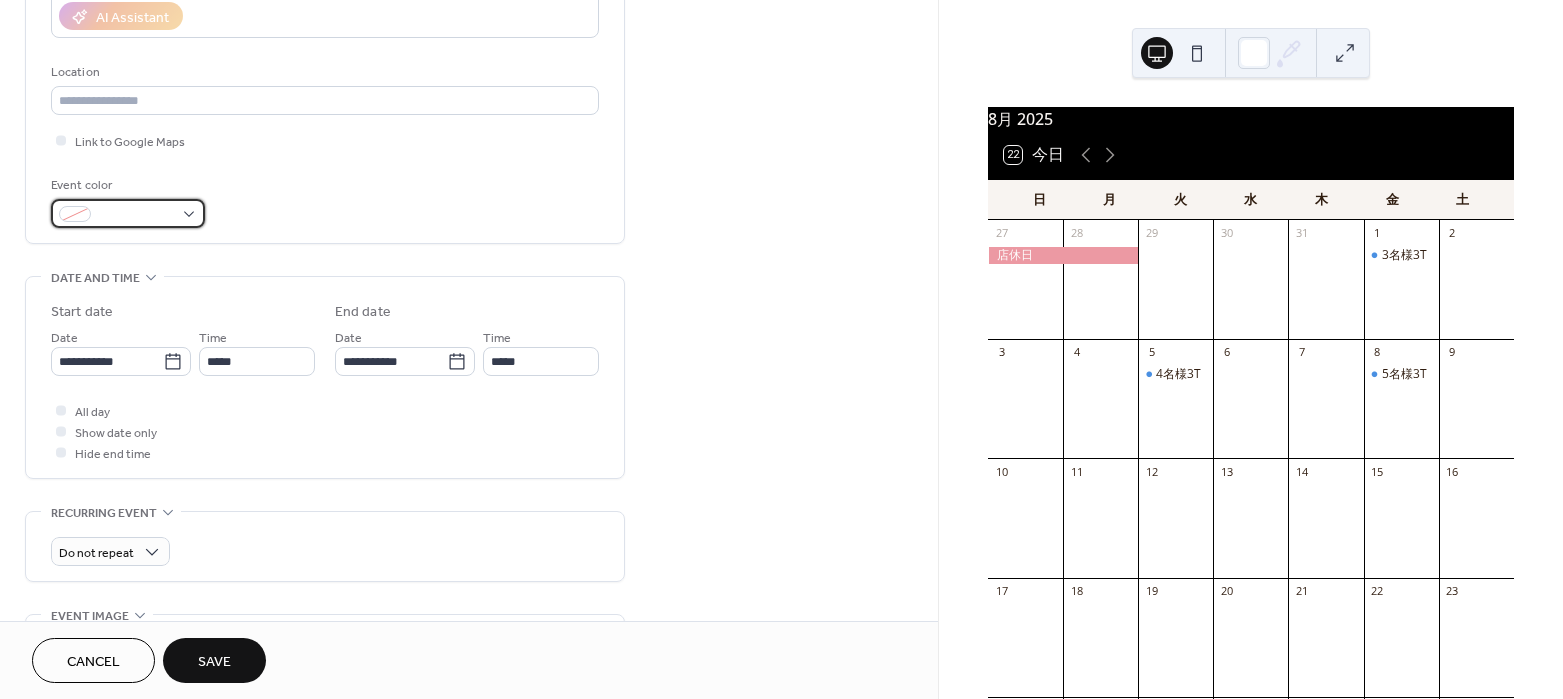 click at bounding box center [128, 213] 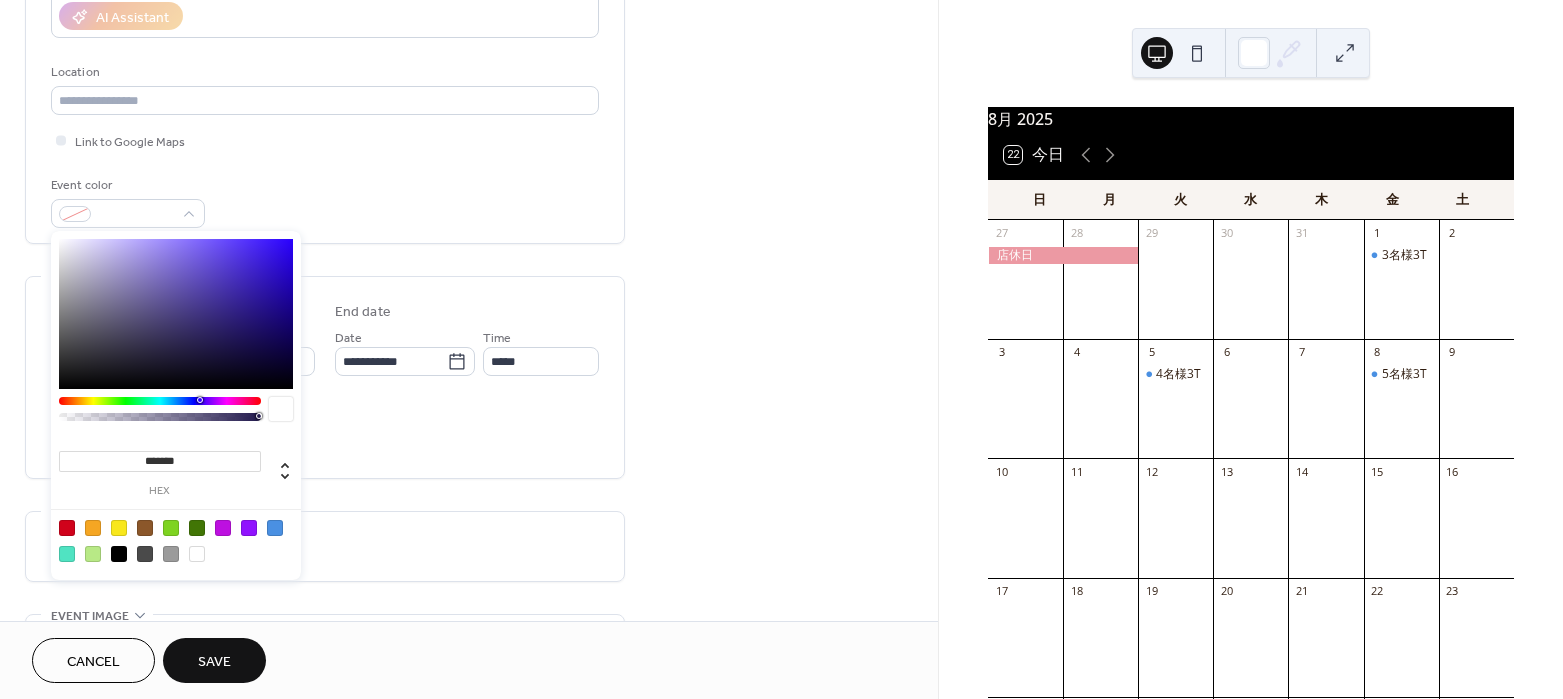 click at bounding box center (67, 528) 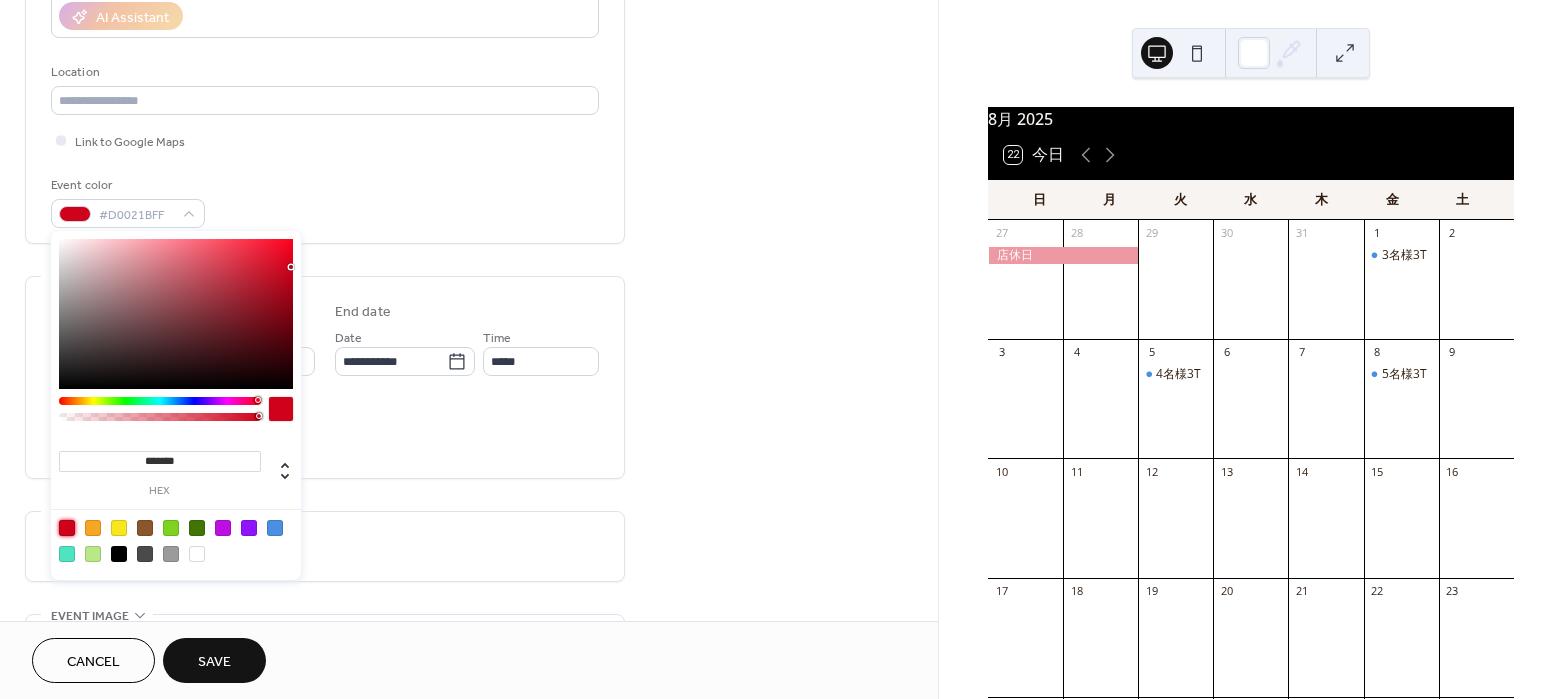 click on "All day Show date only Hide end time" at bounding box center [325, 431] 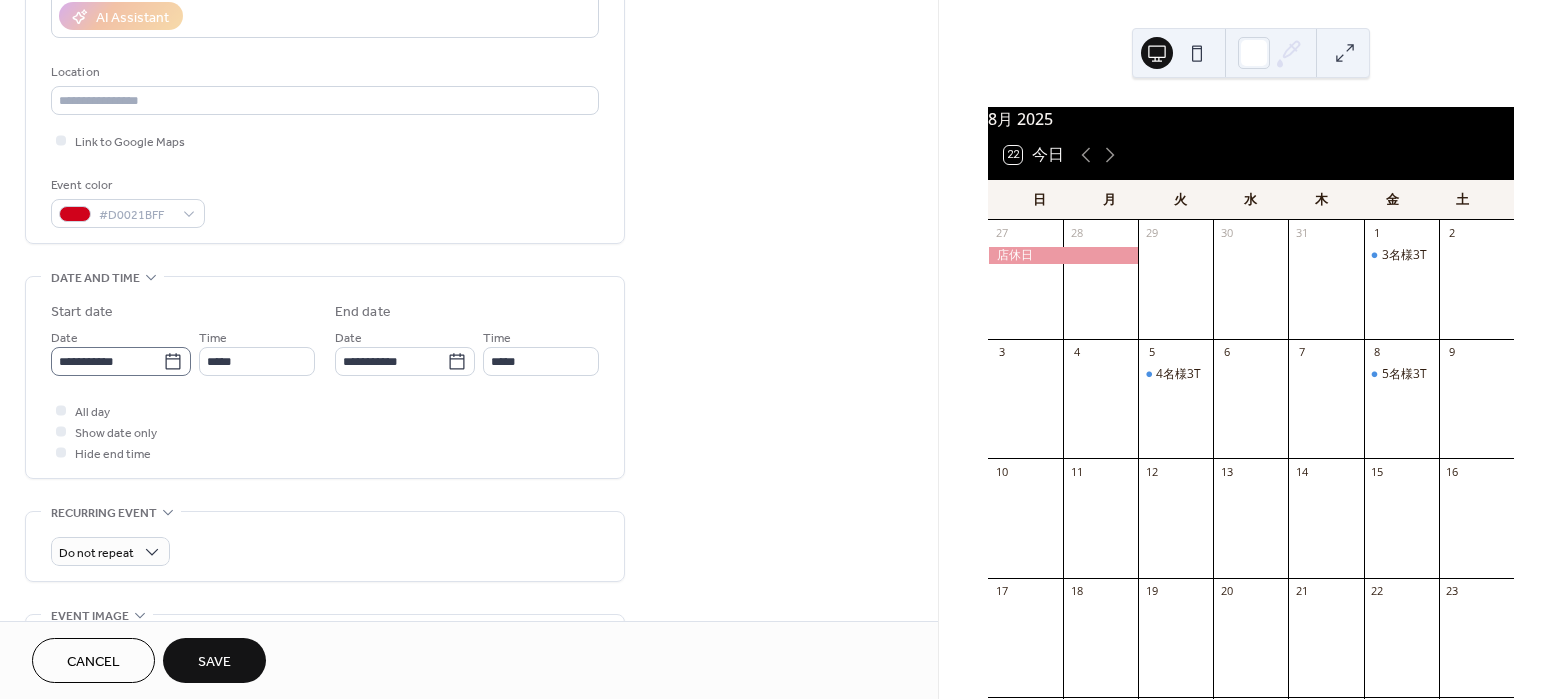 click 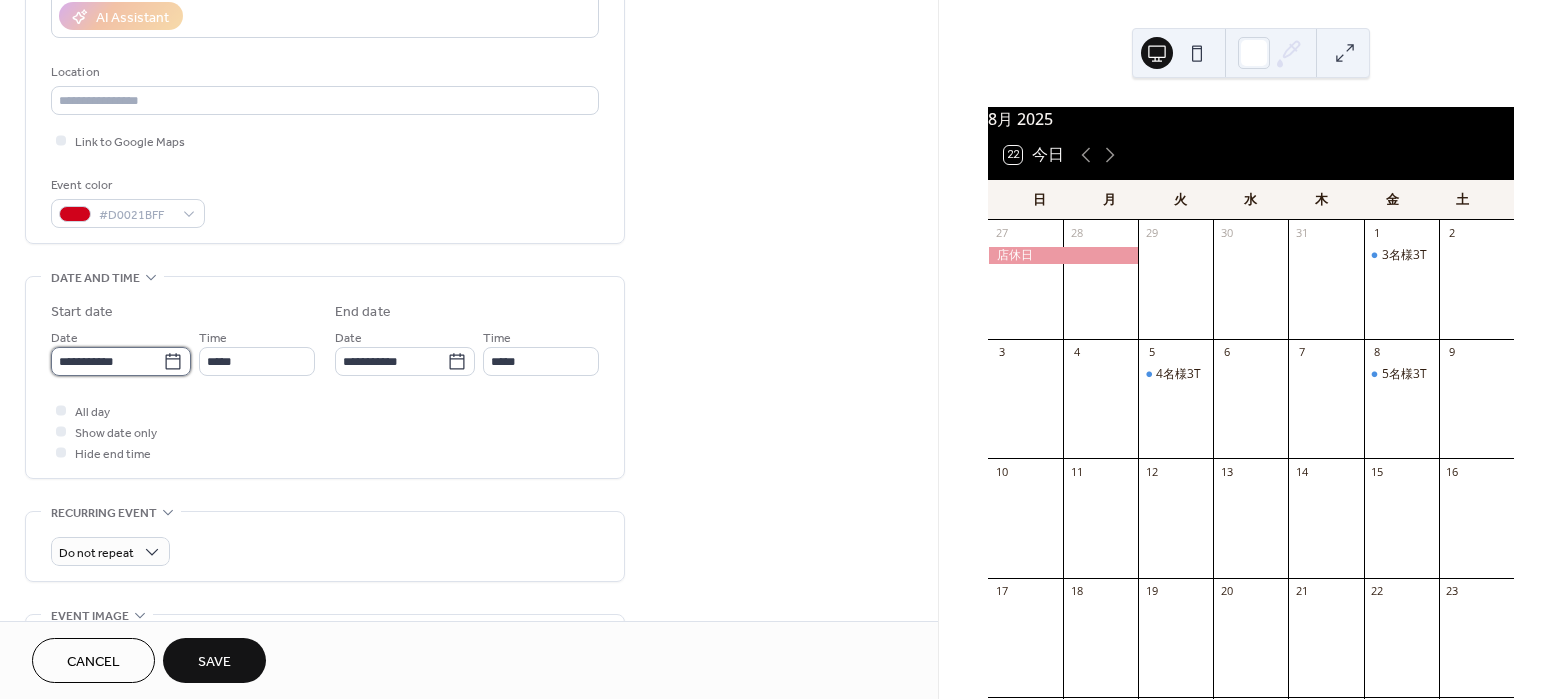 click on "**********" at bounding box center (107, 361) 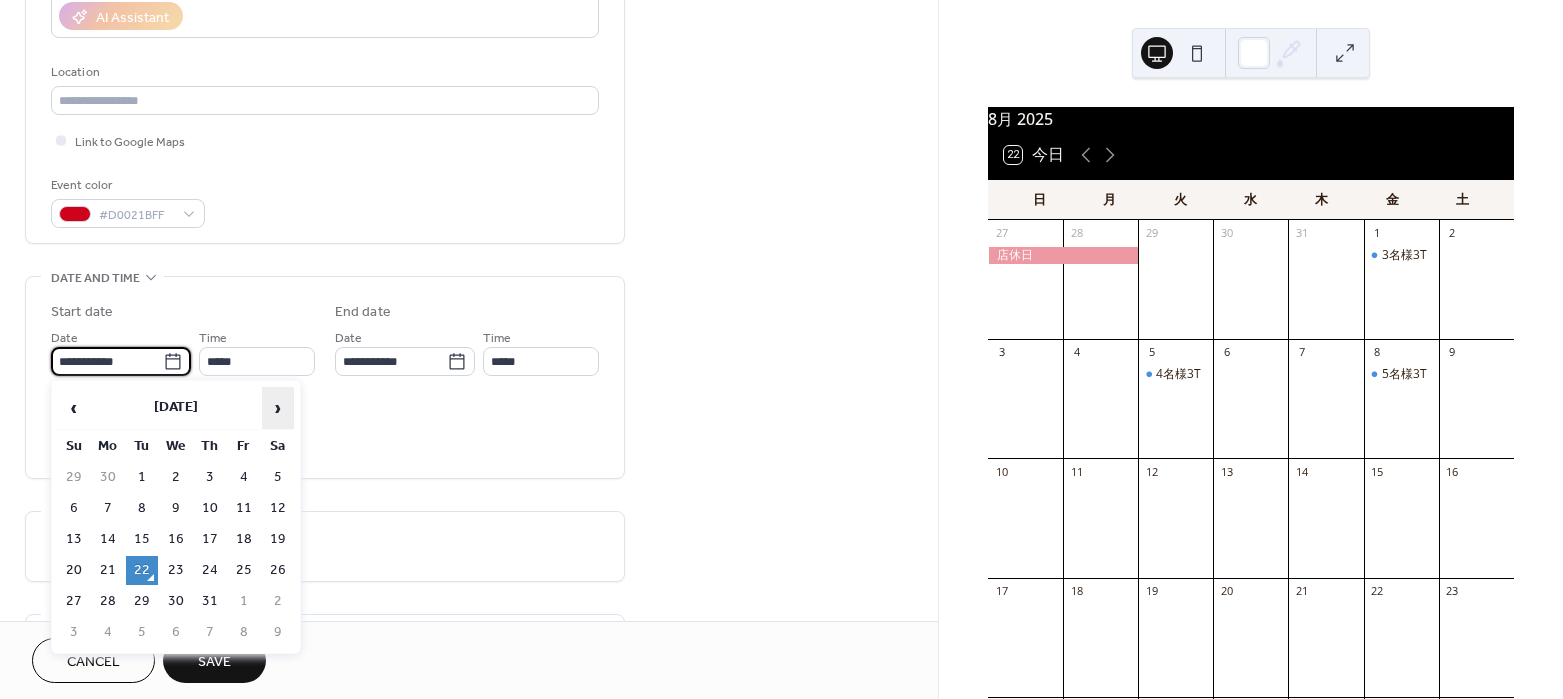 click on "›" at bounding box center (278, 408) 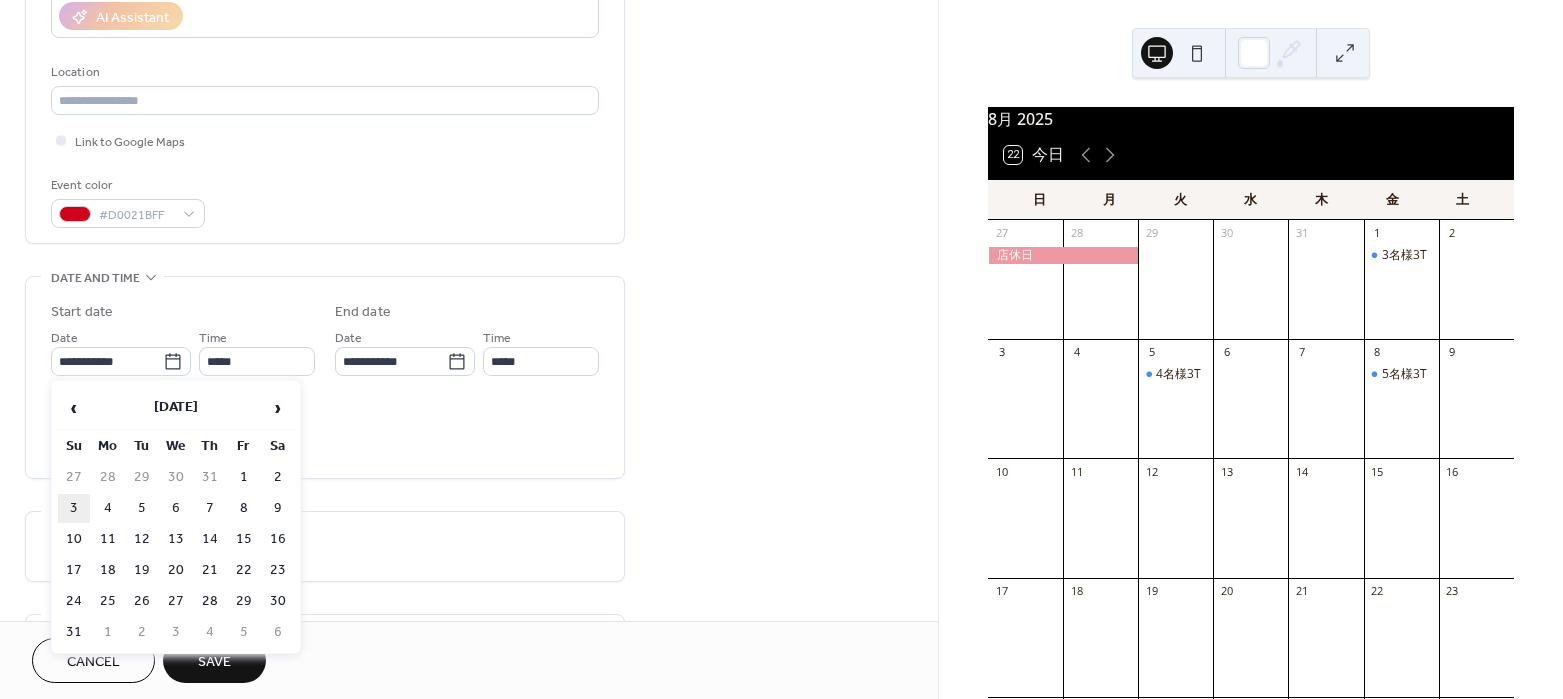 click on "3" at bounding box center (74, 508) 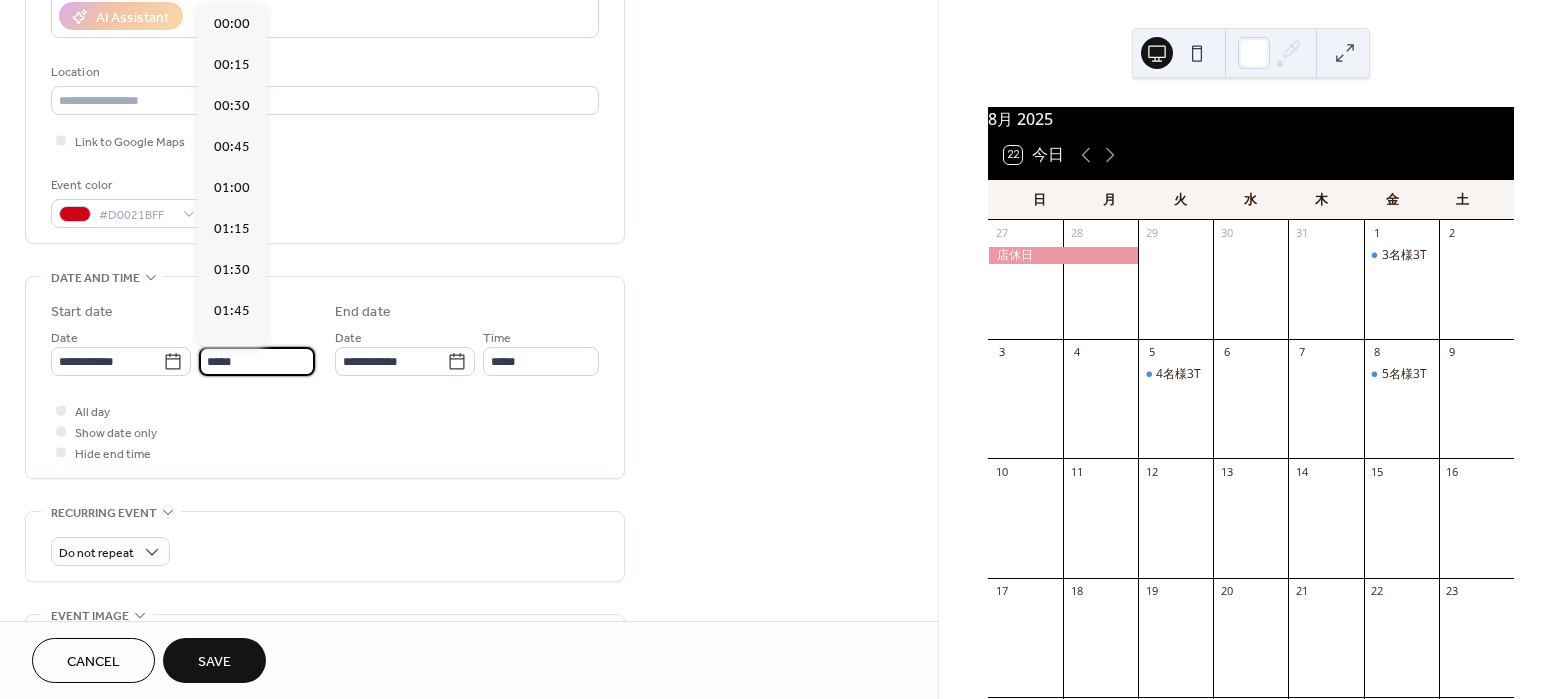 click on "*****" at bounding box center (257, 361) 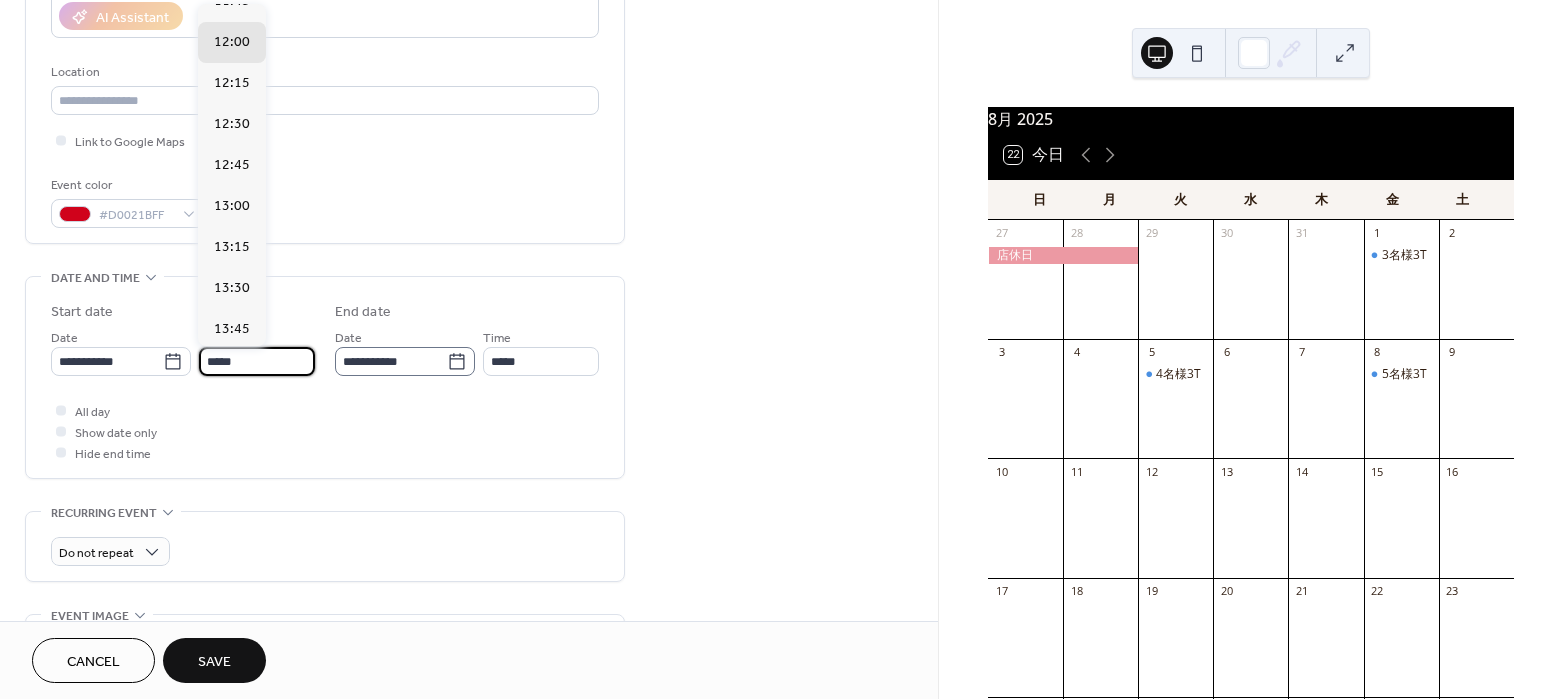 click 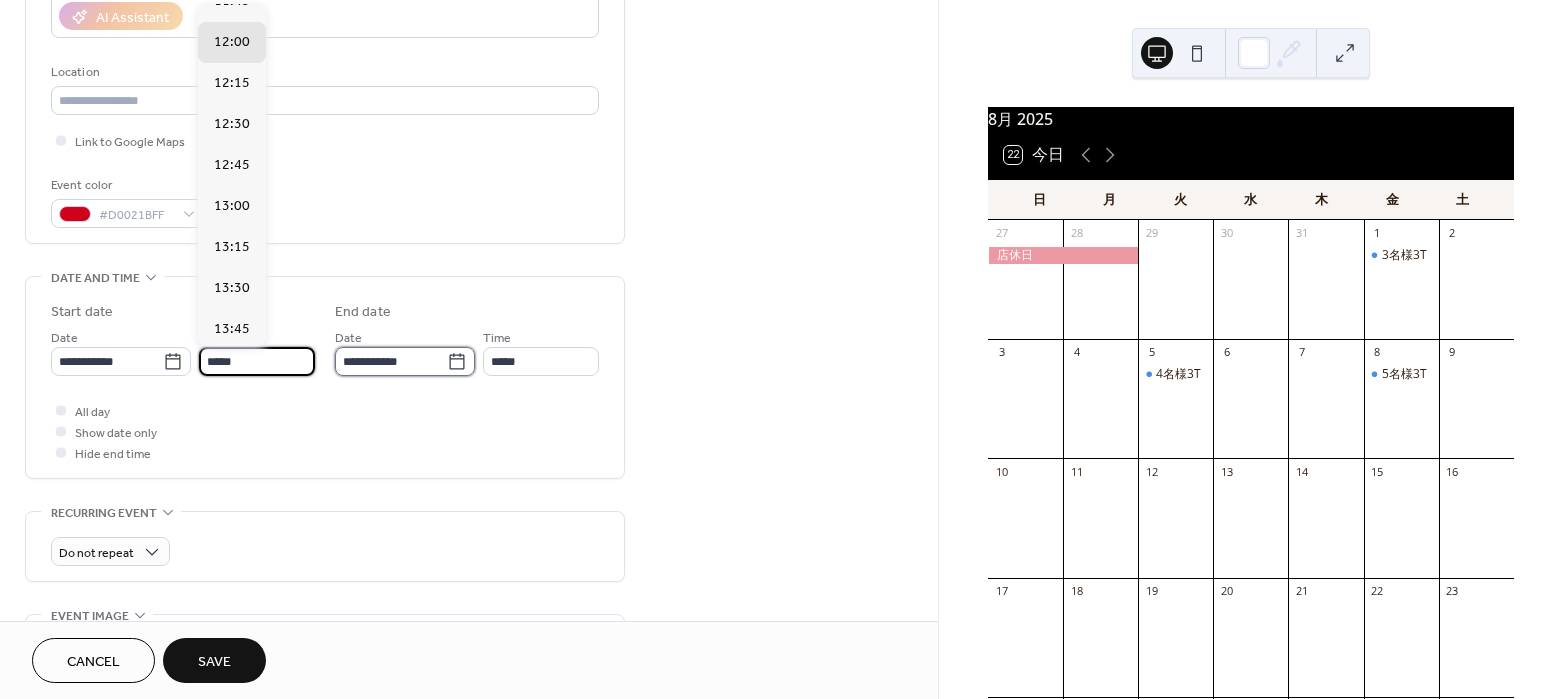 click on "**********" at bounding box center (391, 361) 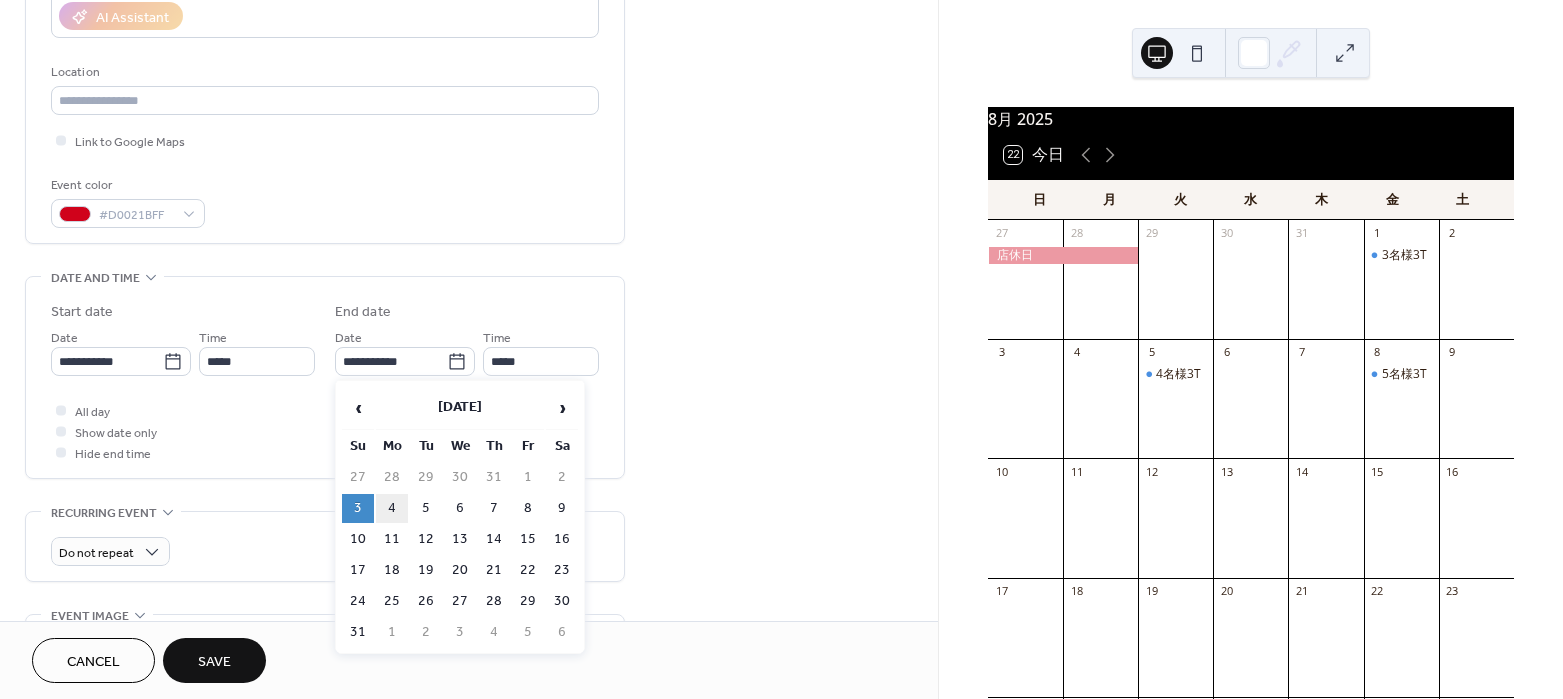 click on "4" at bounding box center (392, 508) 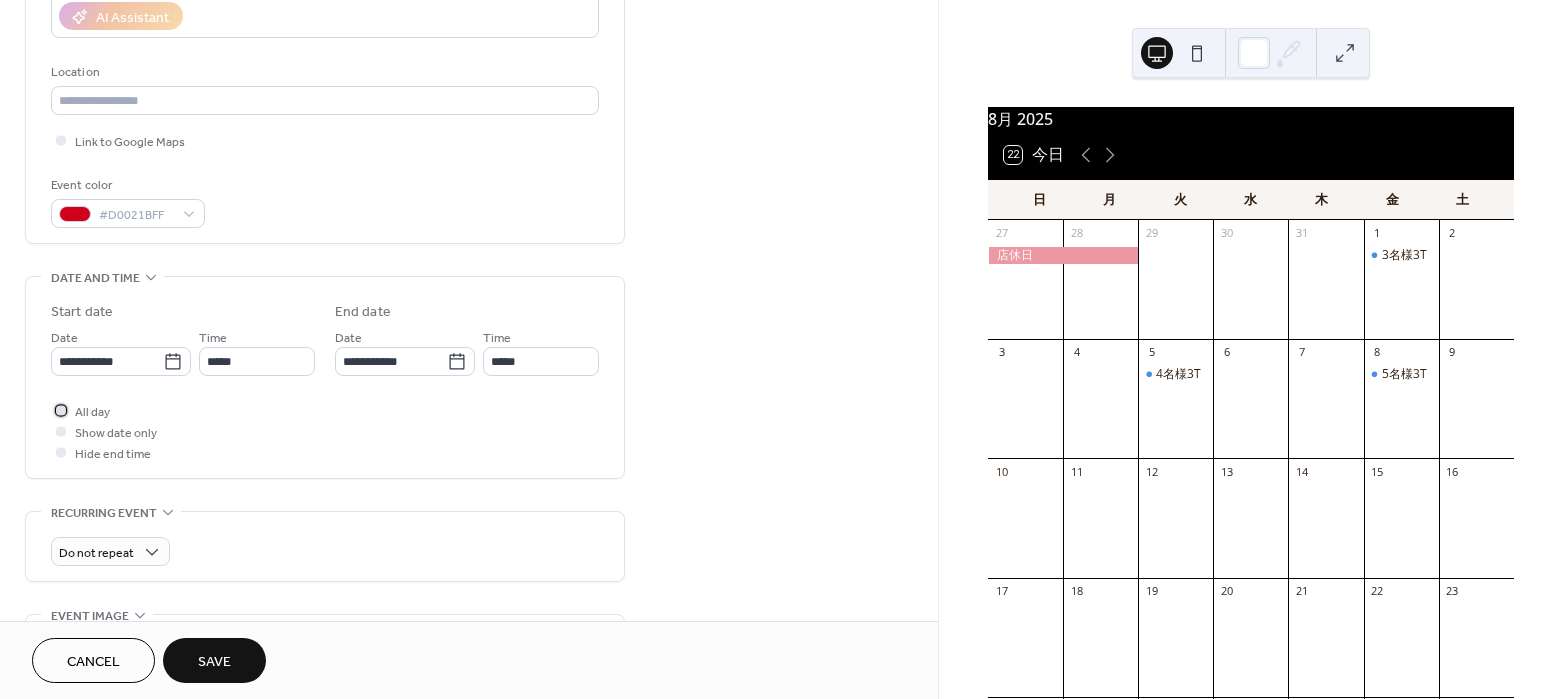 click on "All day" at bounding box center [92, 412] 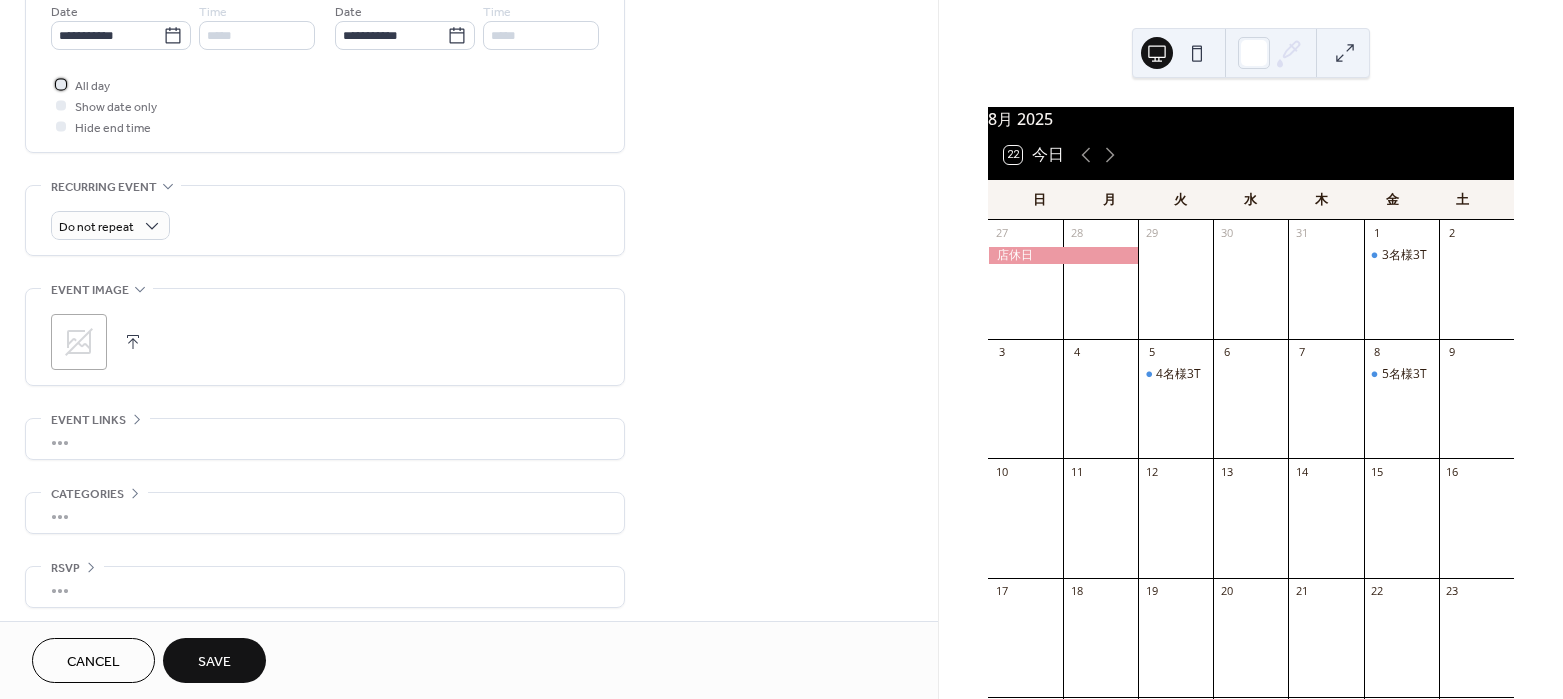 scroll, scrollTop: 706, scrollLeft: 0, axis: vertical 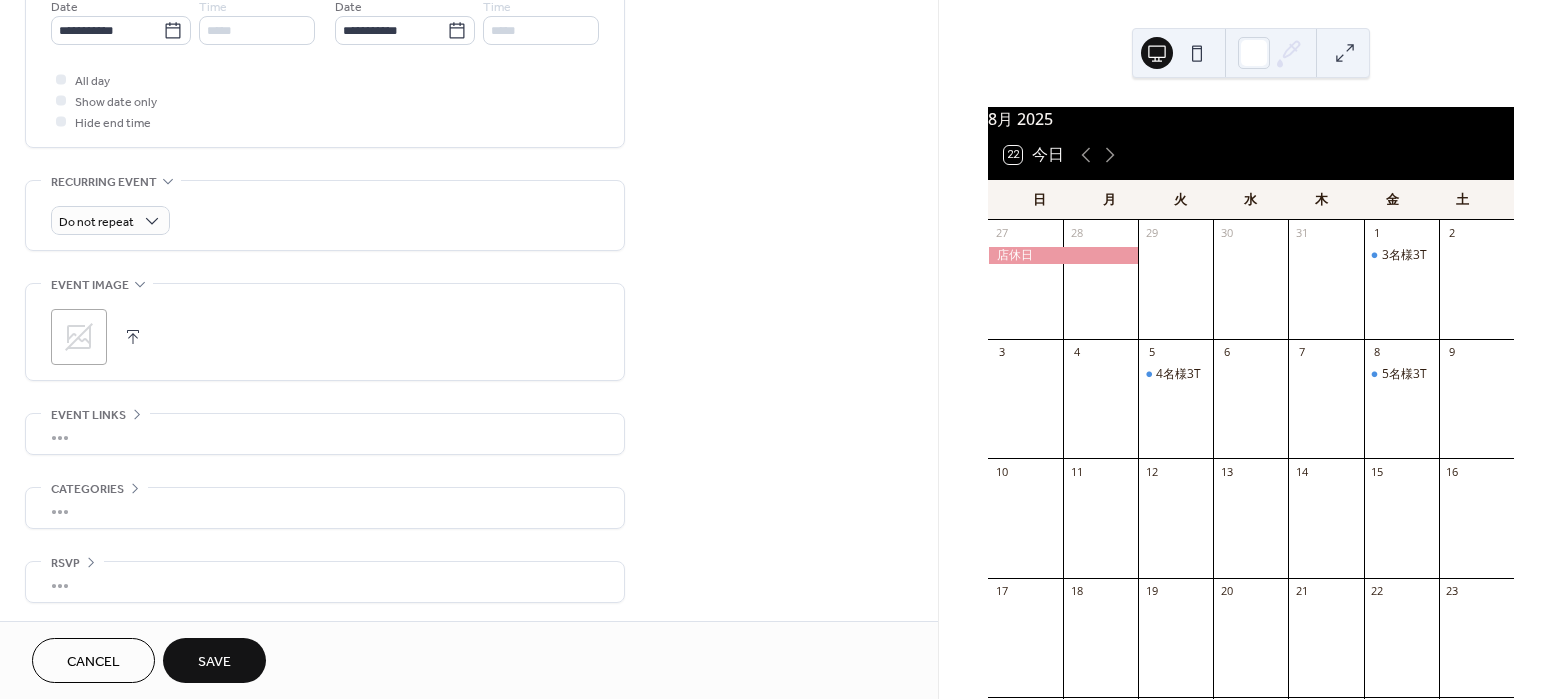 click on "Save" at bounding box center (214, 662) 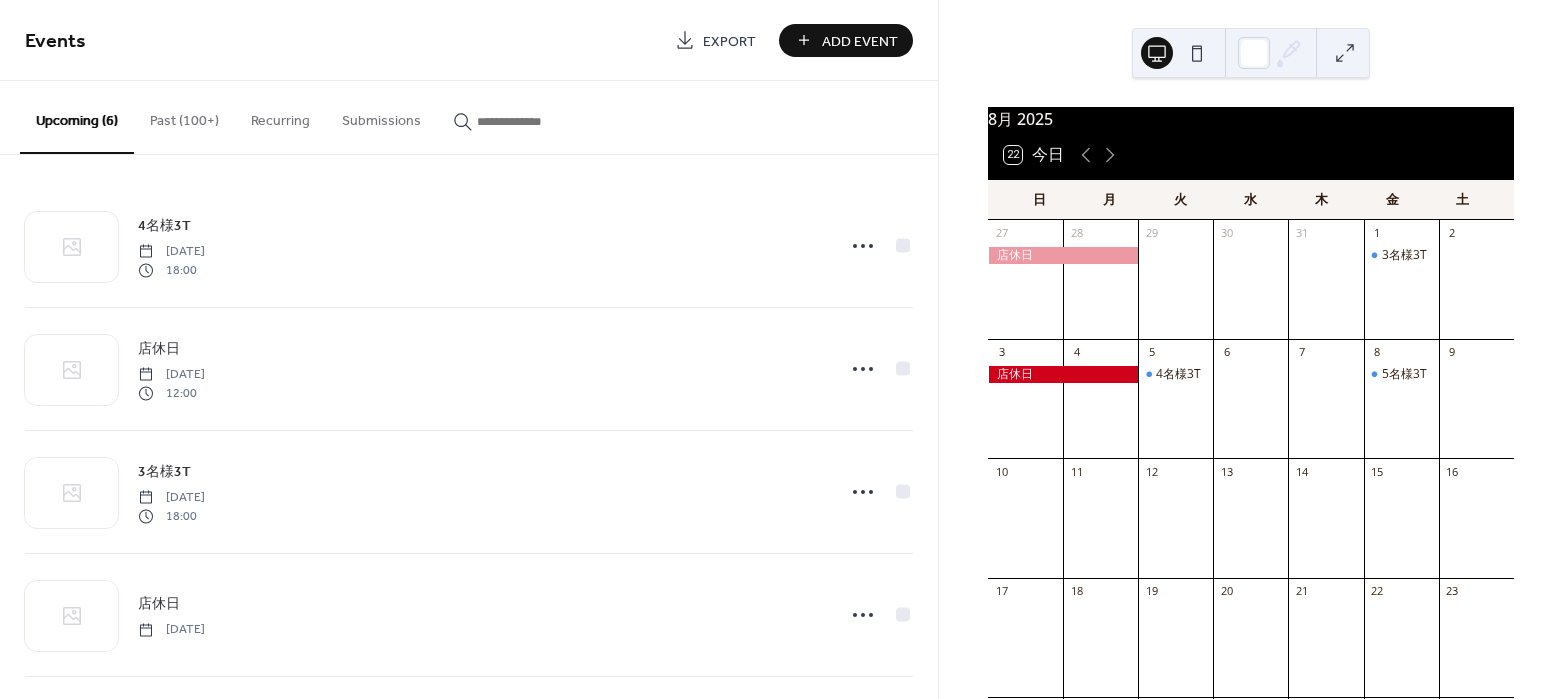 click on "Add Event" at bounding box center (860, 41) 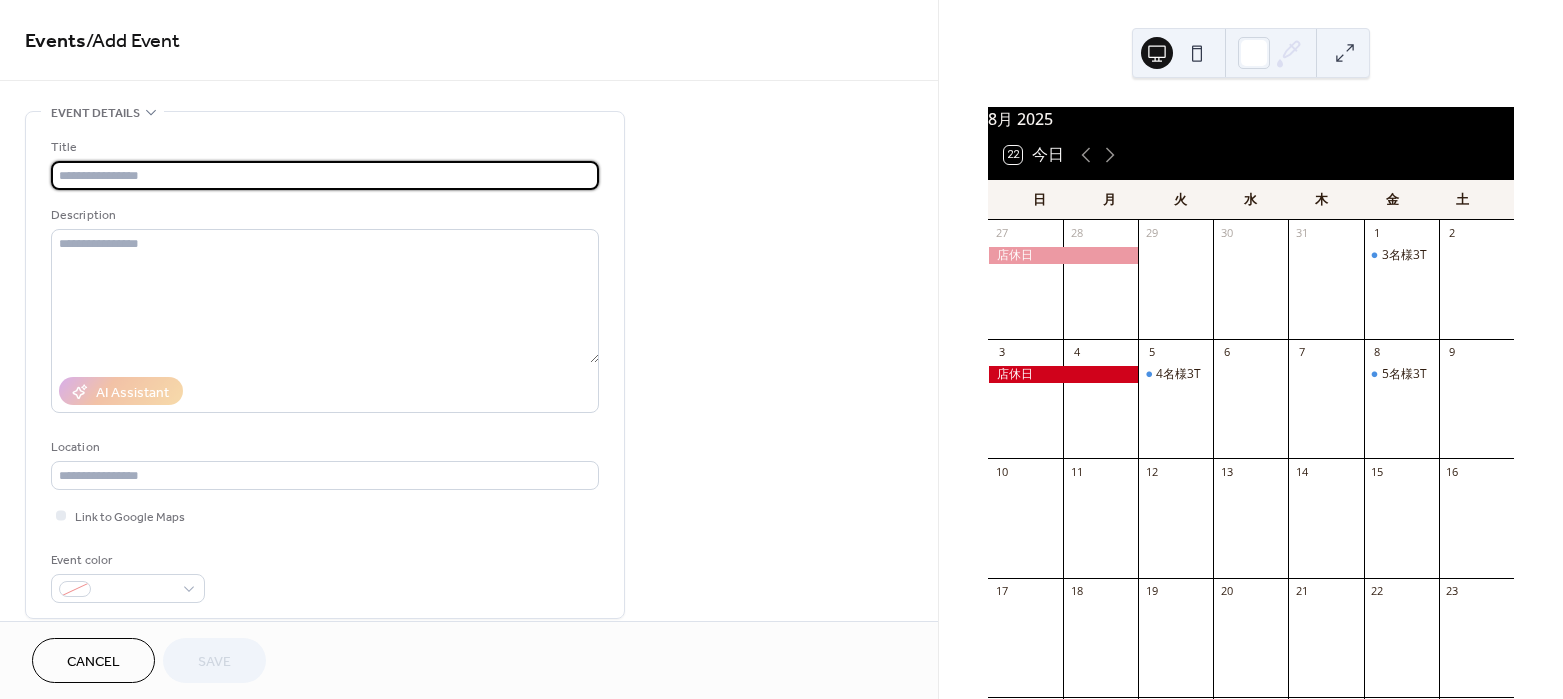 click at bounding box center (325, 175) 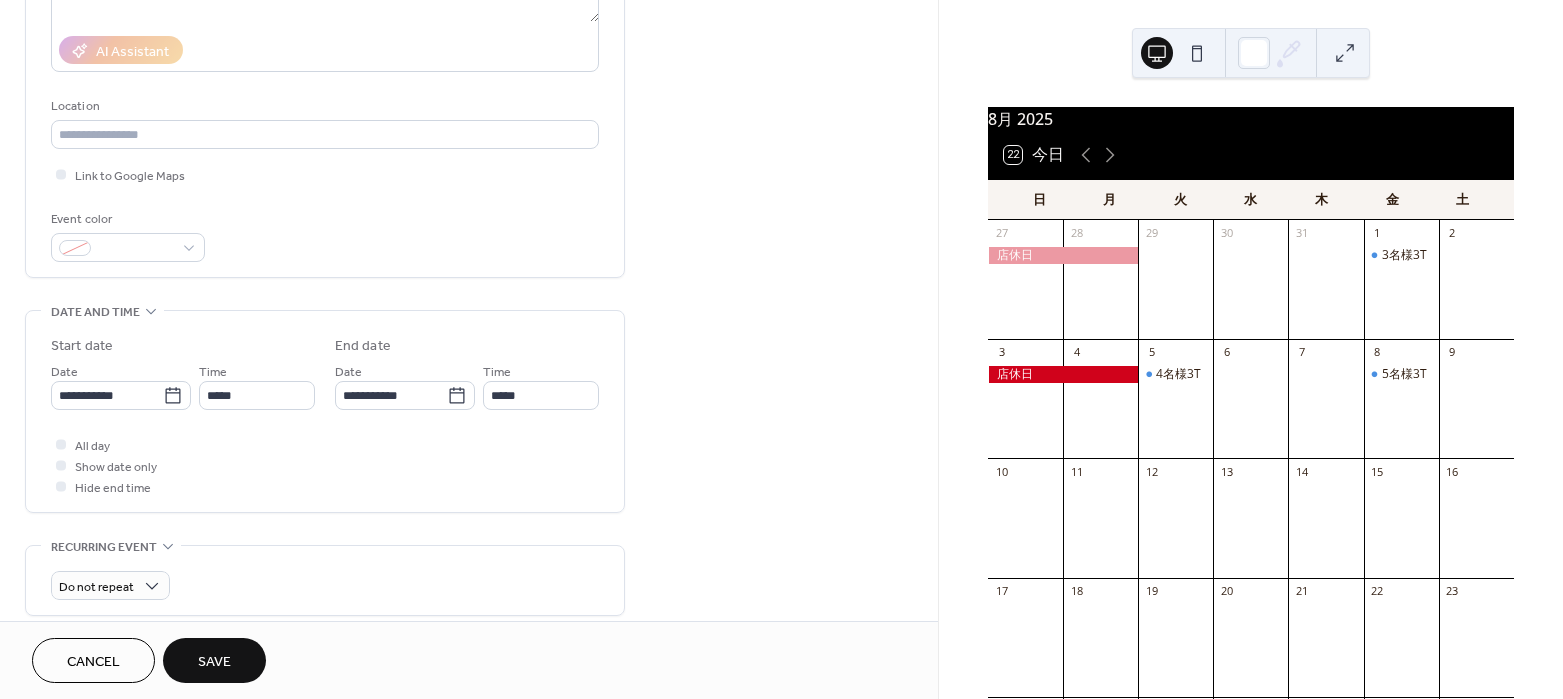 scroll, scrollTop: 375, scrollLeft: 0, axis: vertical 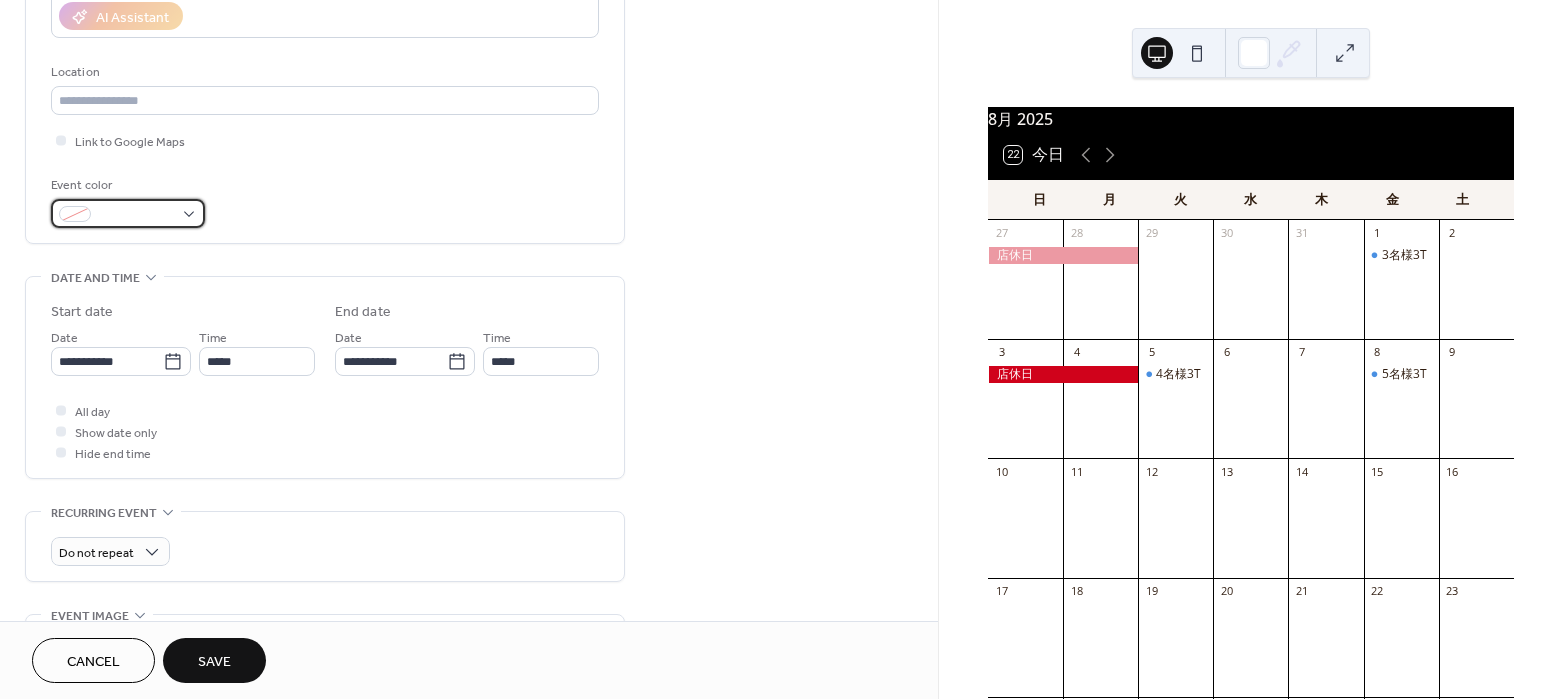 click at bounding box center (128, 213) 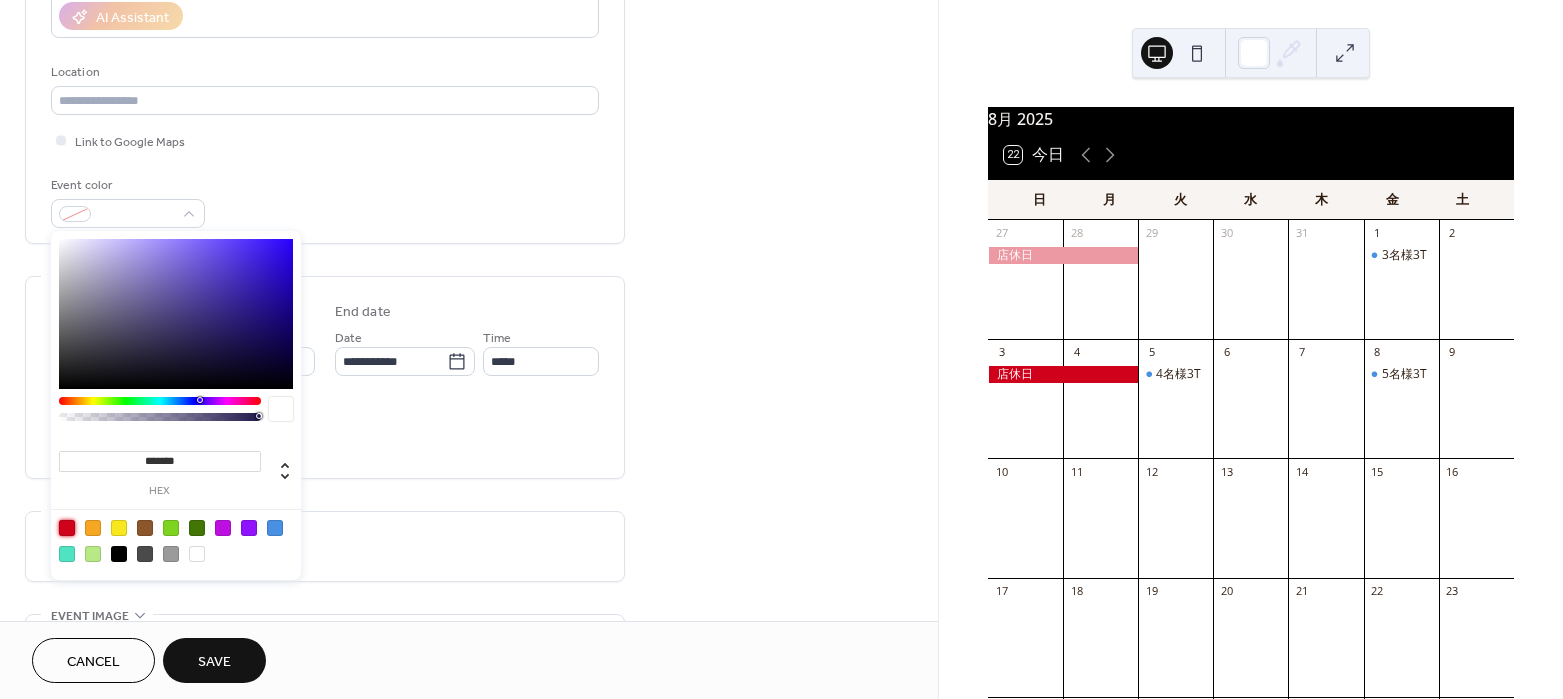 click at bounding box center [67, 528] 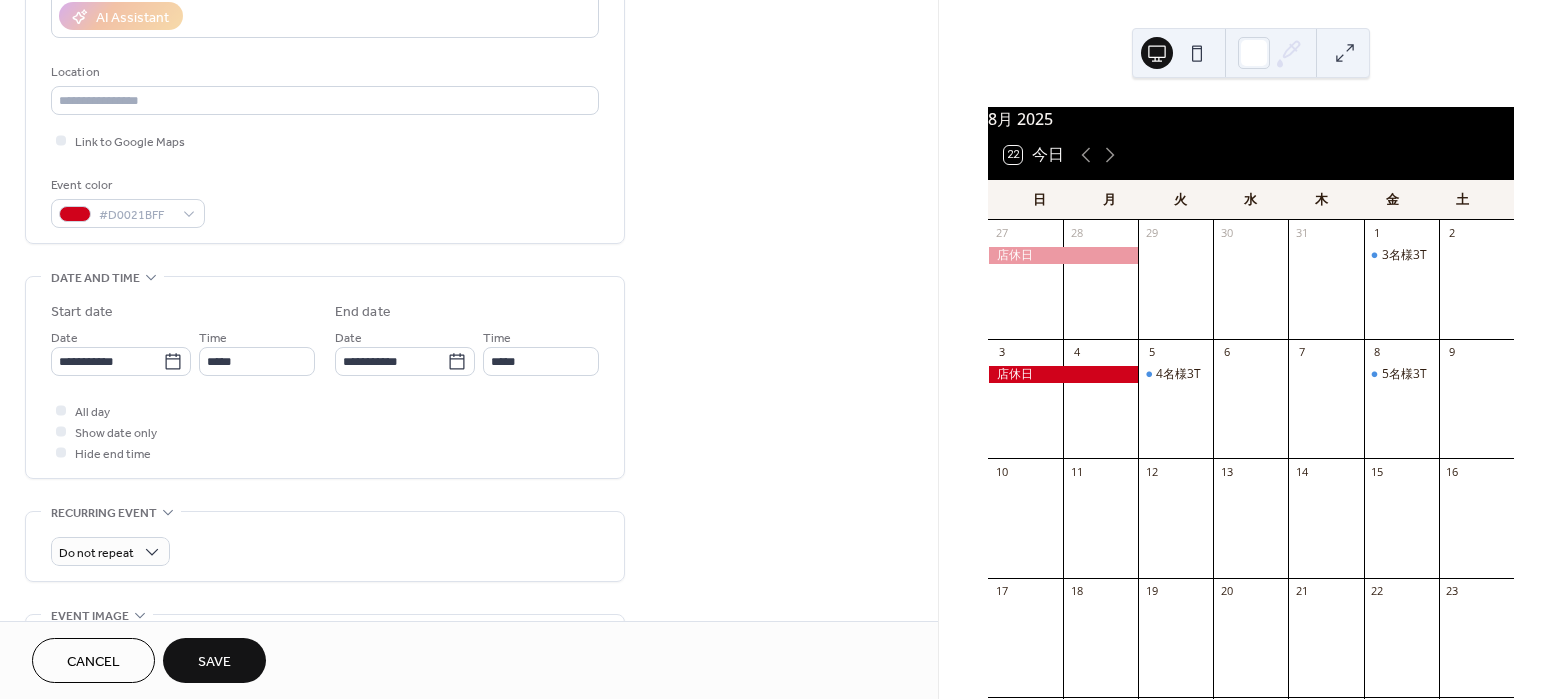 click on "All day Show date only Hide end time" at bounding box center (325, 431) 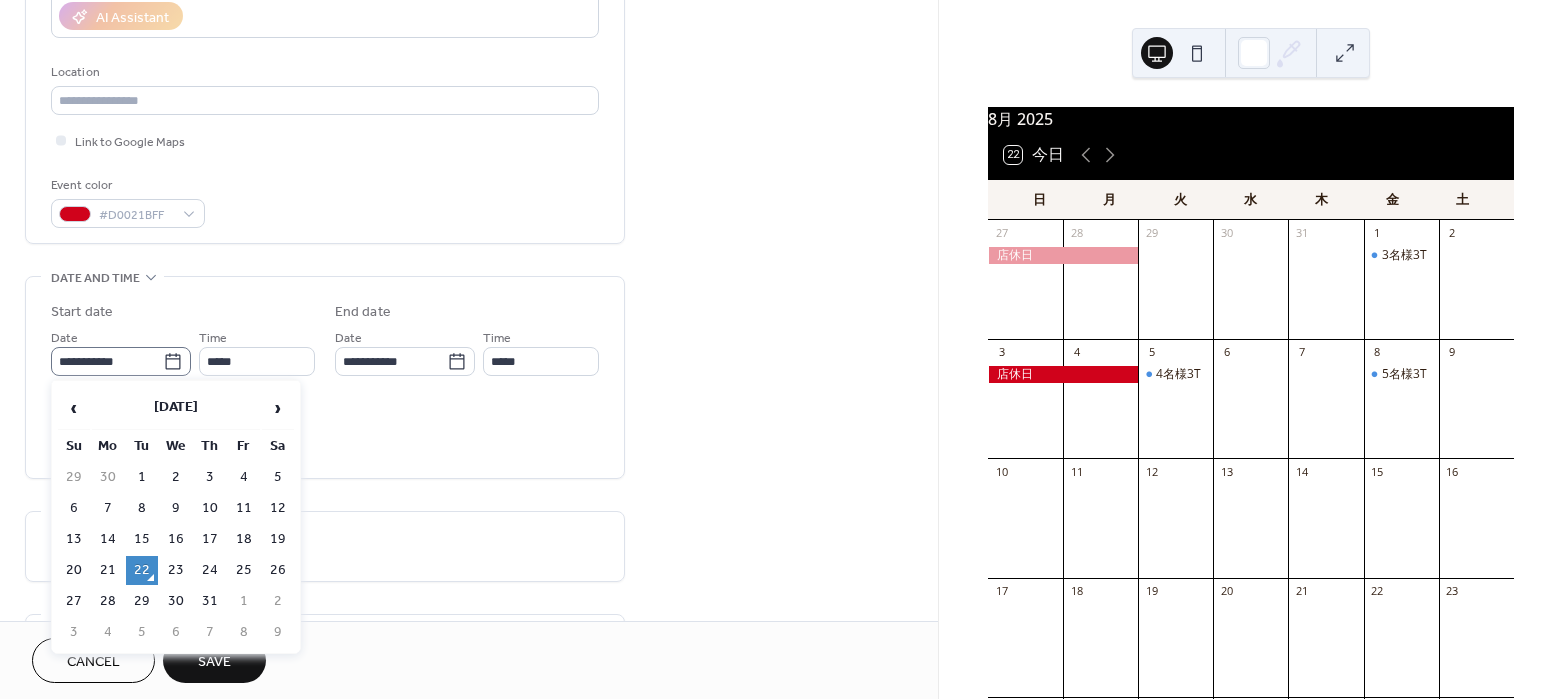 click 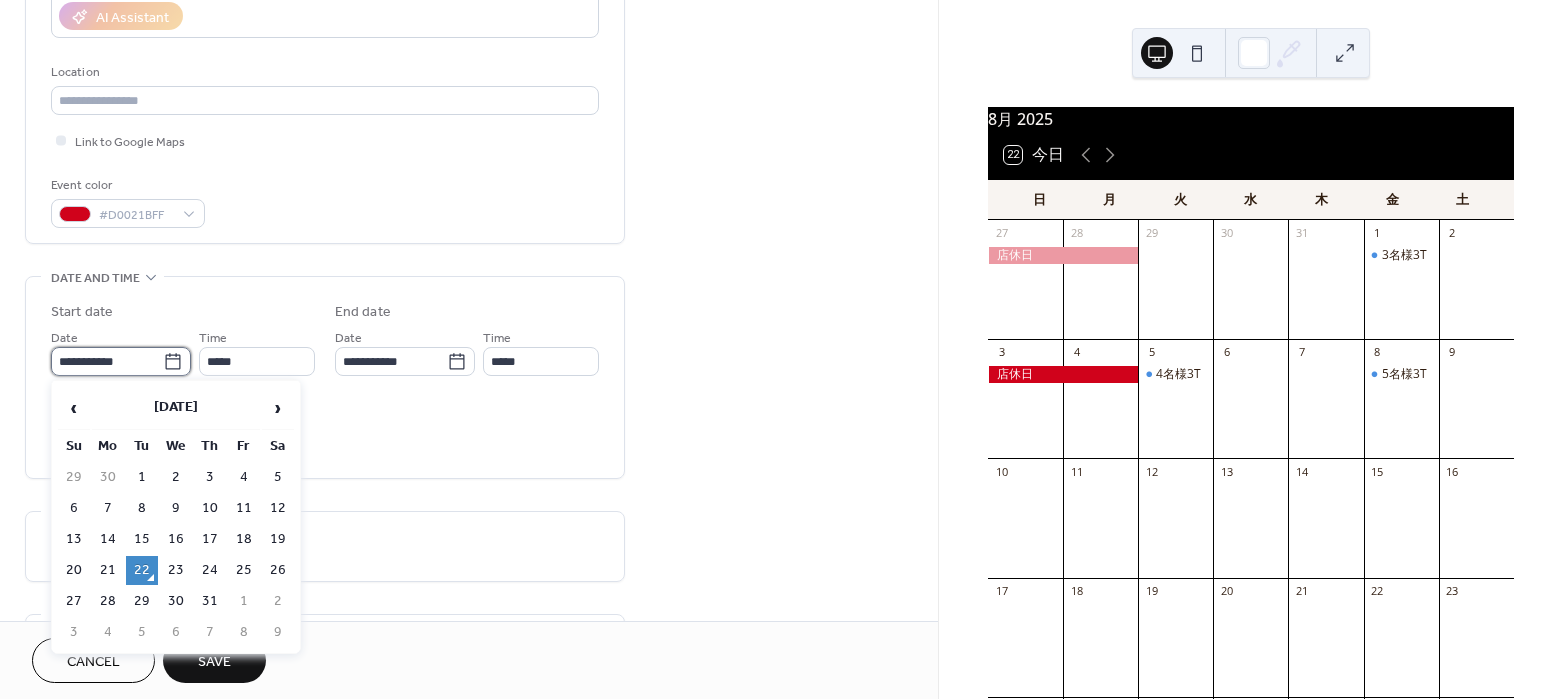 click on "**********" at bounding box center [107, 361] 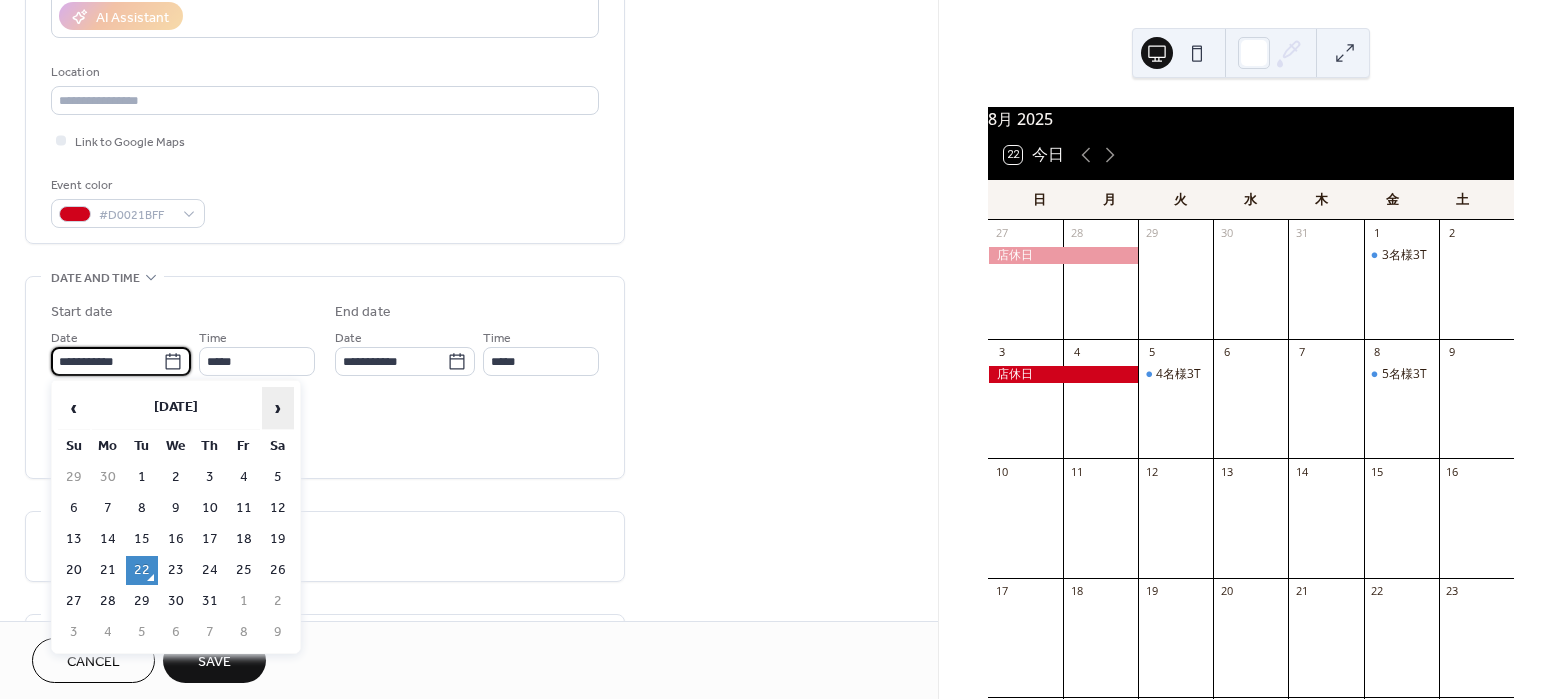 click on "›" at bounding box center (278, 408) 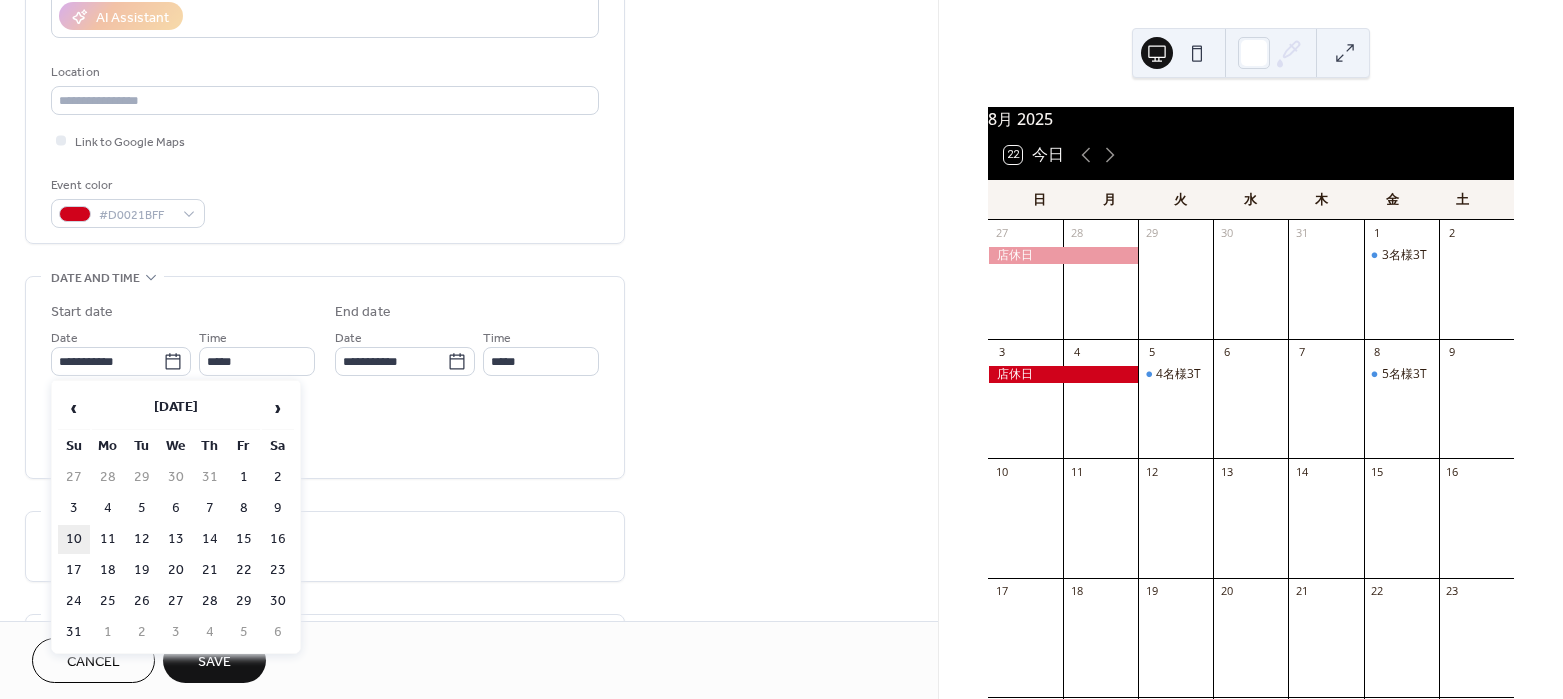 click on "10" at bounding box center [74, 539] 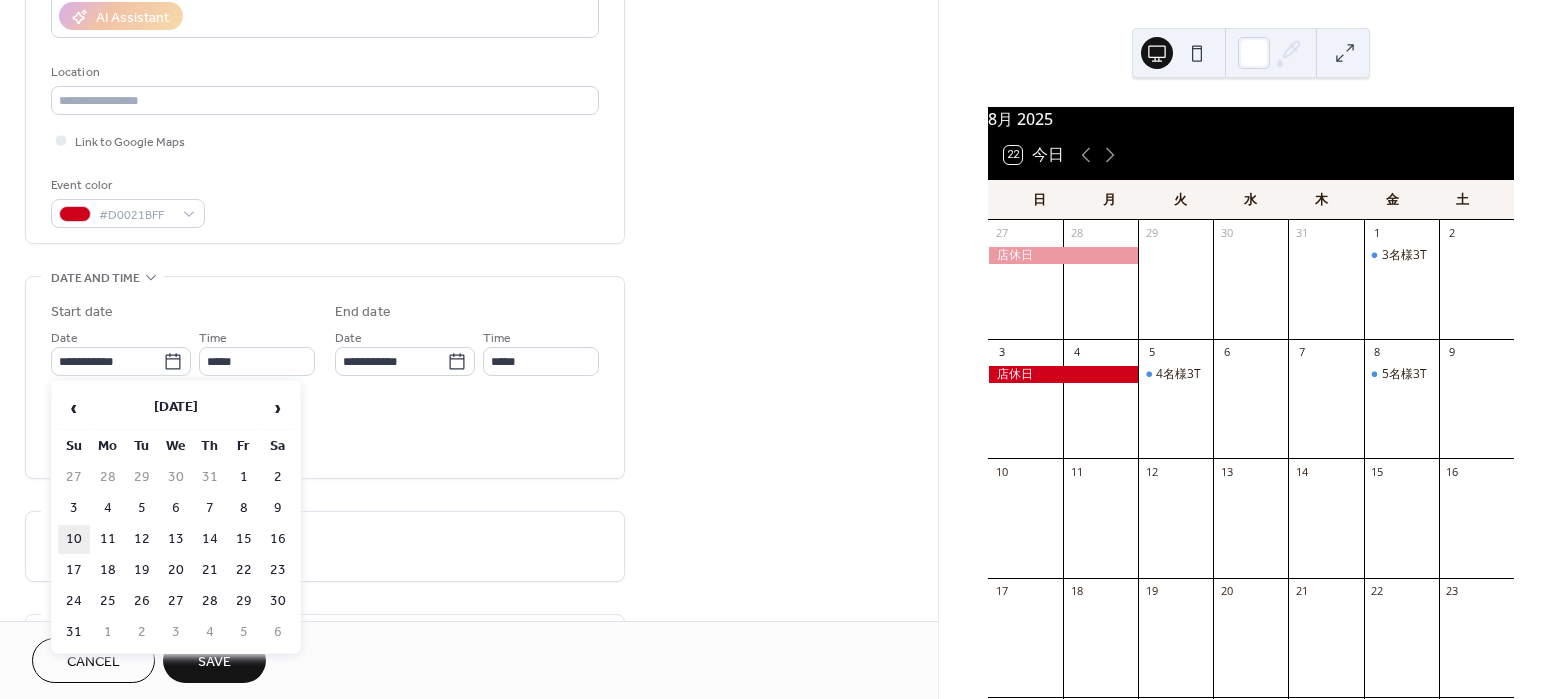 type on "**********" 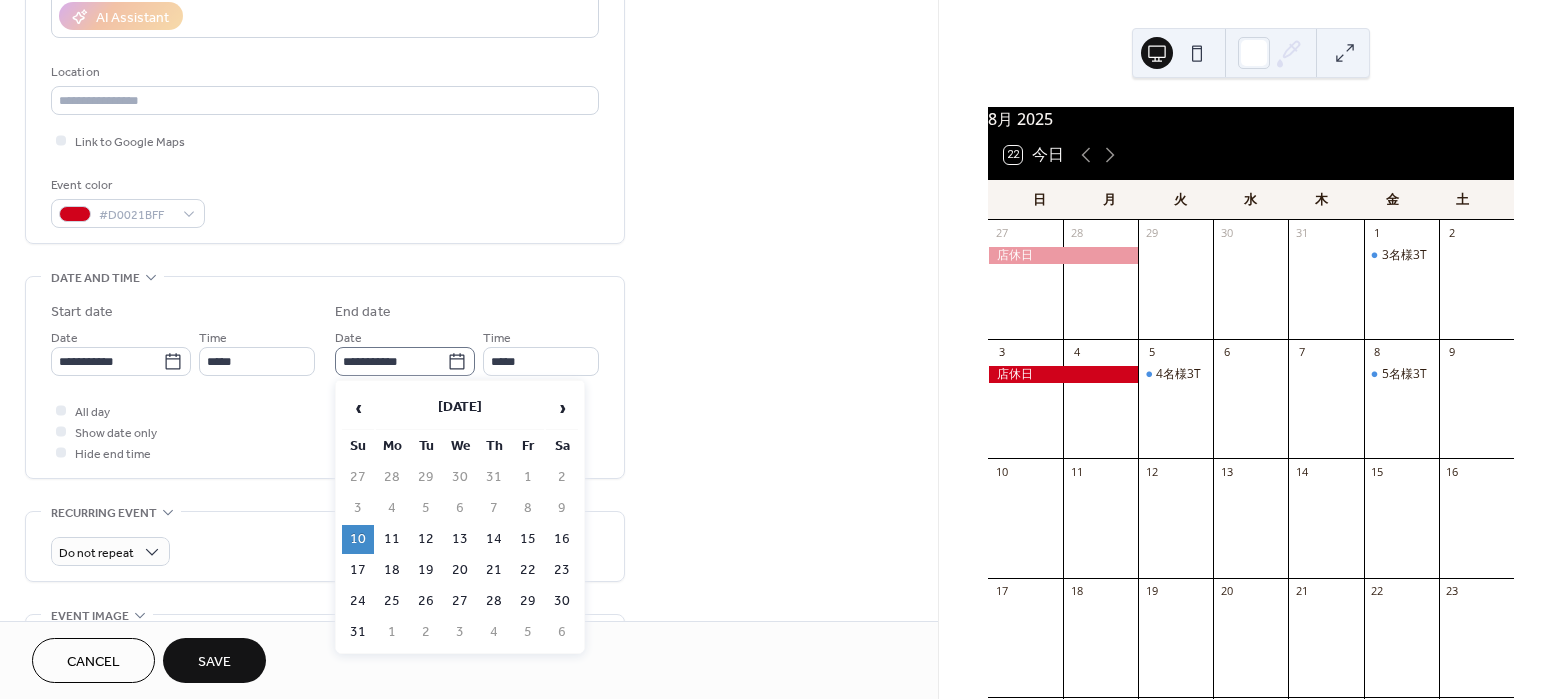 click 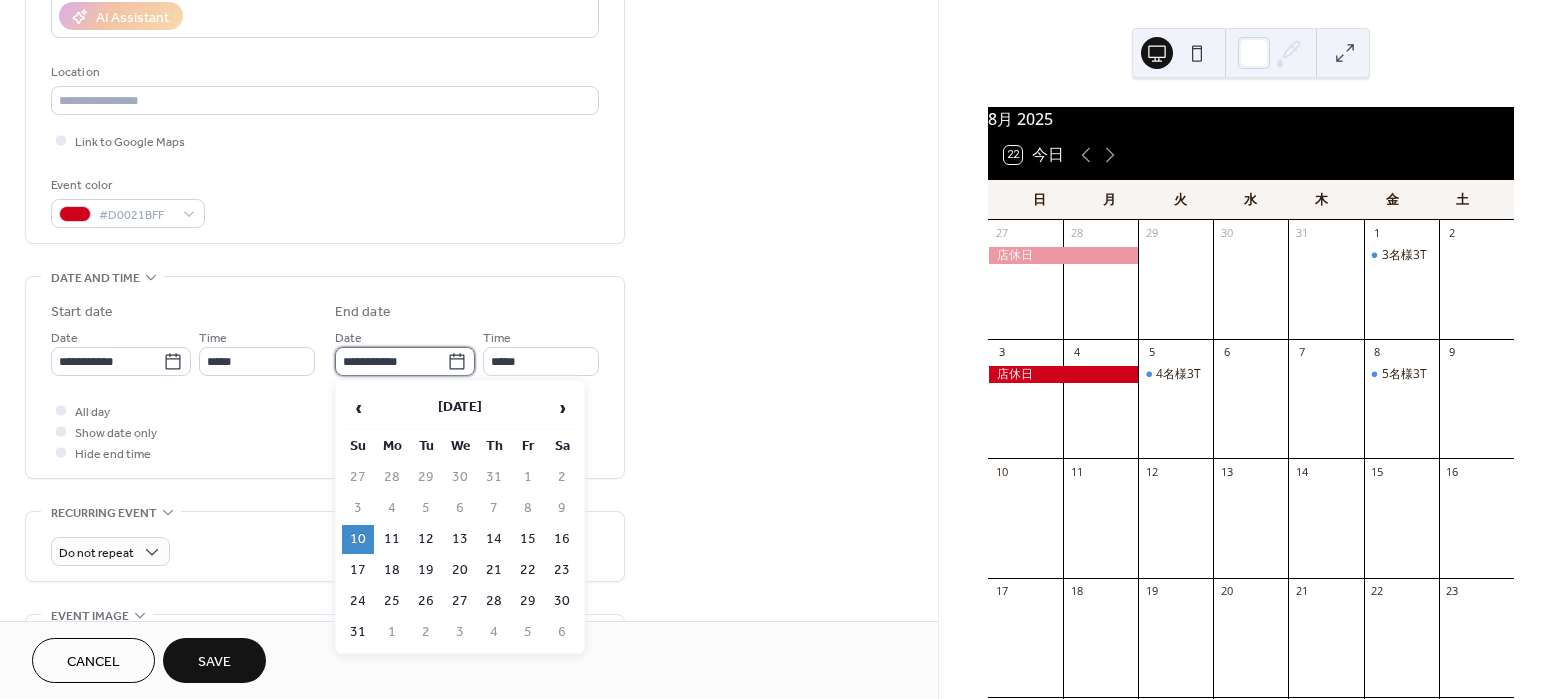 click on "**********" at bounding box center [391, 361] 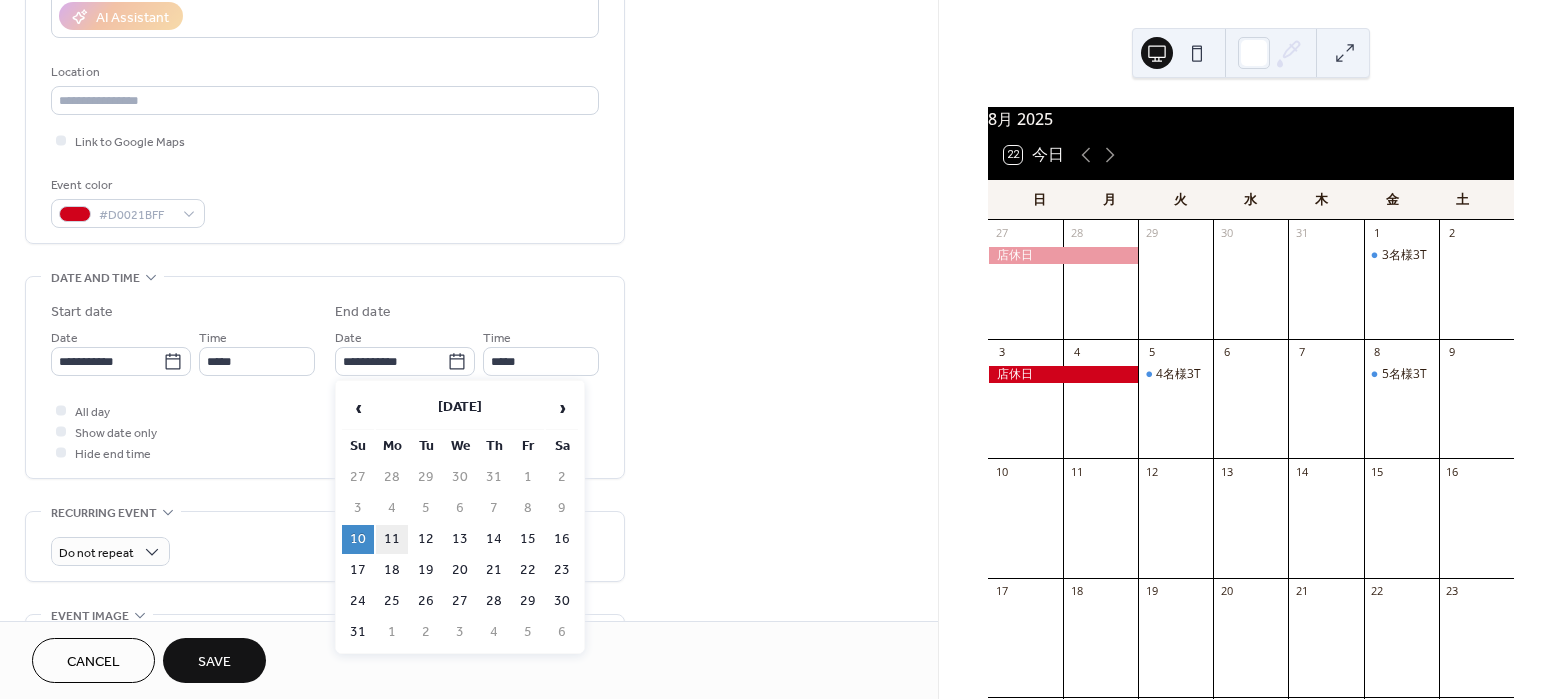 click on "11" at bounding box center (392, 539) 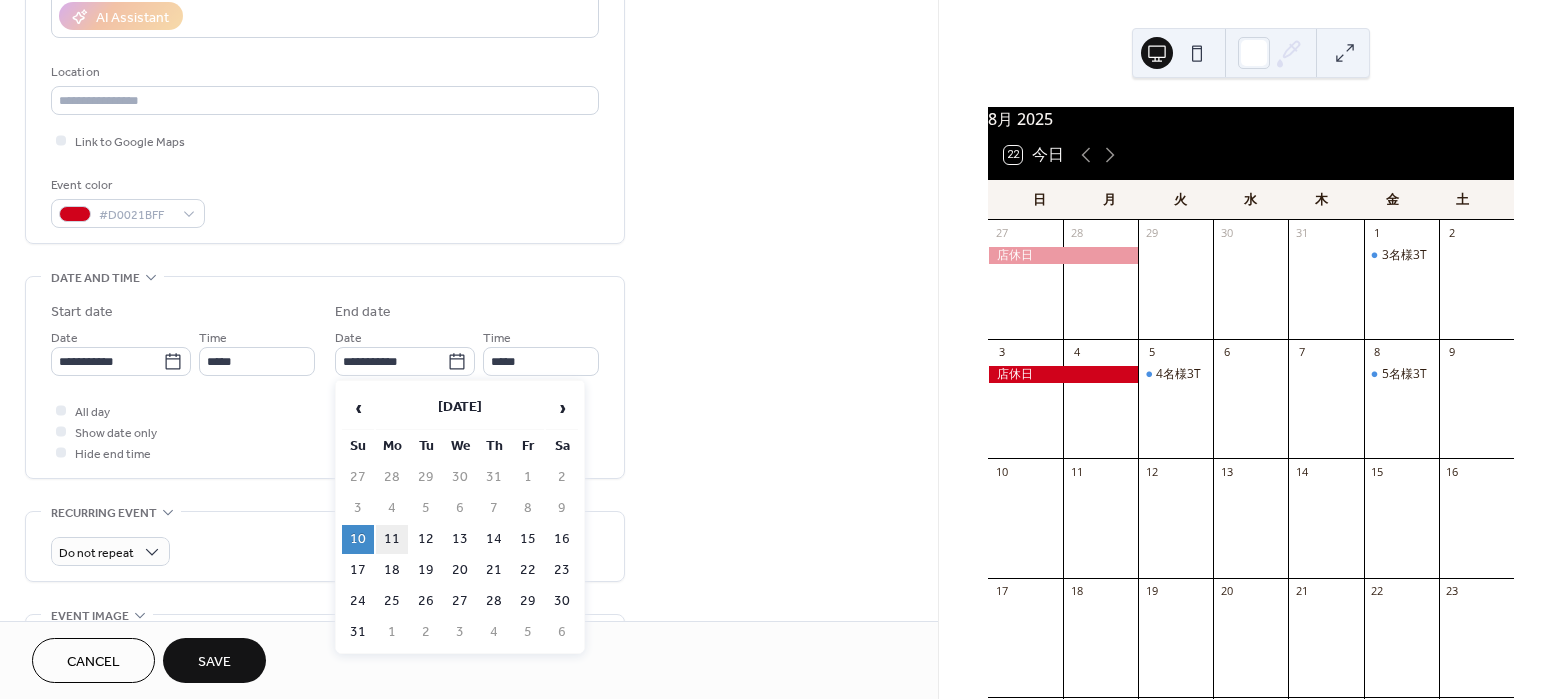 type on "**********" 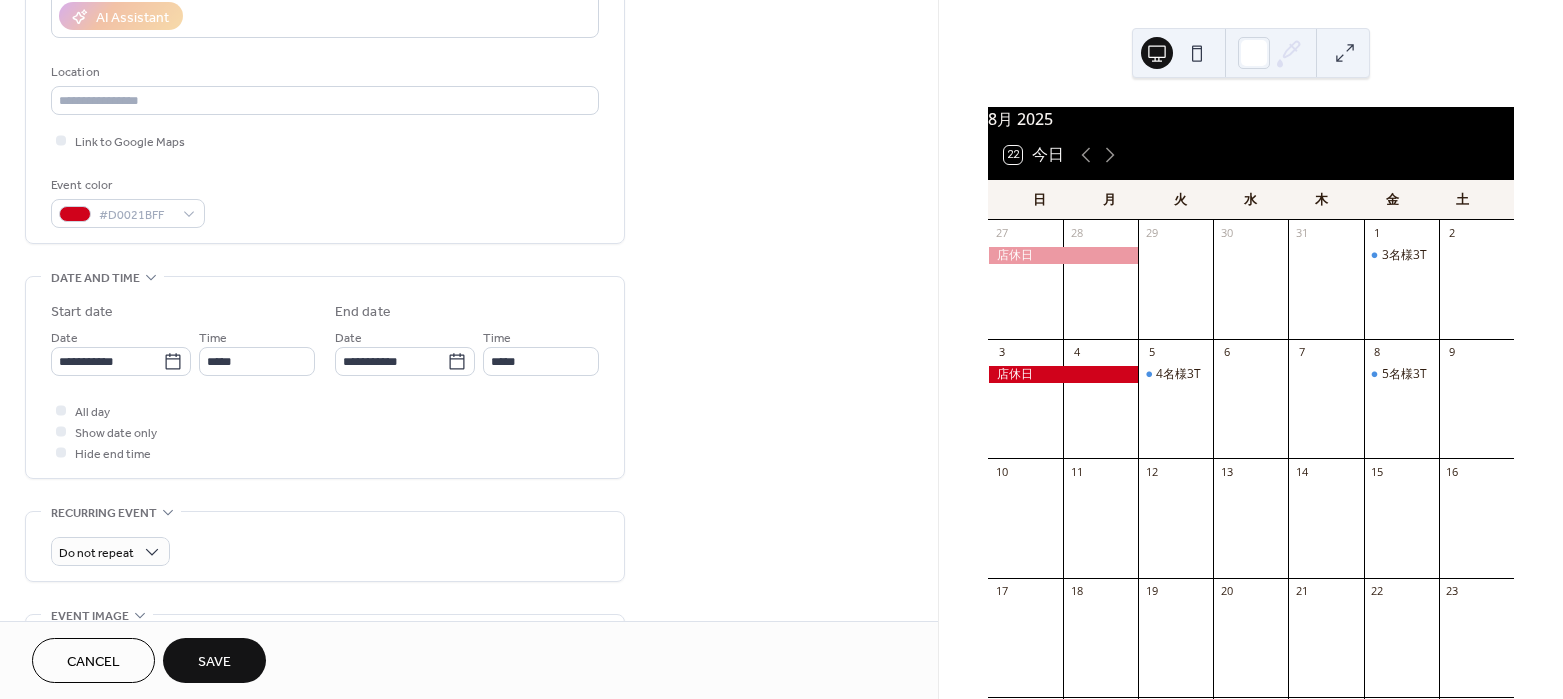 click on "All day Show date only Hide end time" at bounding box center (325, 431) 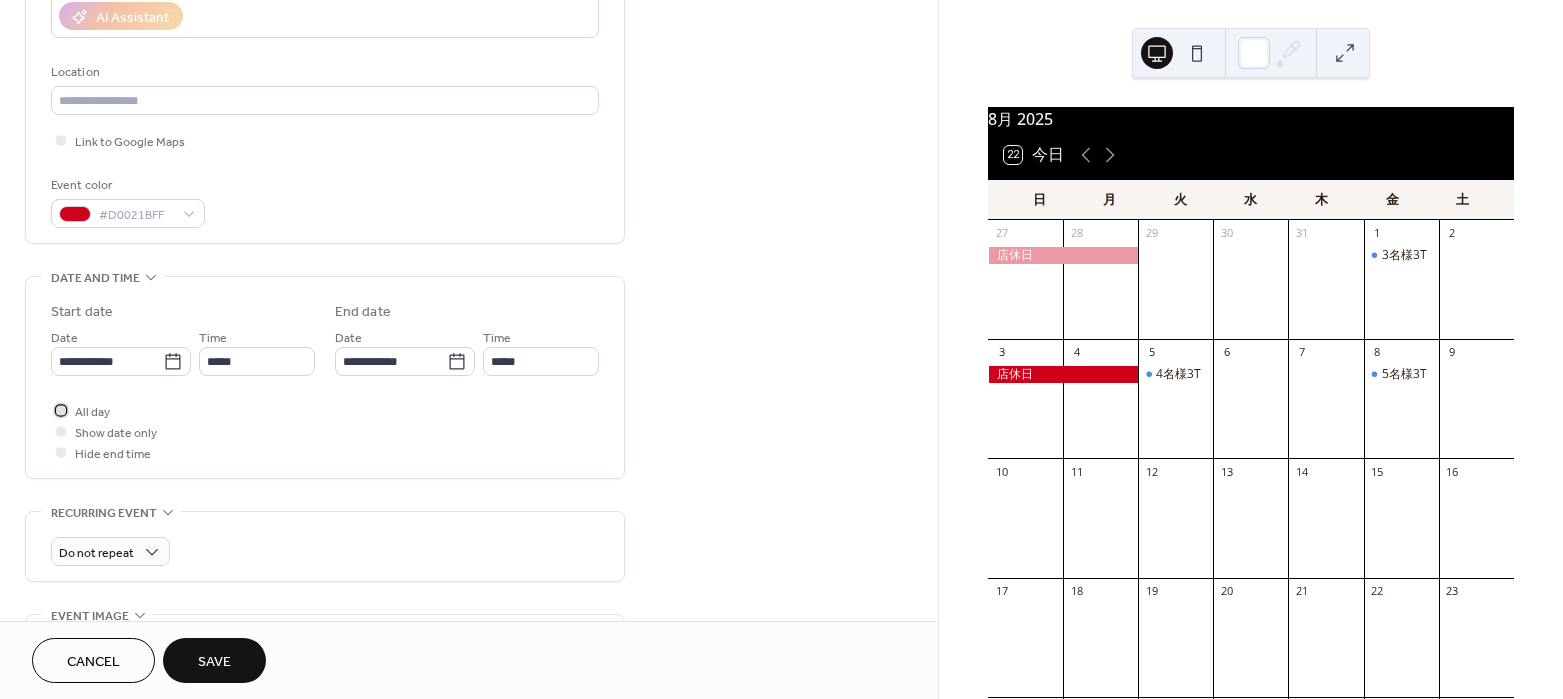 click on "All day" at bounding box center (92, 412) 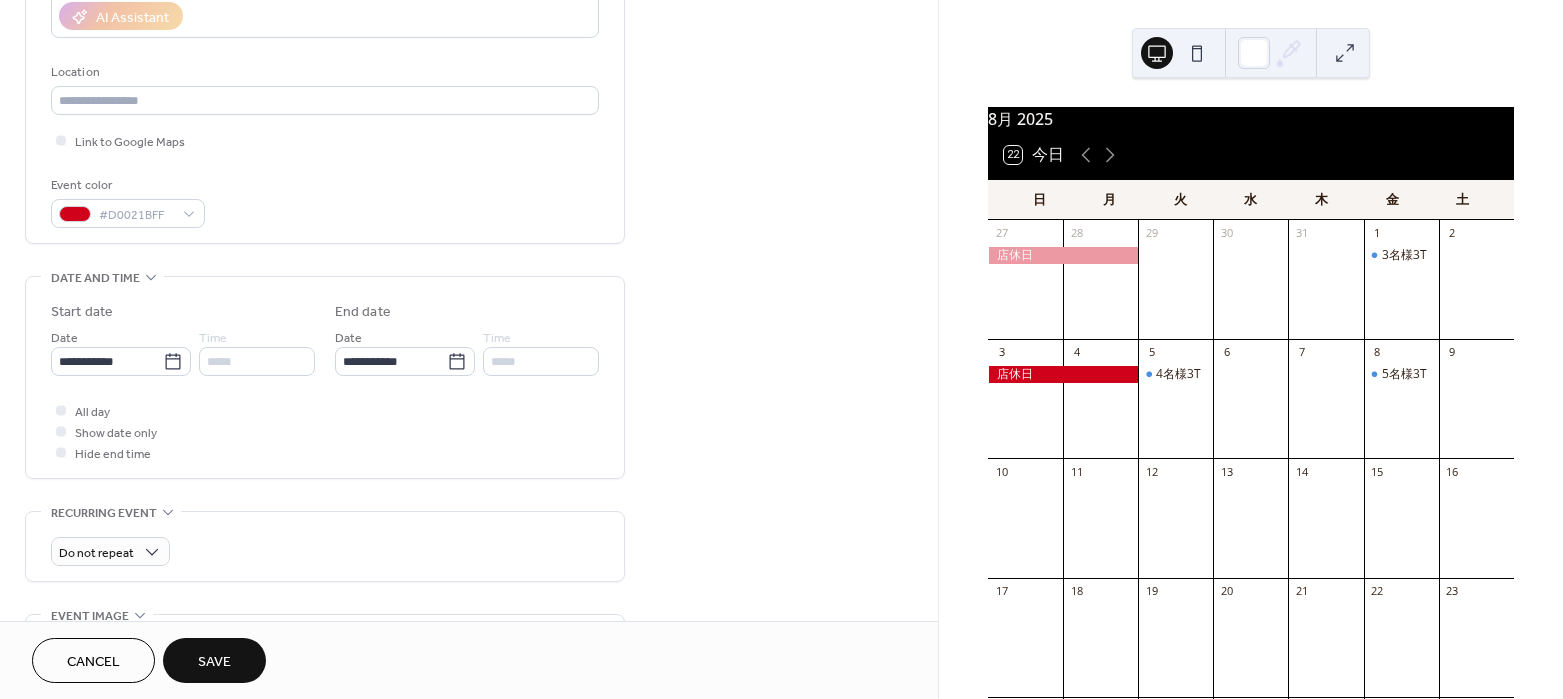 click on "All day Show date only Hide end time" at bounding box center [325, 431] 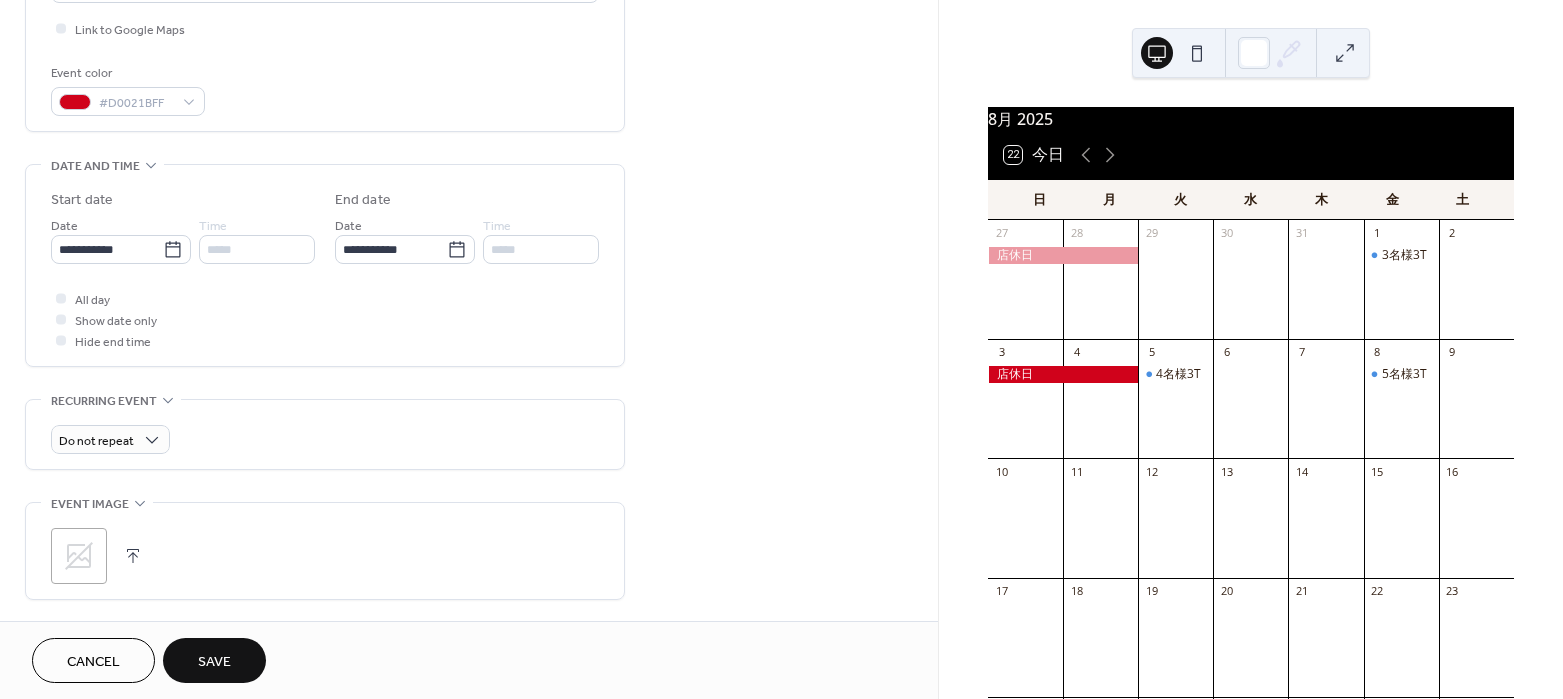 scroll, scrollTop: 706, scrollLeft: 0, axis: vertical 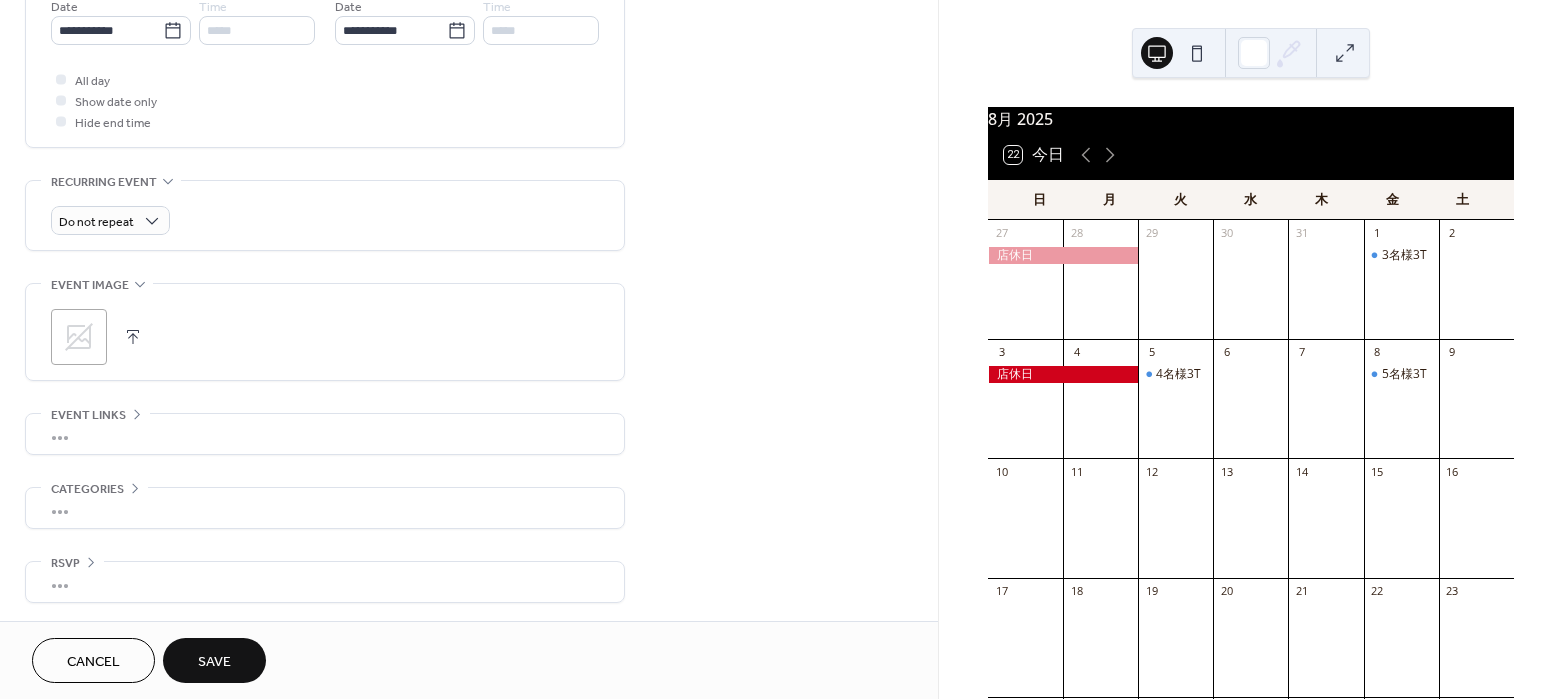 click on "Save" at bounding box center (214, 662) 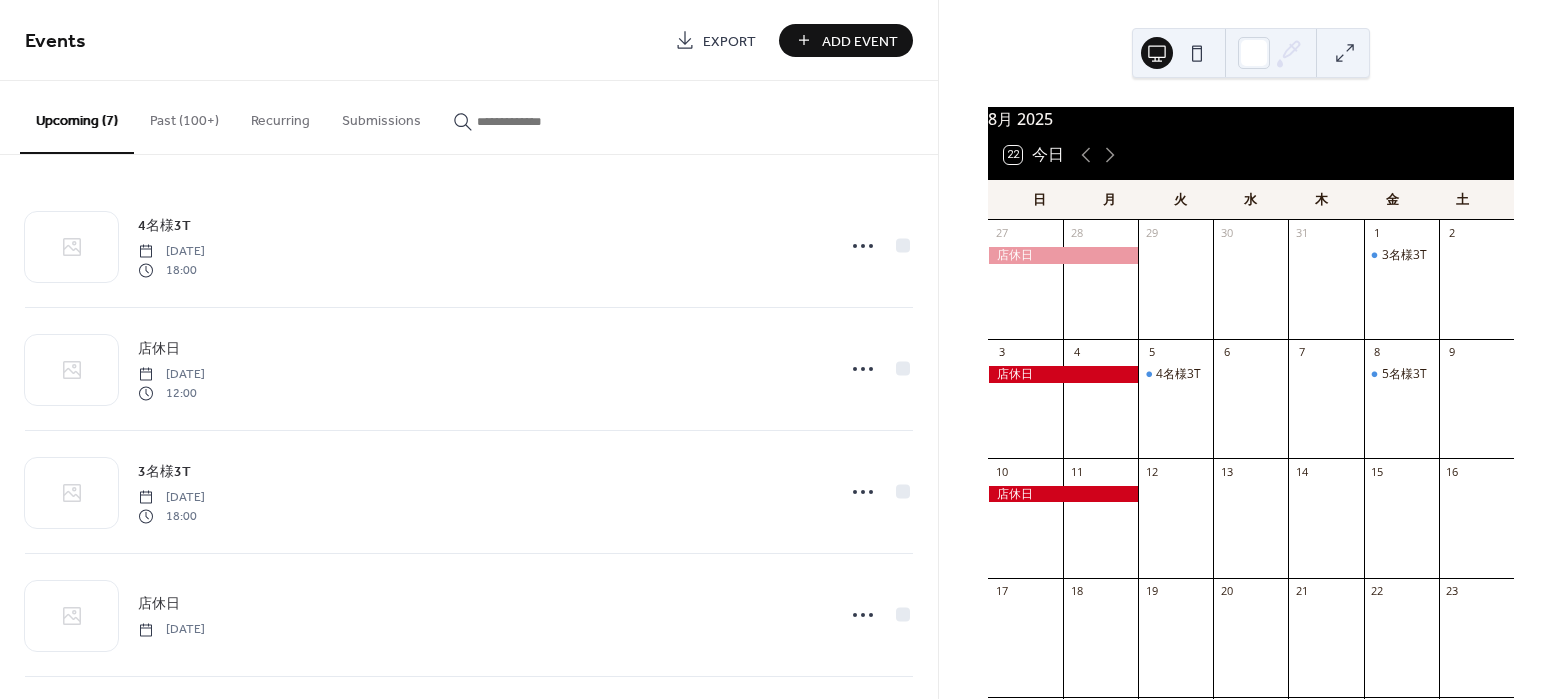 click on "Add Event" at bounding box center [846, 40] 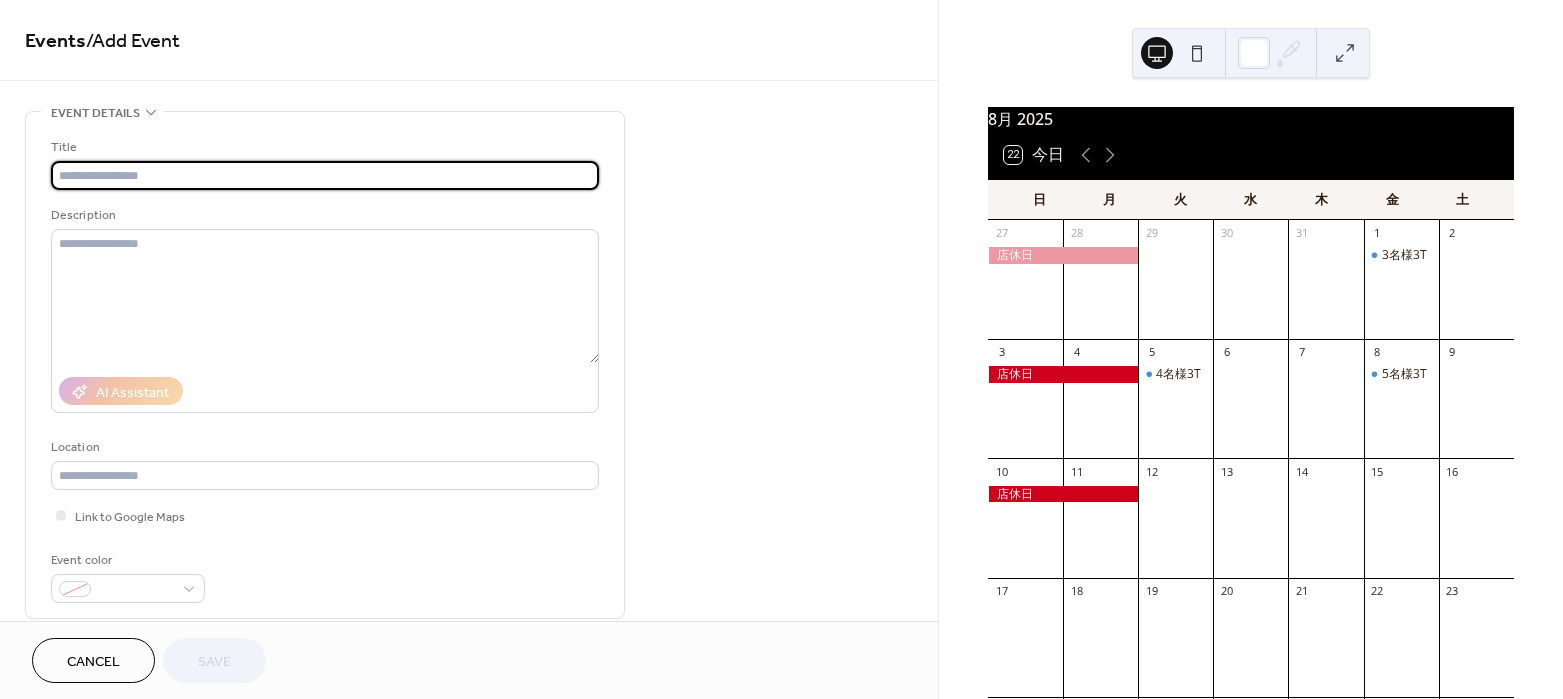 click at bounding box center (325, 175) 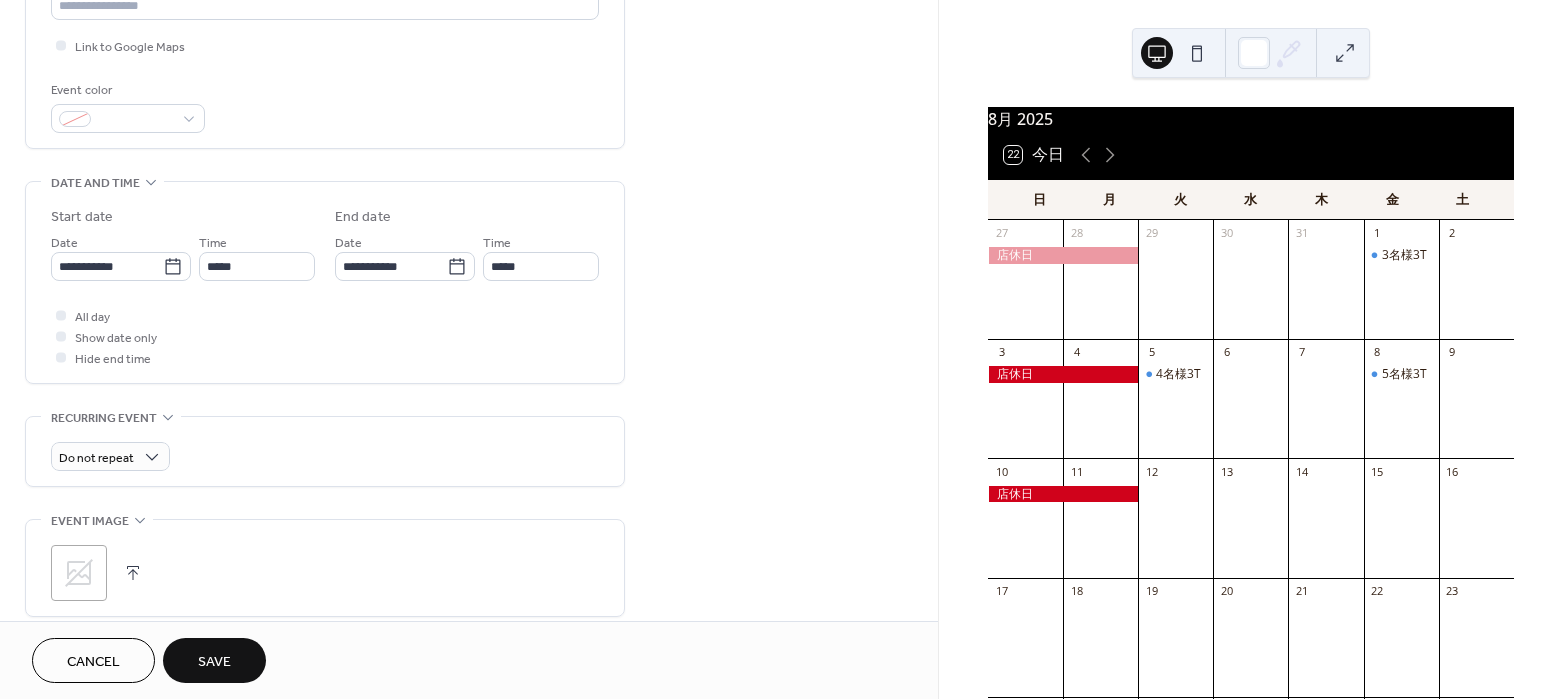 scroll, scrollTop: 500, scrollLeft: 0, axis: vertical 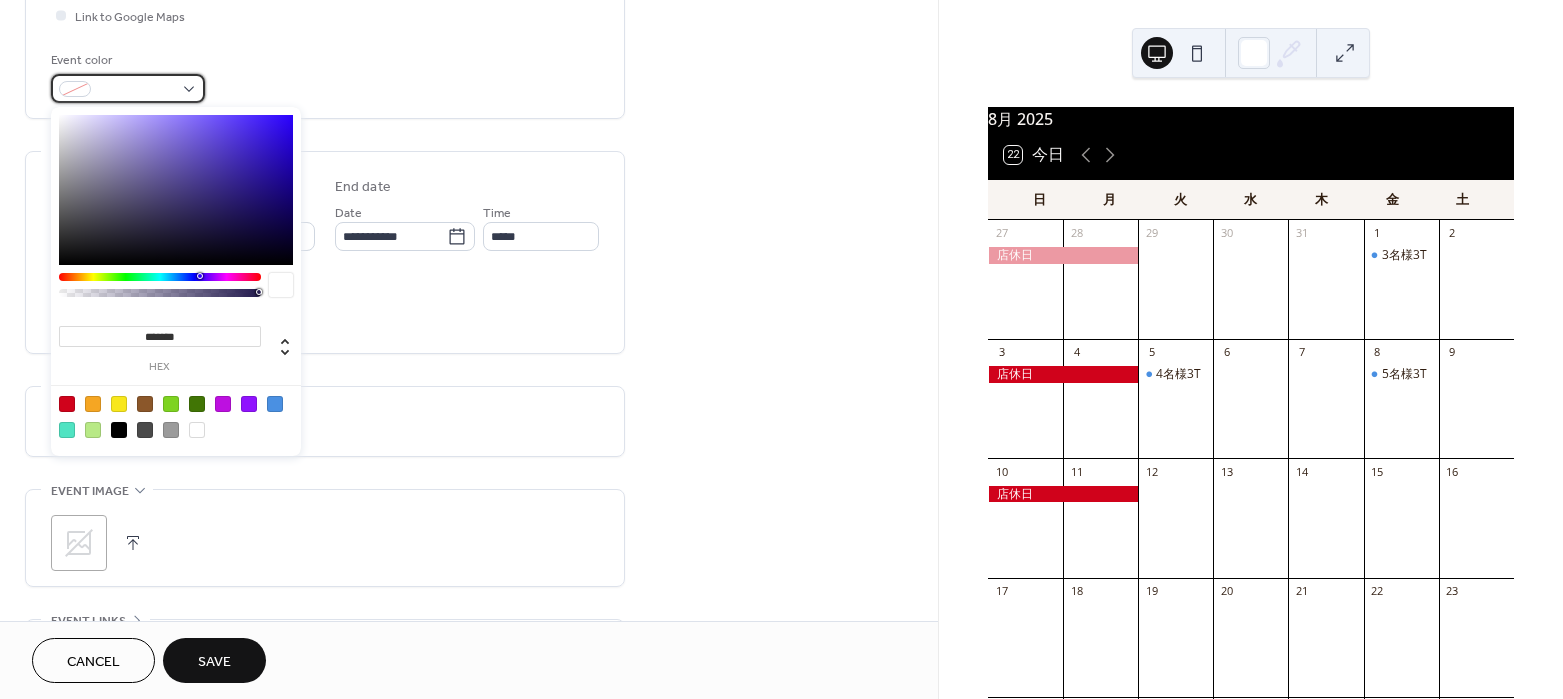 click at bounding box center [128, 88] 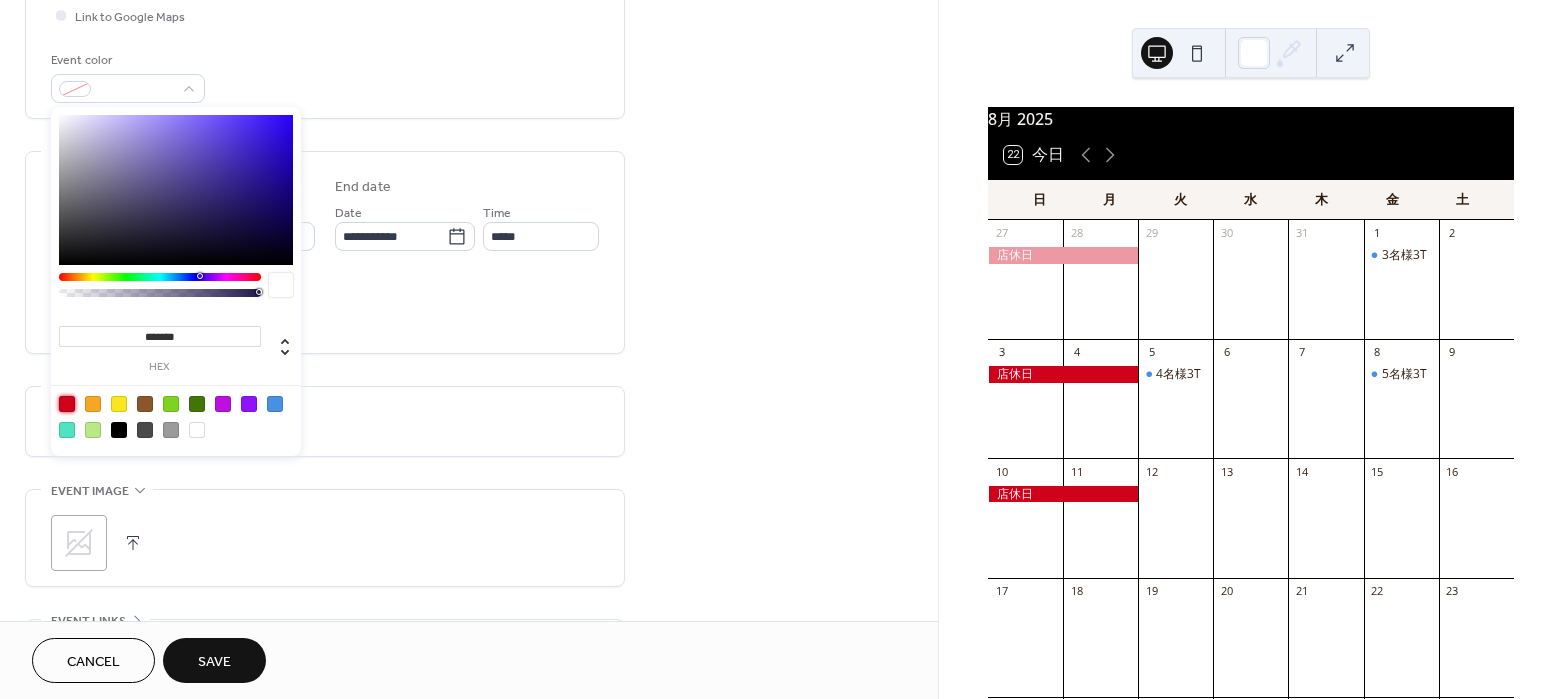 click at bounding box center (67, 404) 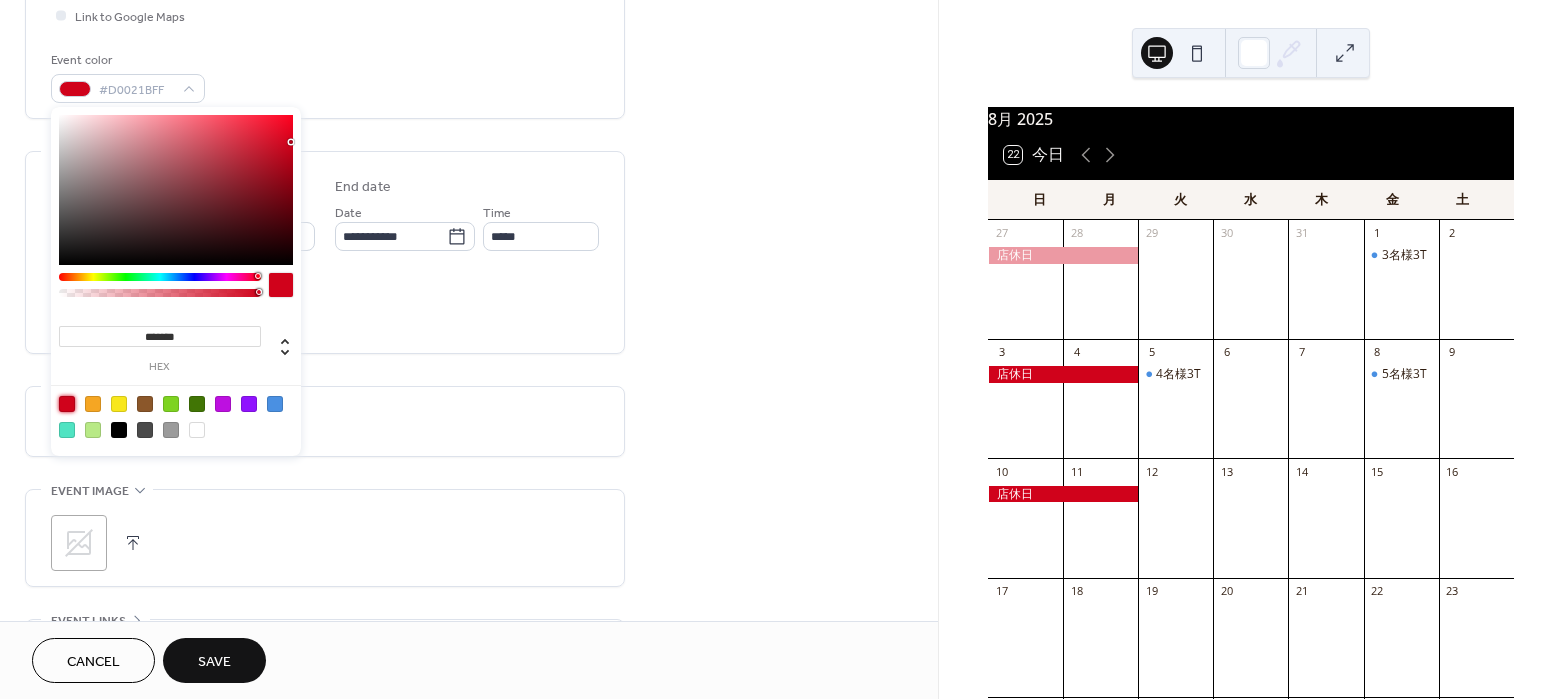 click on "All day Show date only Hide end time" at bounding box center (325, 306) 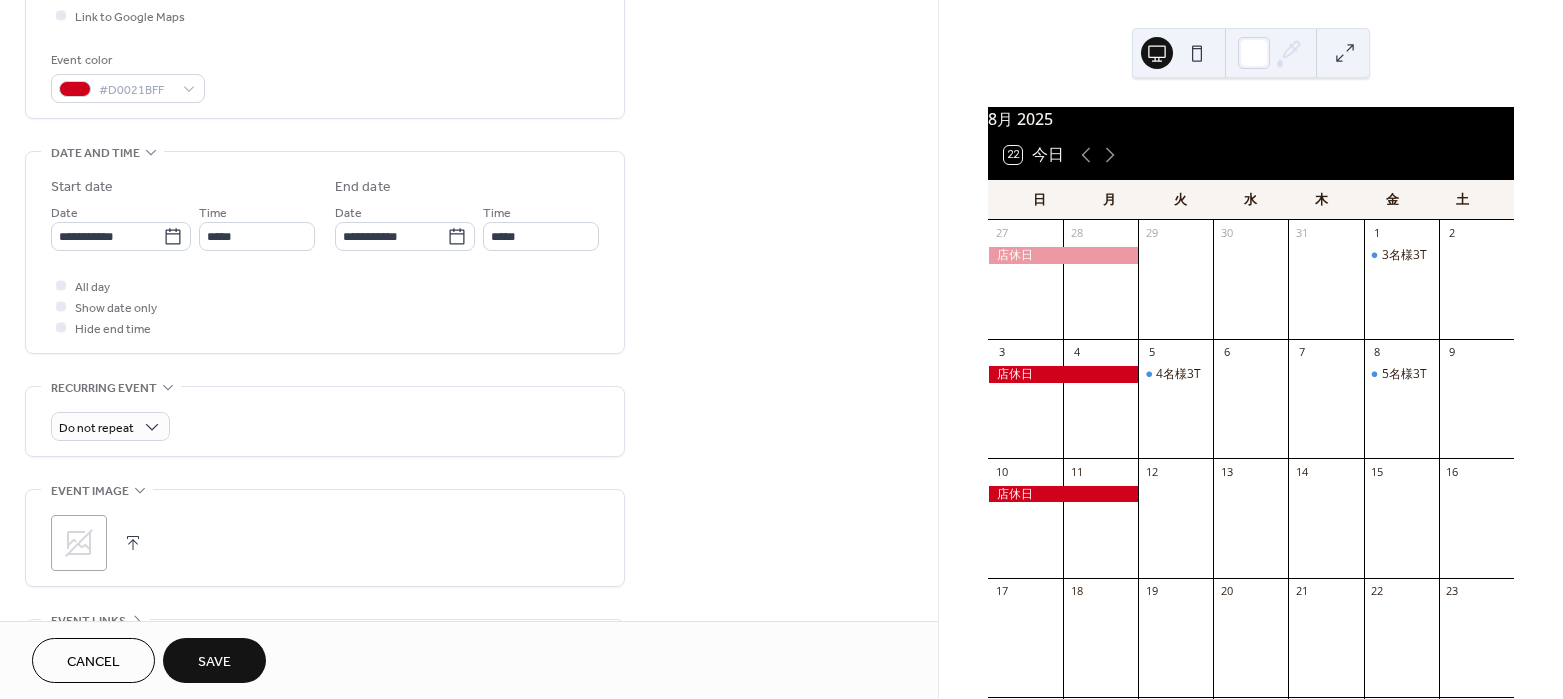 click on "**********" at bounding box center [325, 257] 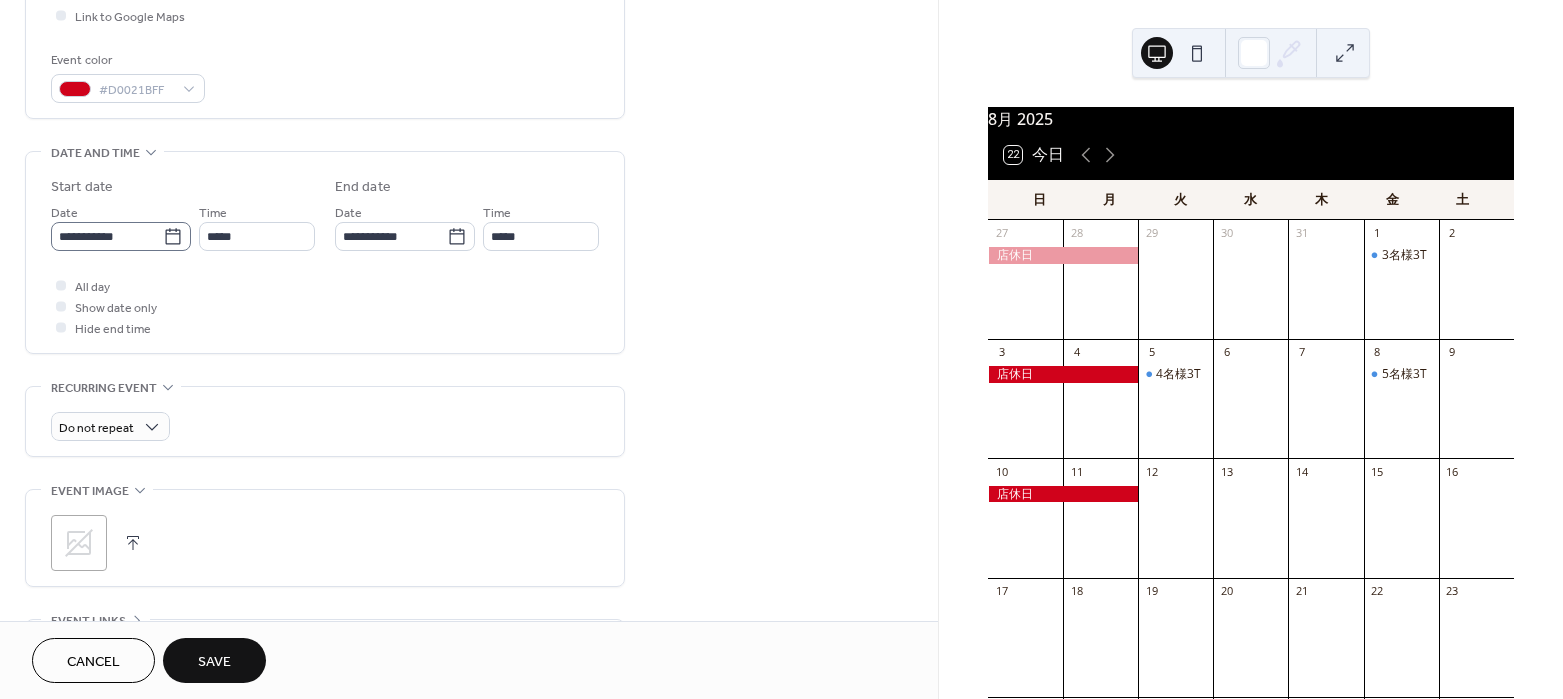 click 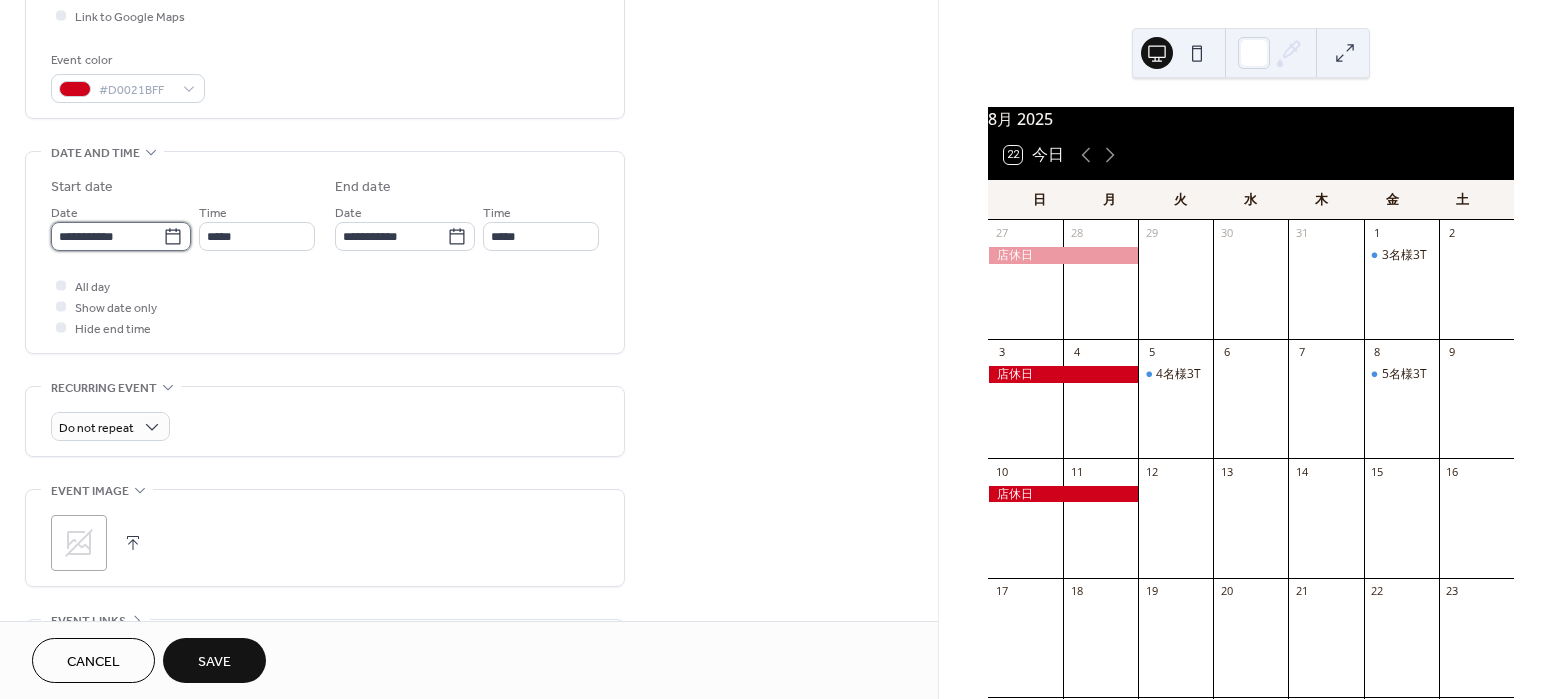 click on "**********" at bounding box center (107, 236) 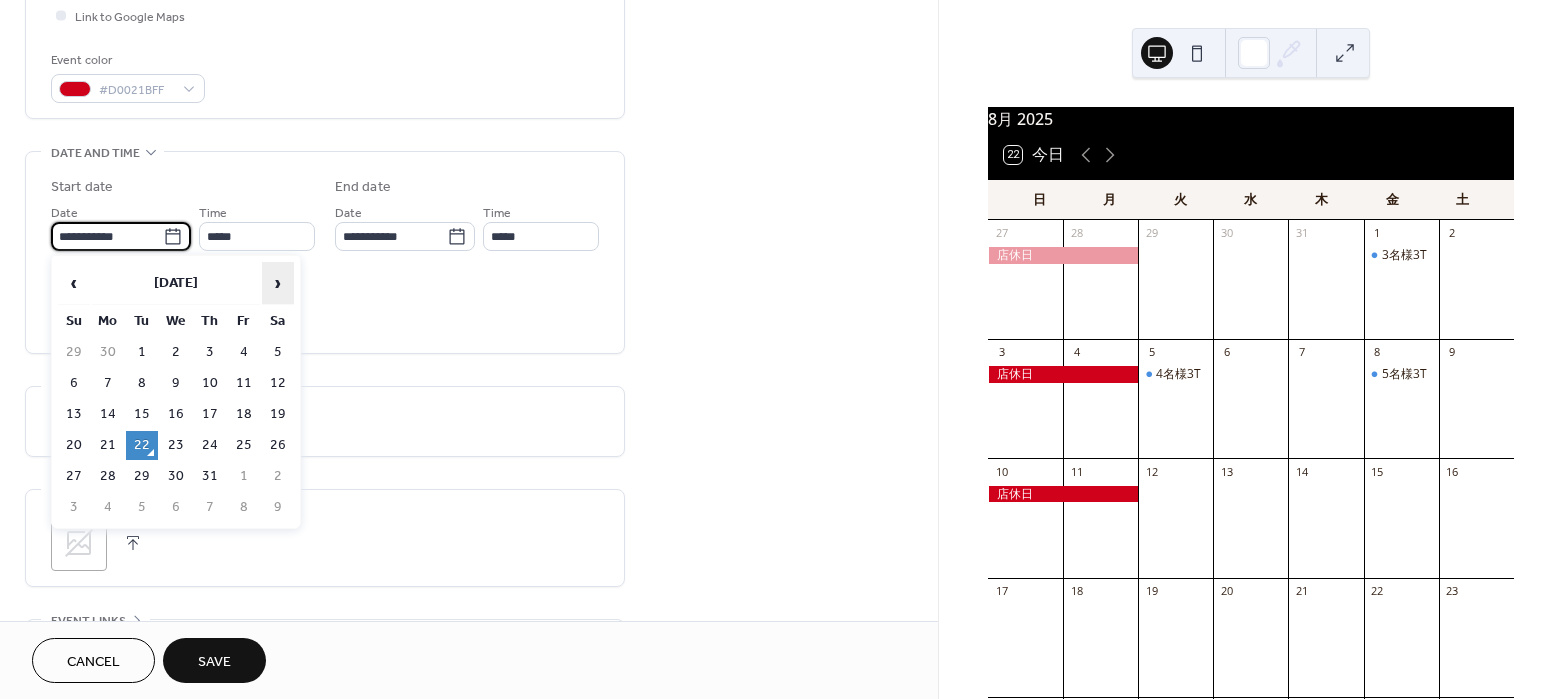 click on "›" at bounding box center [278, 283] 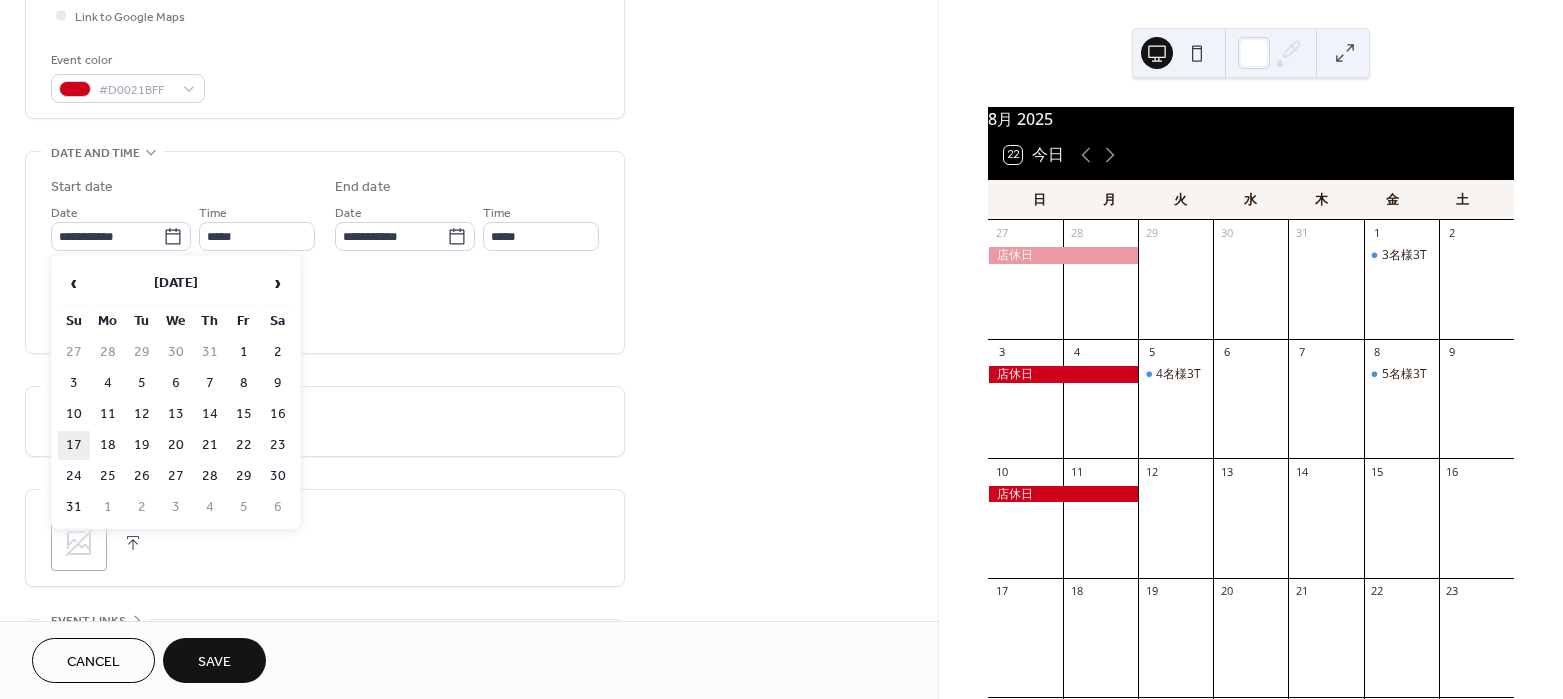 click on "17" at bounding box center (74, 445) 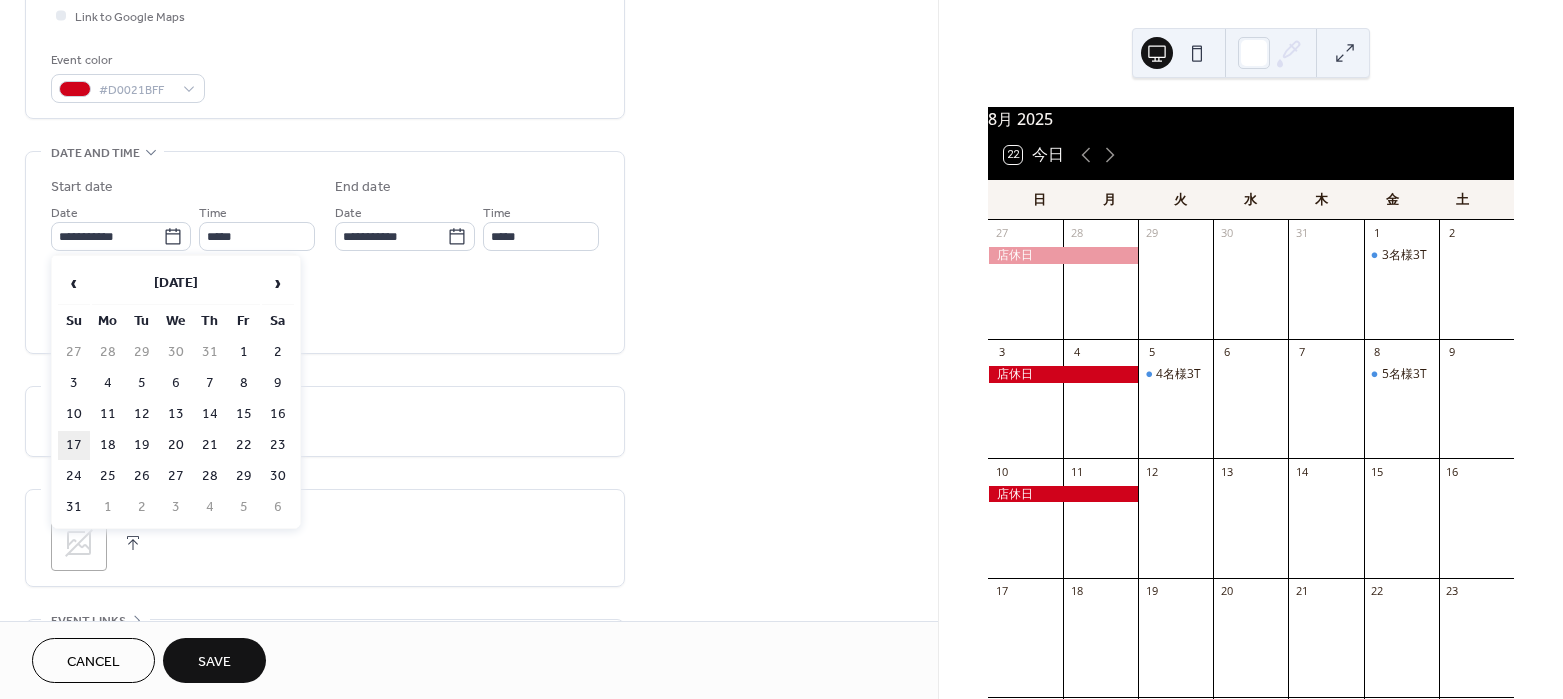 type on "**********" 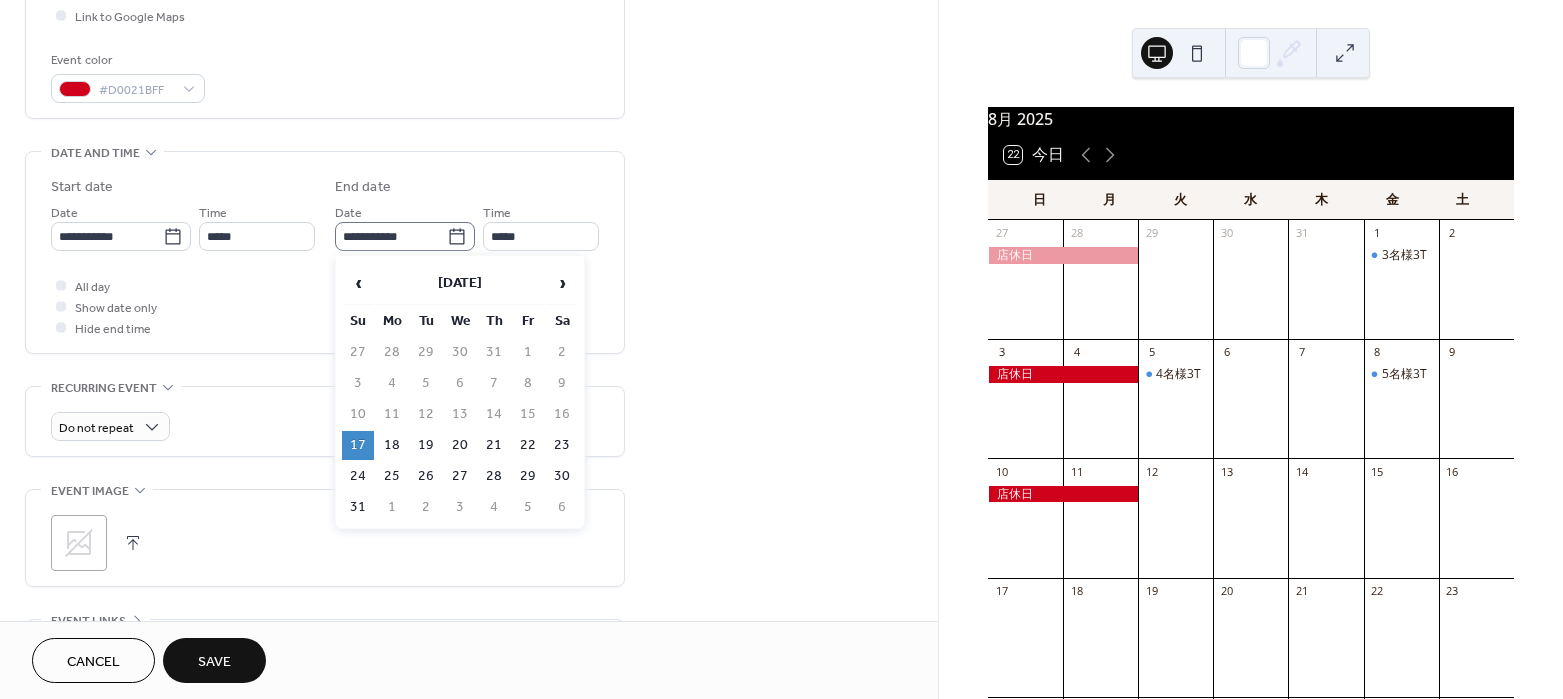 click 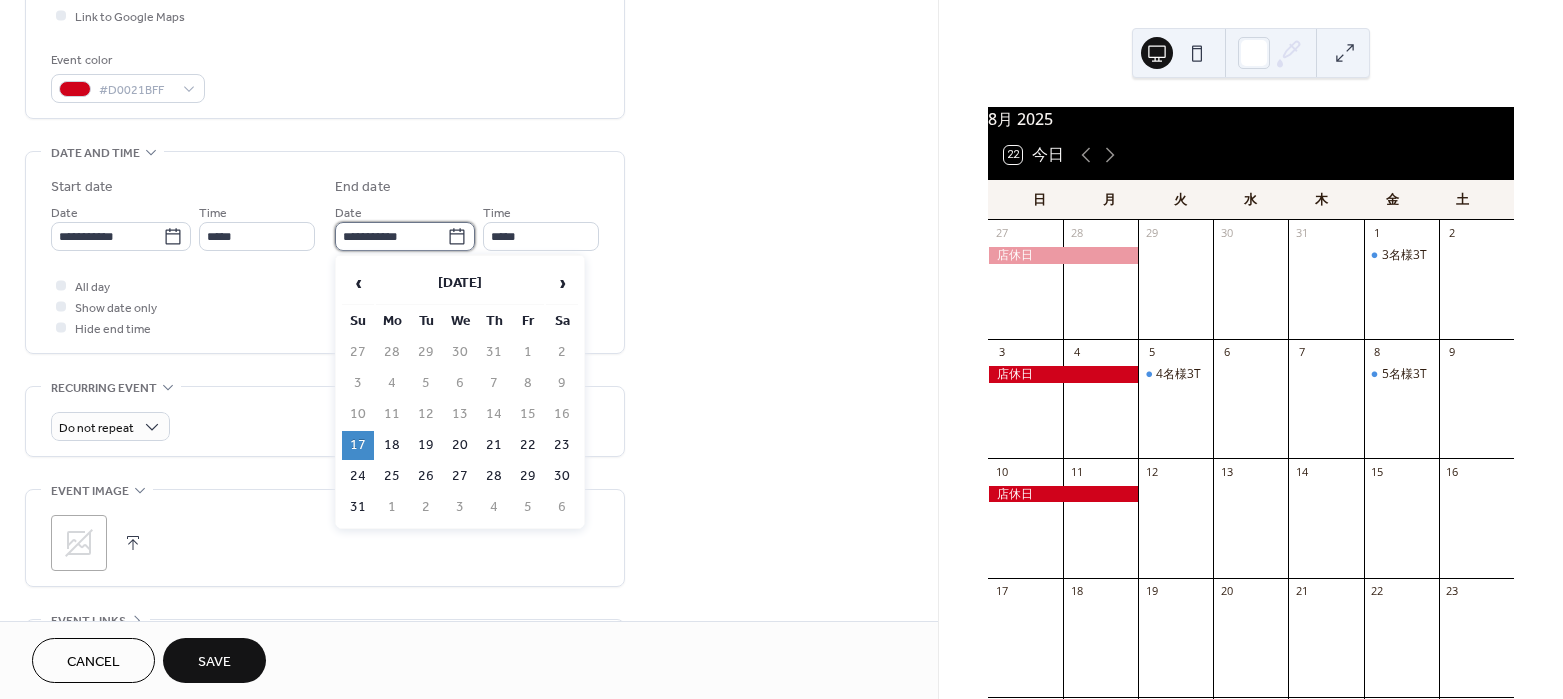 click on "**********" at bounding box center (391, 236) 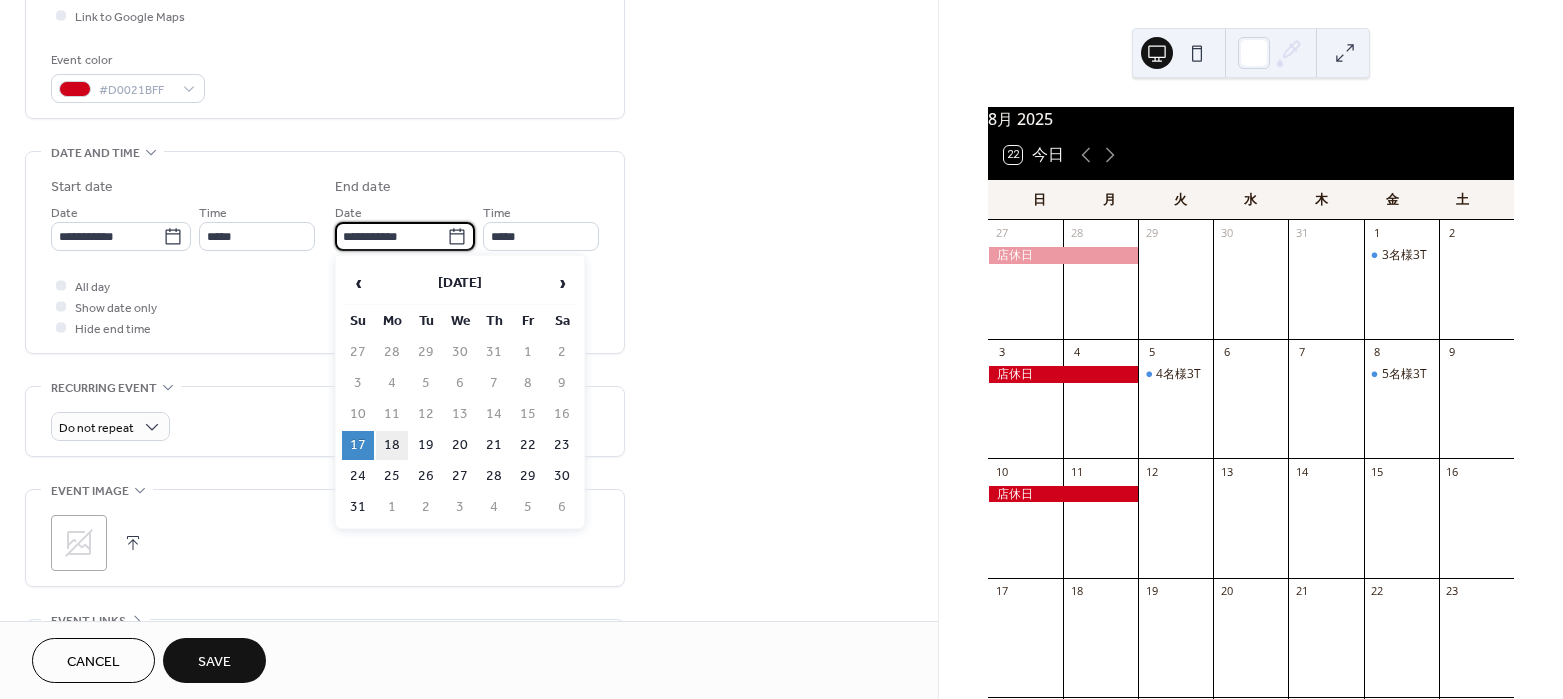 click on "18" at bounding box center (392, 445) 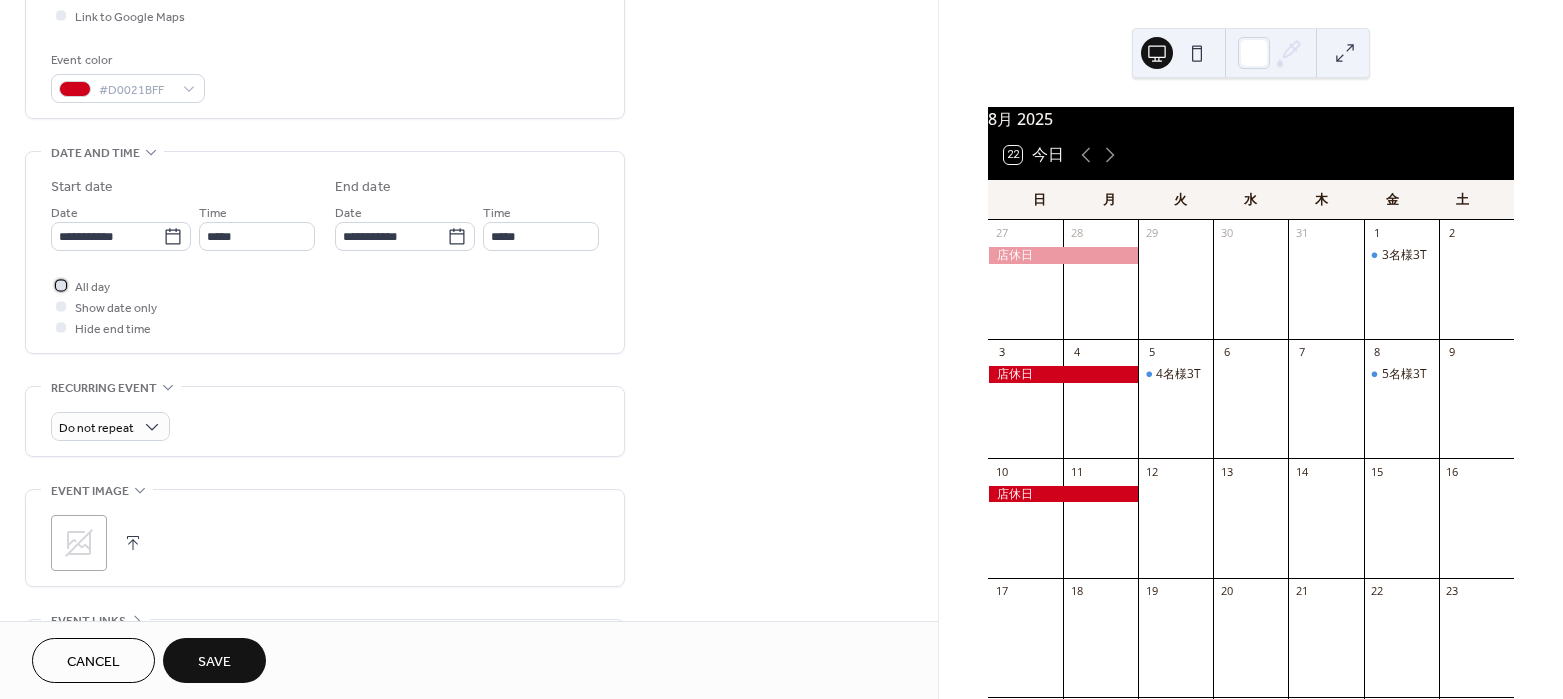 click on "All day" at bounding box center (92, 287) 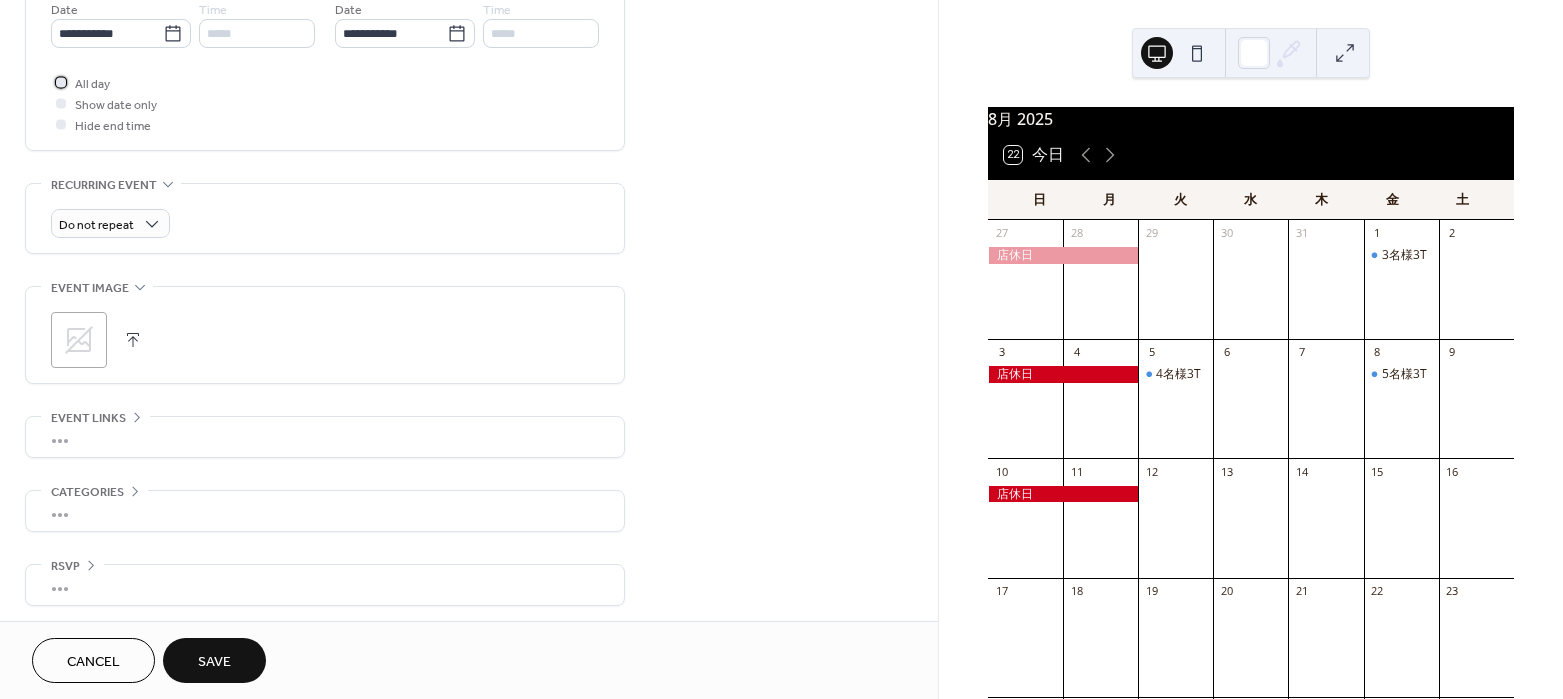 scroll, scrollTop: 706, scrollLeft: 0, axis: vertical 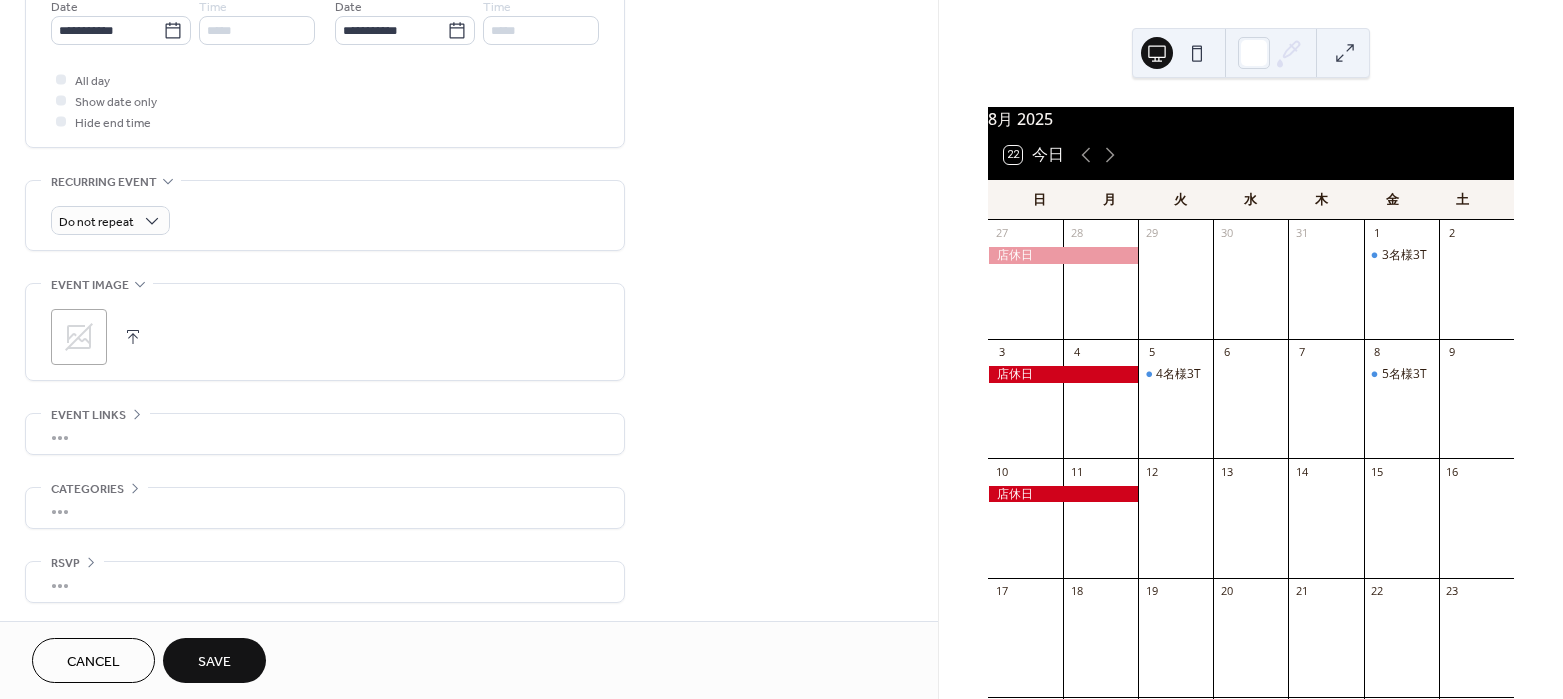 click on "Save" at bounding box center [214, 662] 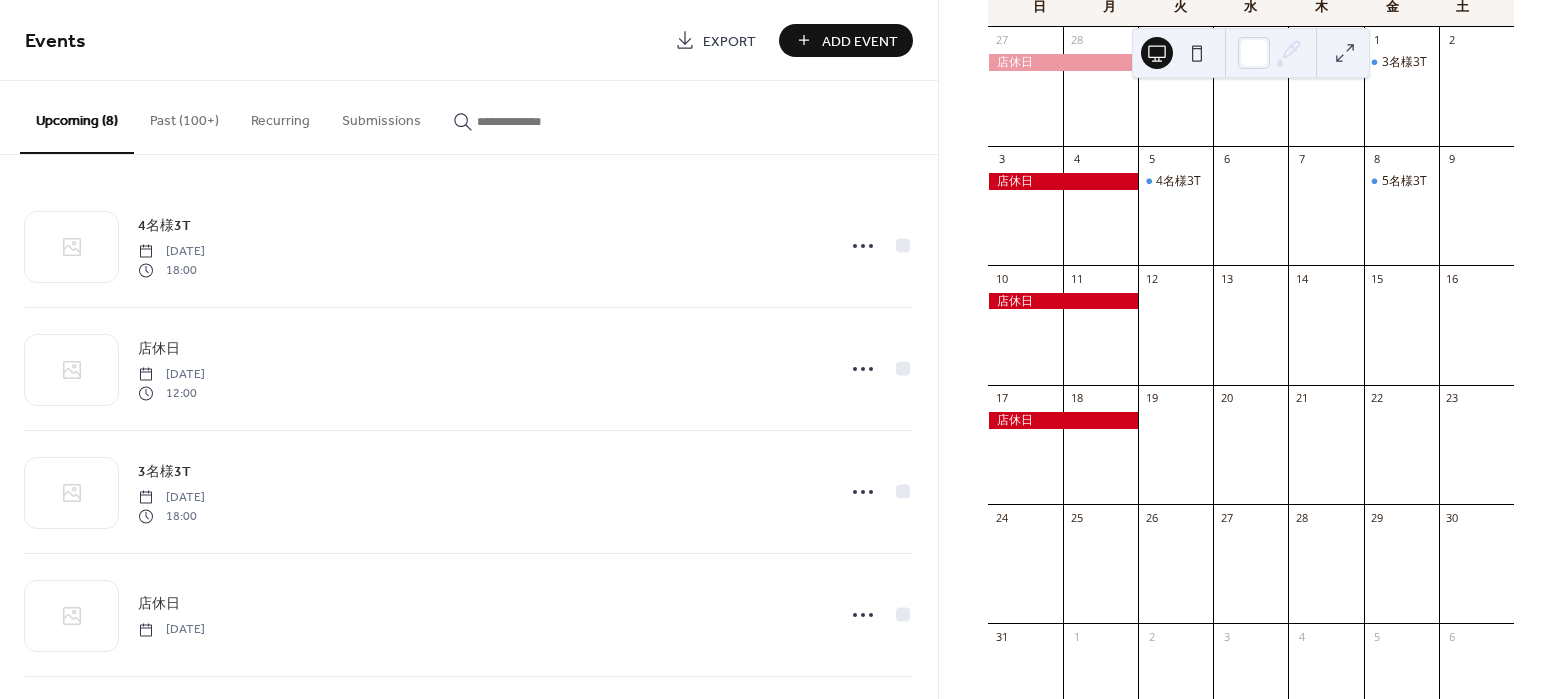scroll, scrollTop: 296, scrollLeft: 0, axis: vertical 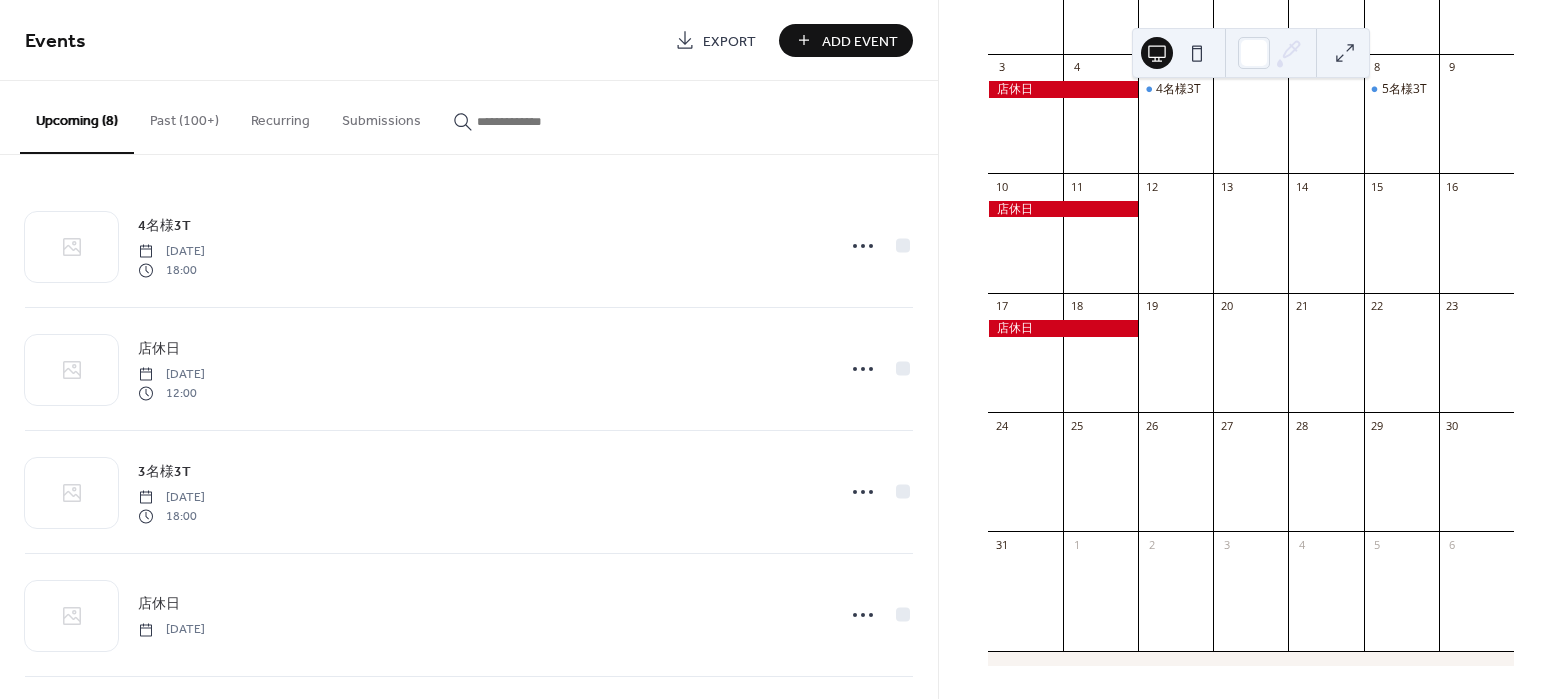 click on "Add Event" at bounding box center (846, 40) 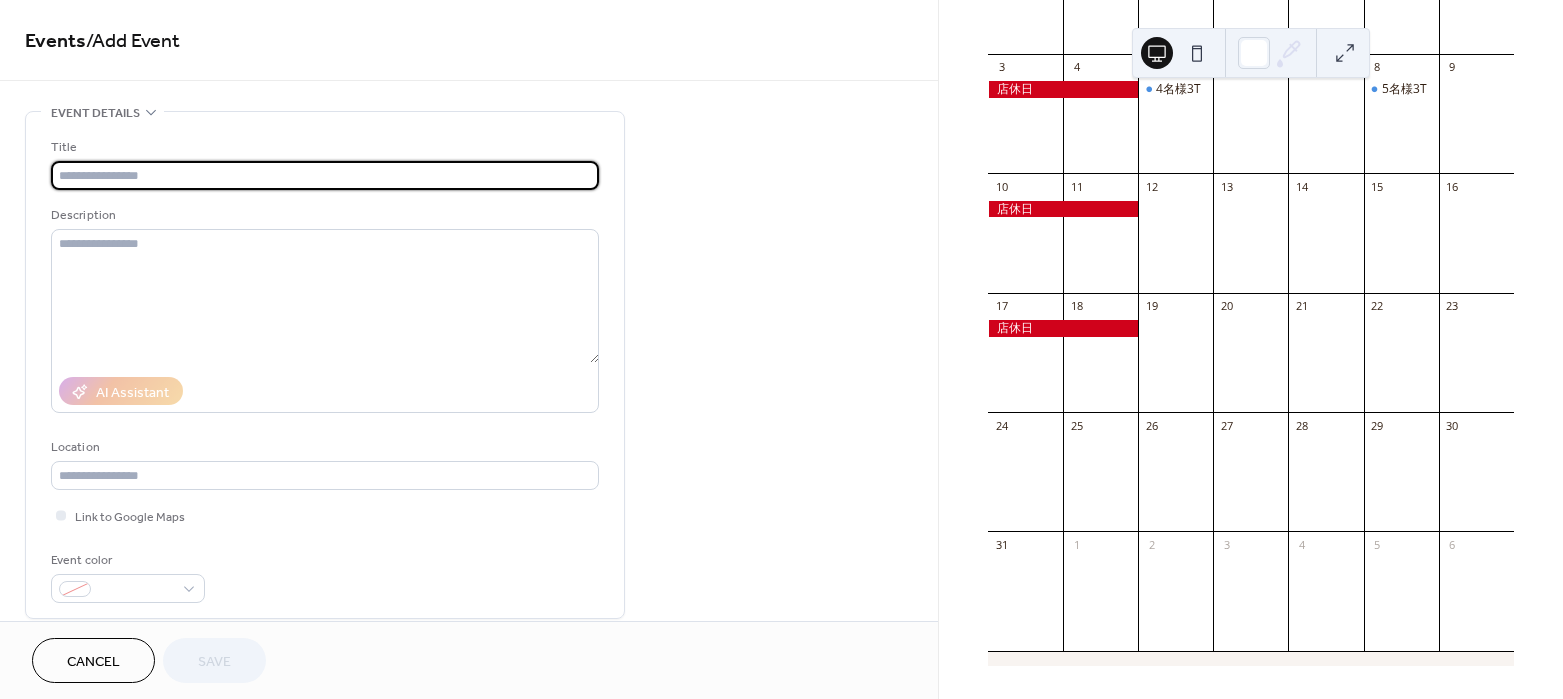 click at bounding box center [325, 175] 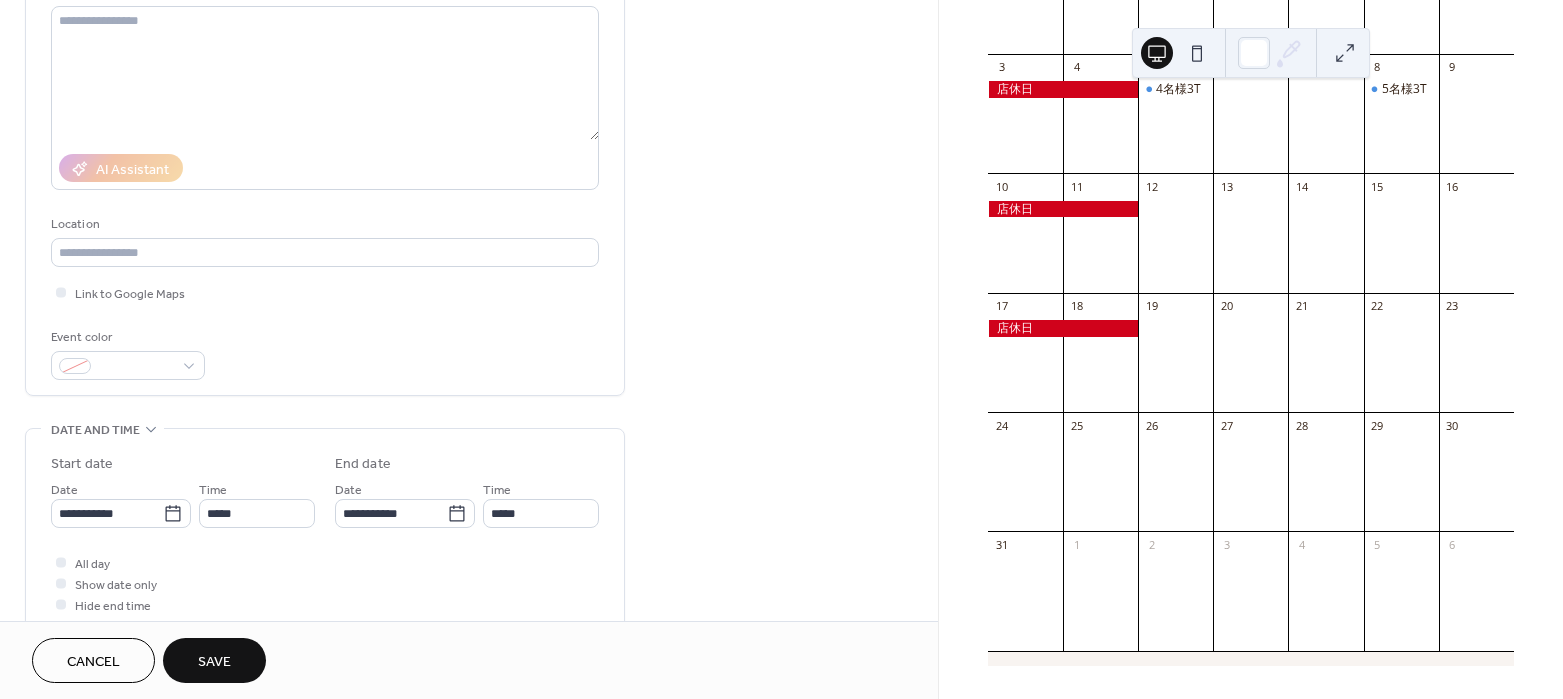 scroll, scrollTop: 250, scrollLeft: 0, axis: vertical 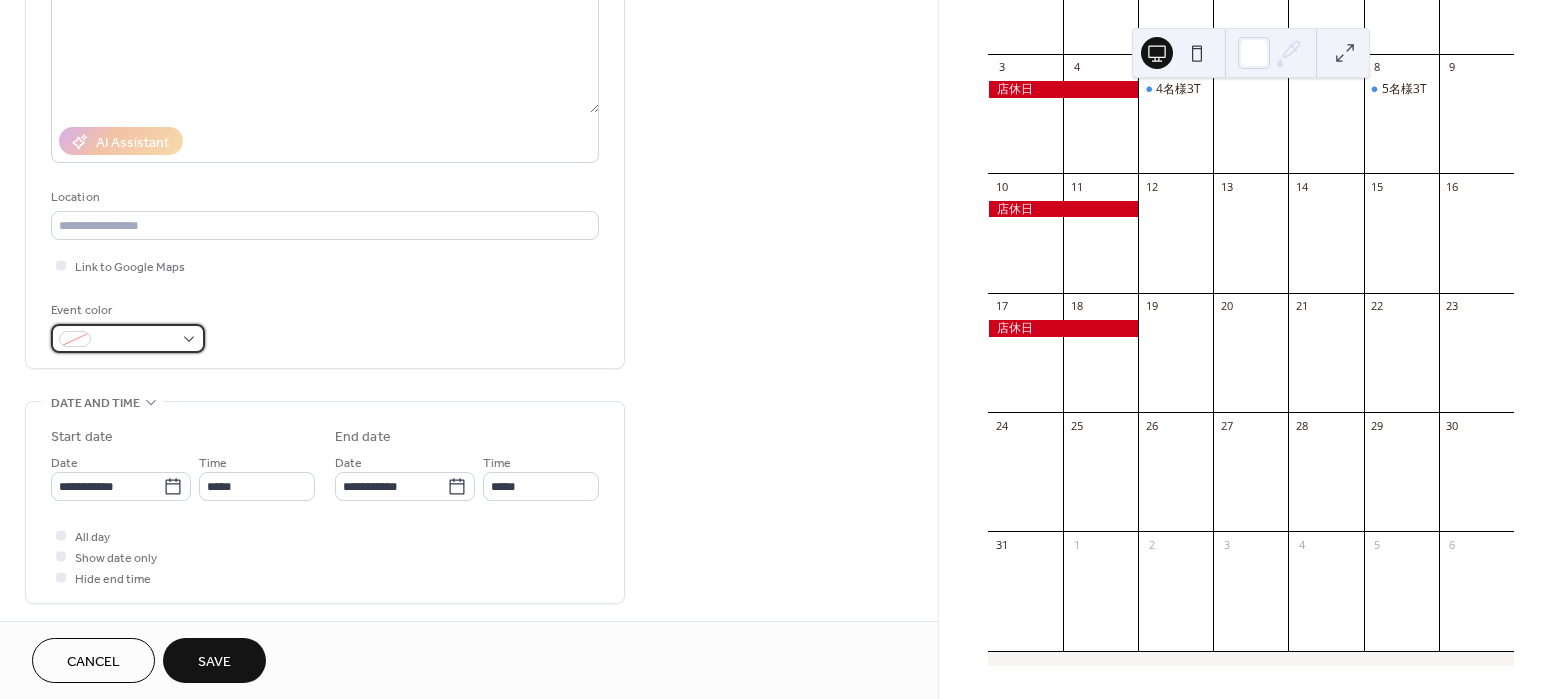 click at bounding box center (128, 338) 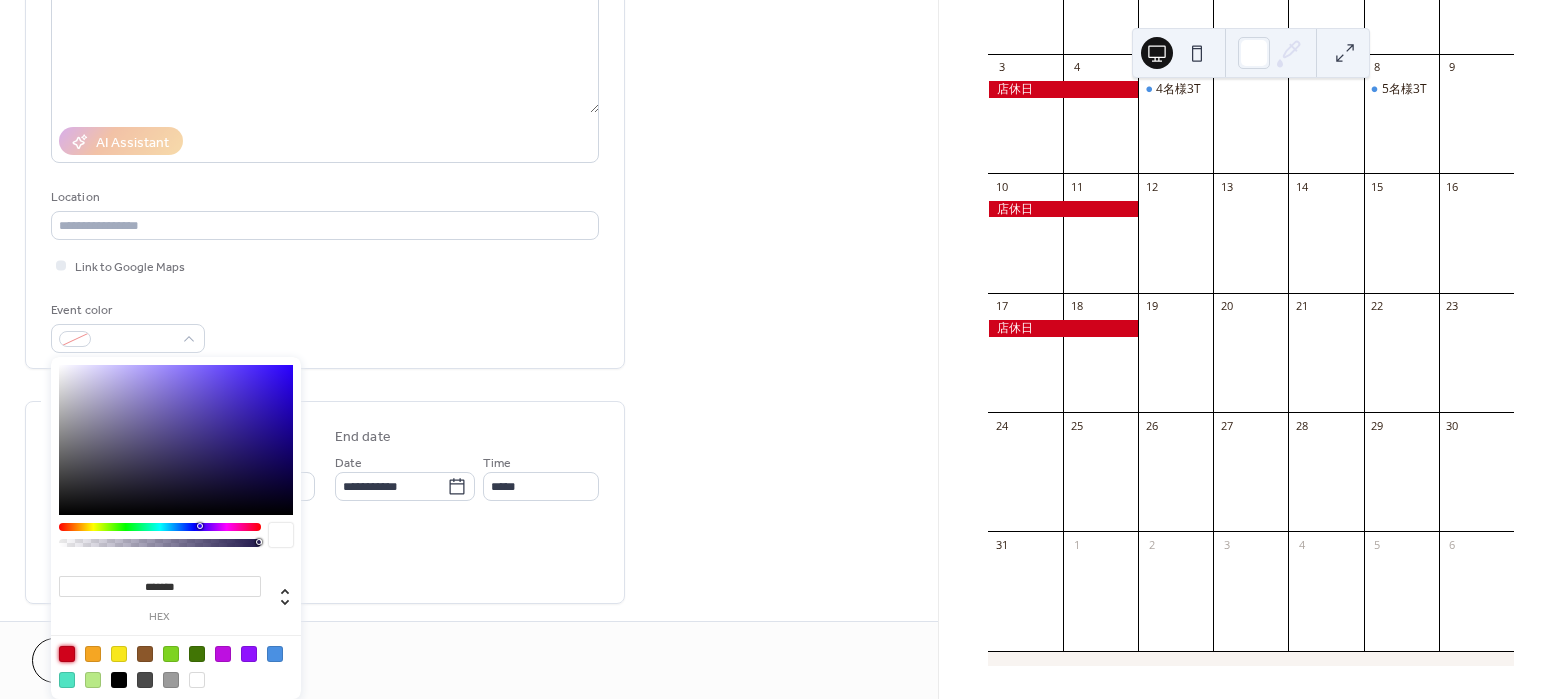 click at bounding box center [67, 654] 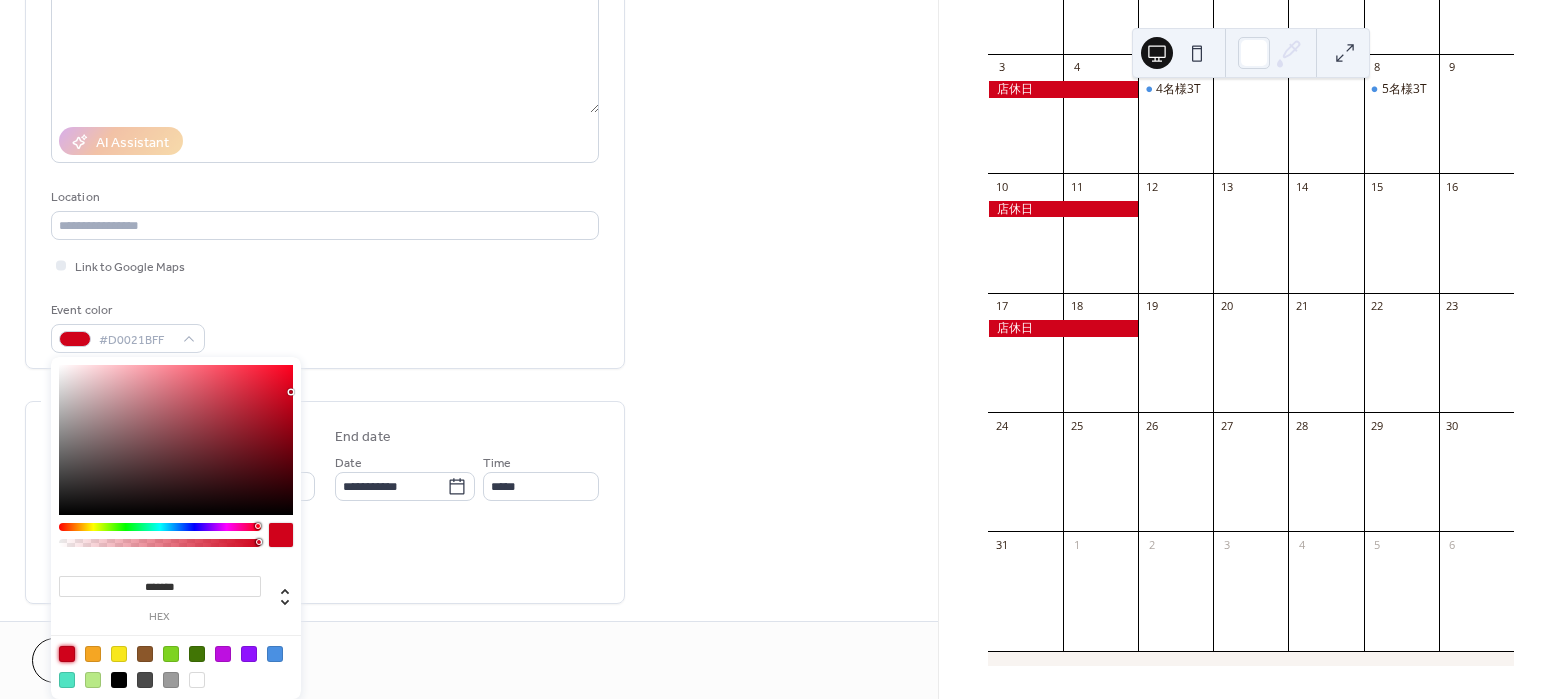 click on "Event color #D0021BFF" at bounding box center [325, 326] 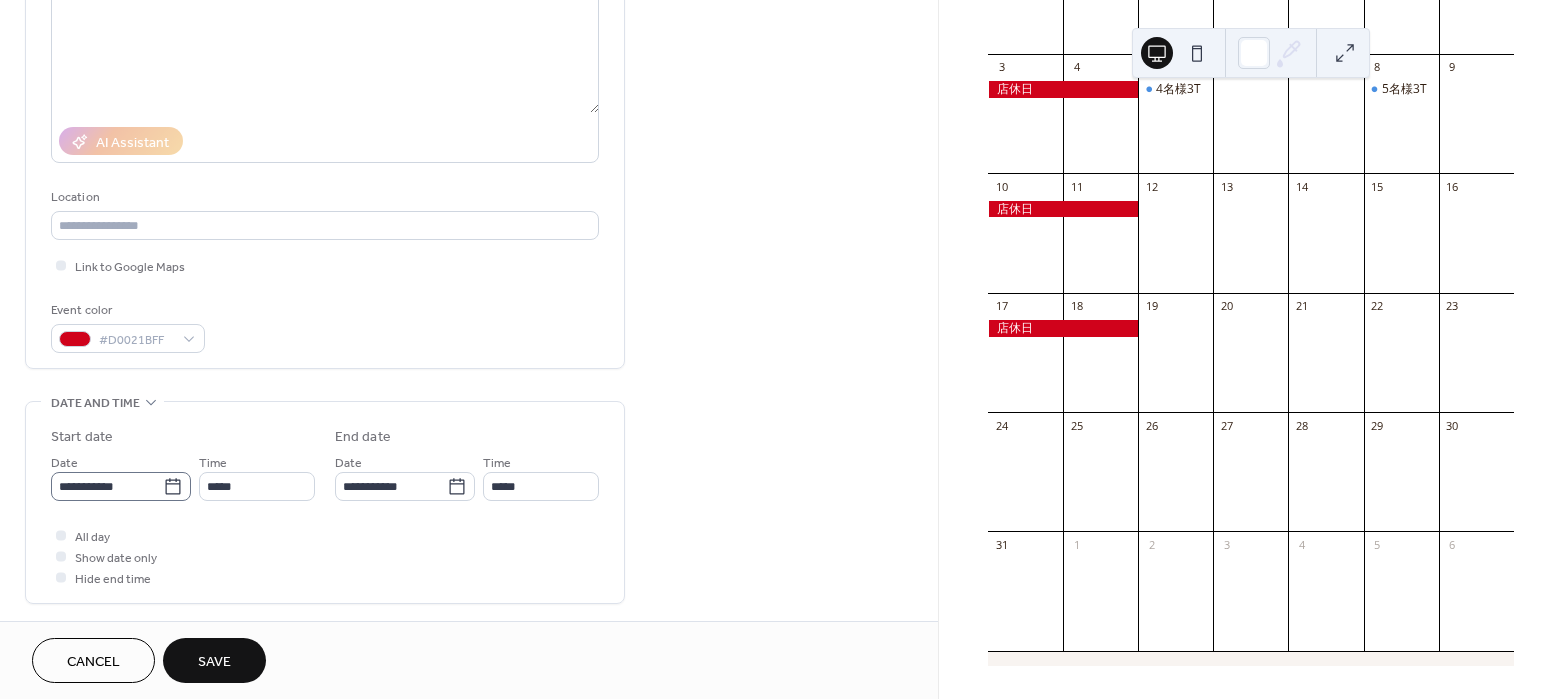 click on "**********" at bounding box center [121, 486] 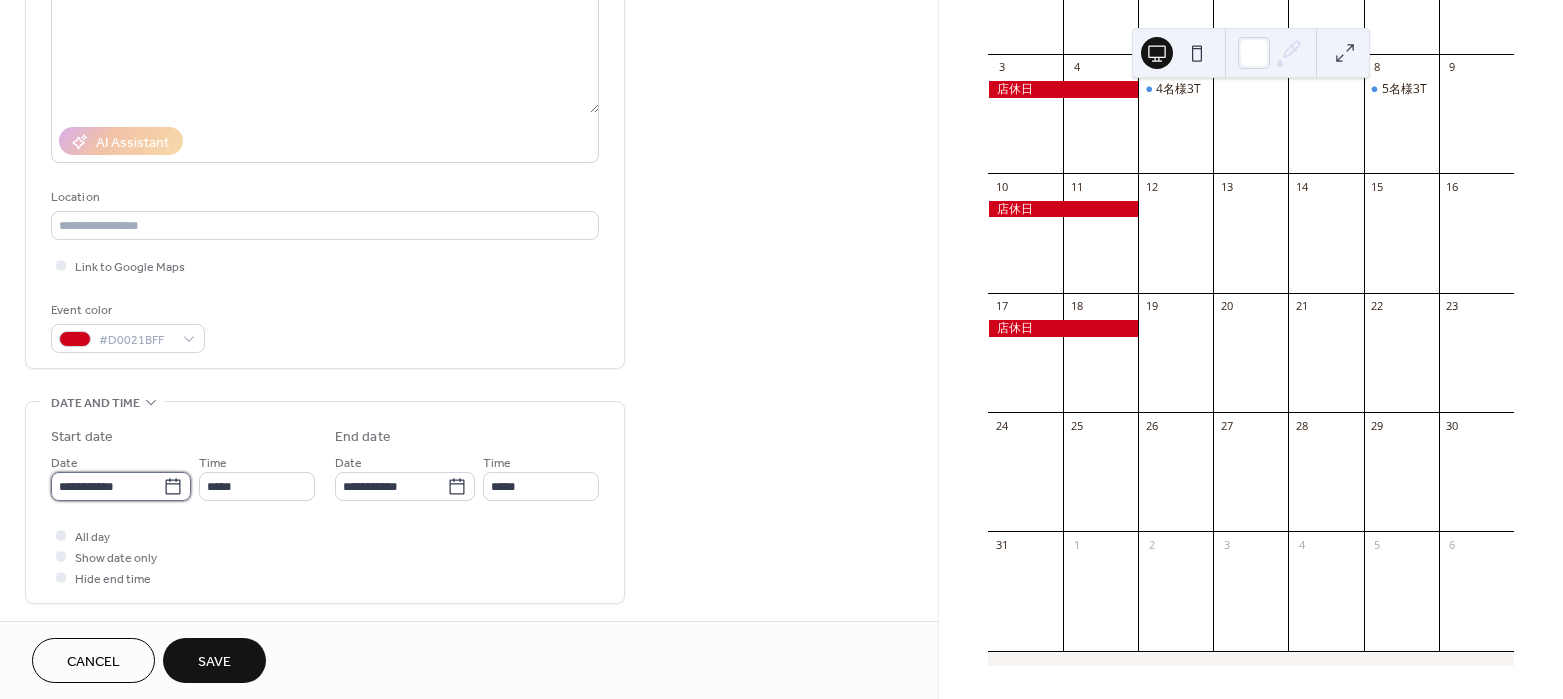 click on "**********" at bounding box center (107, 486) 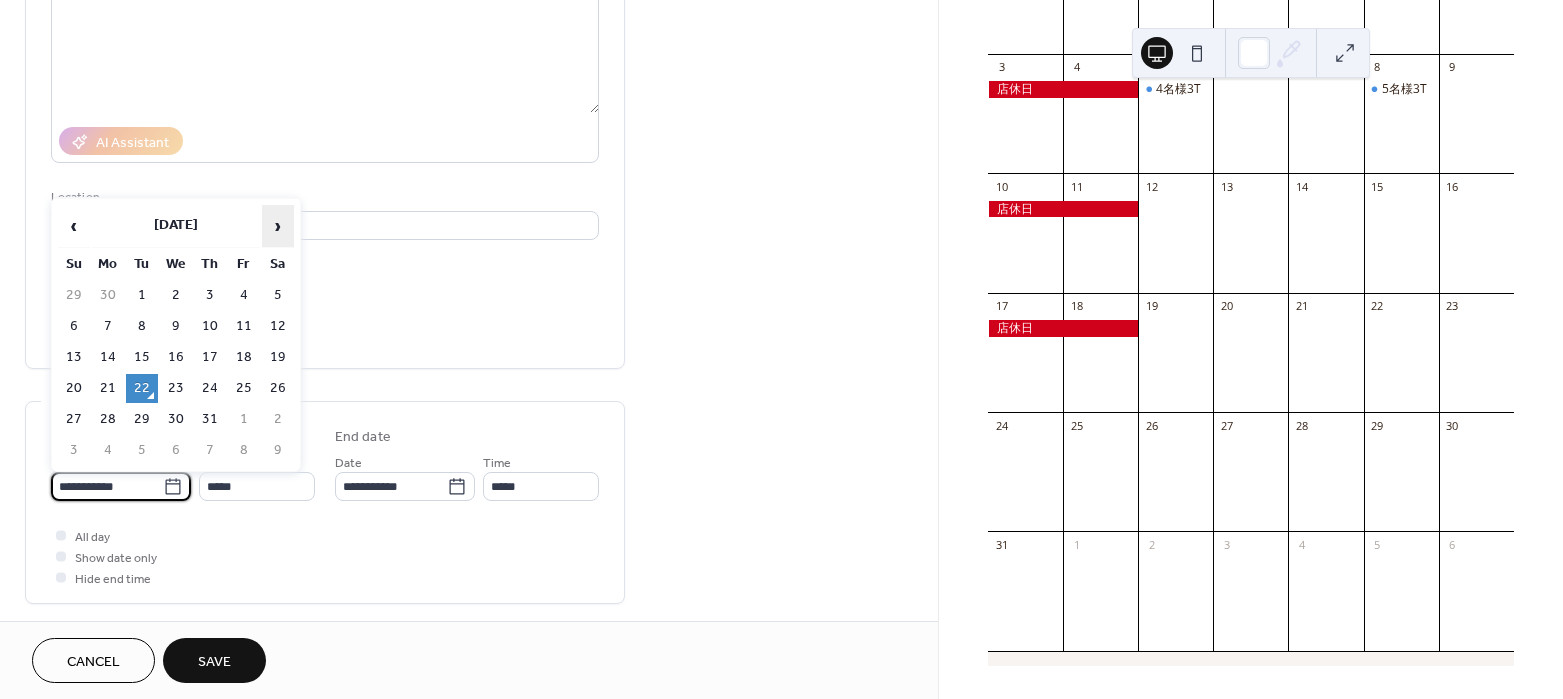 click on "›" at bounding box center (278, 226) 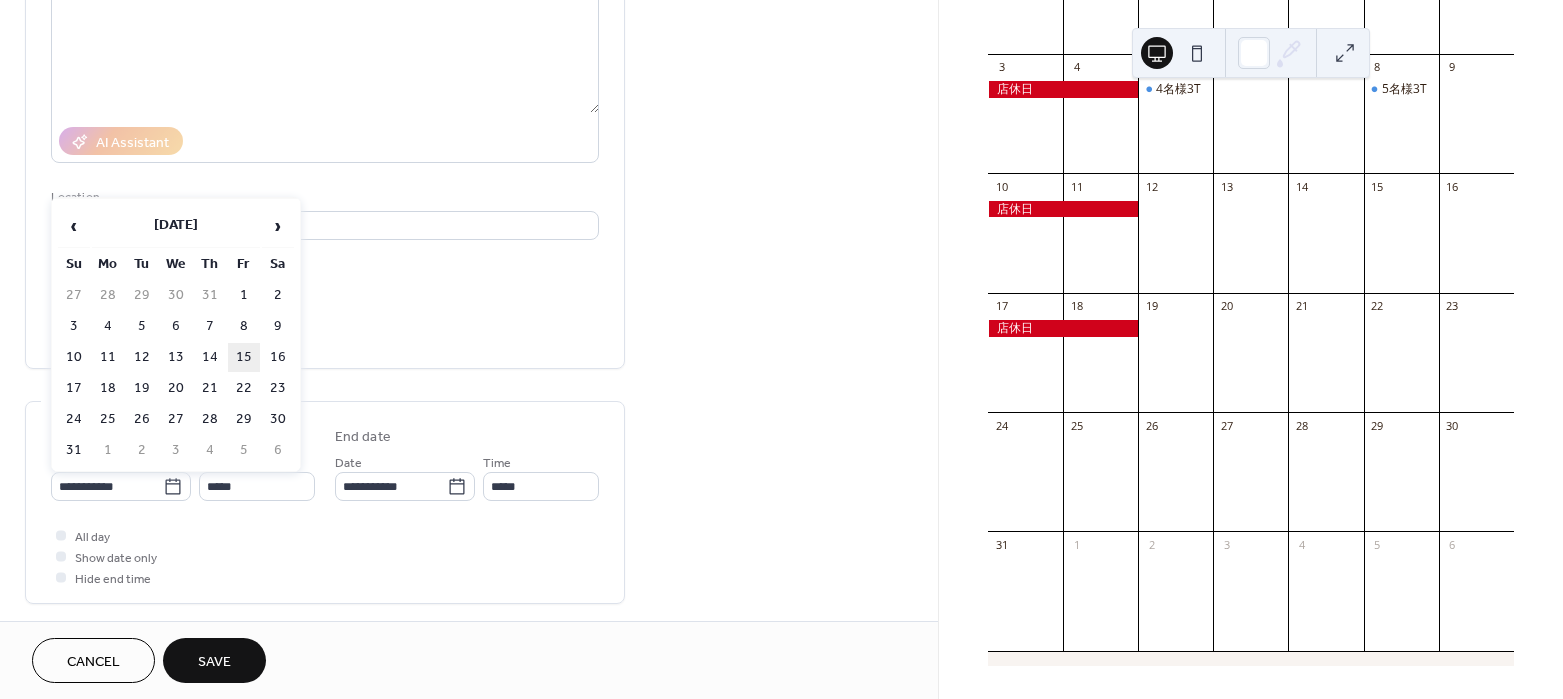 click on "15" at bounding box center [244, 357] 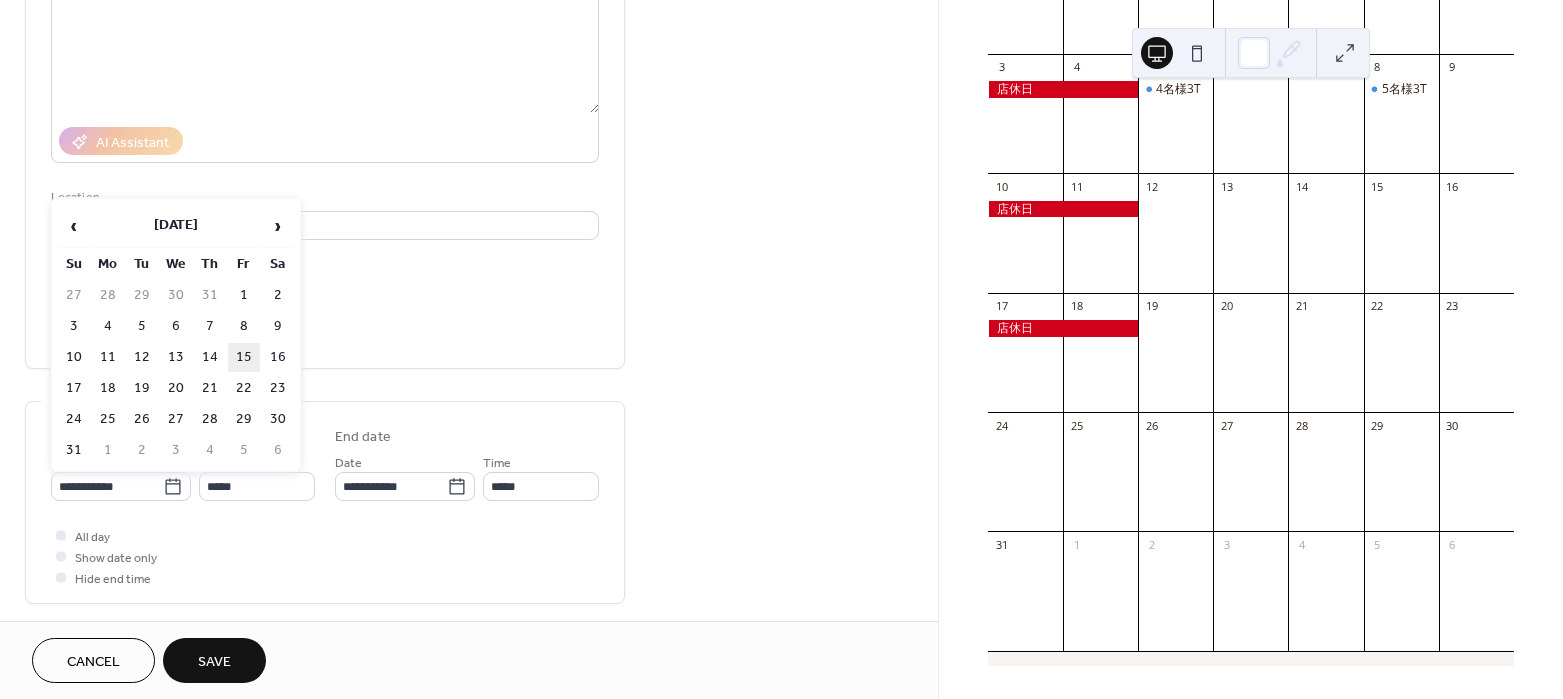 type on "**********" 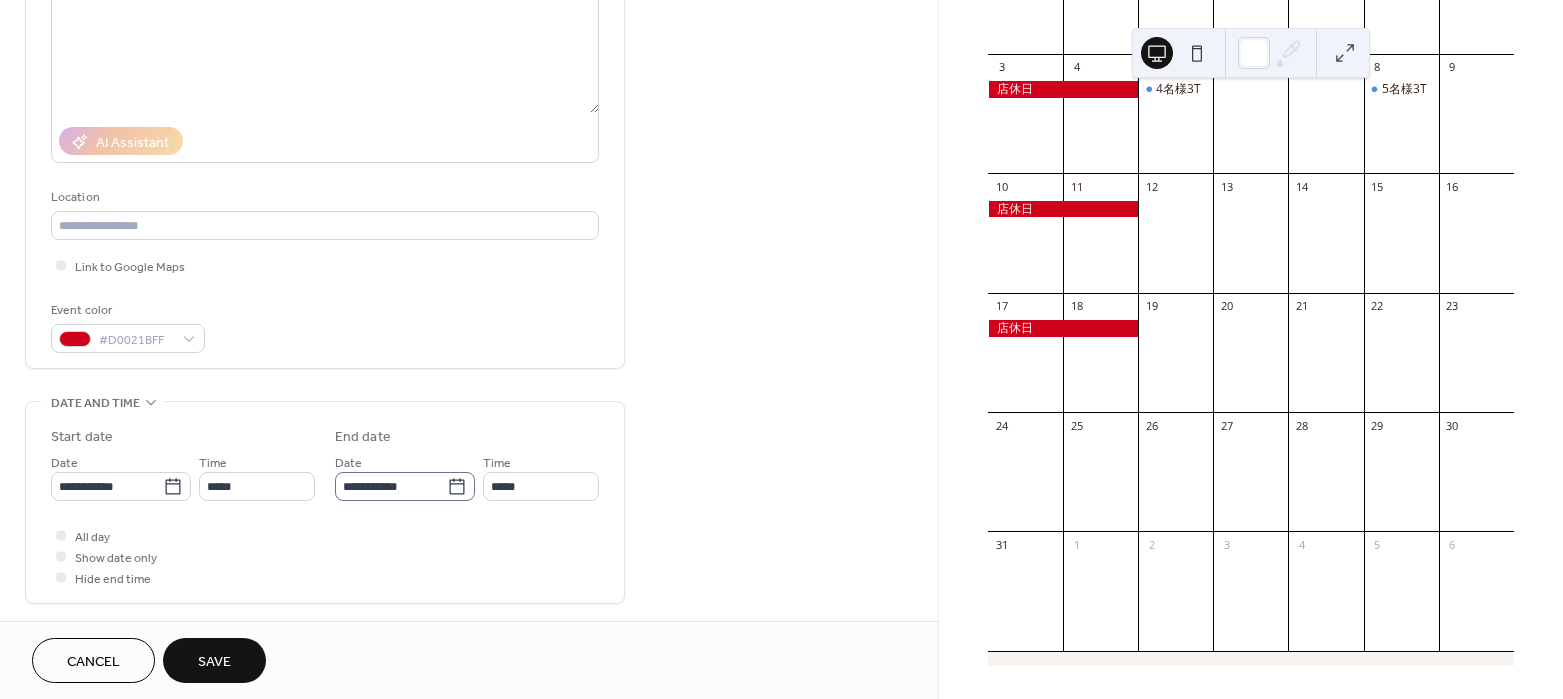 click 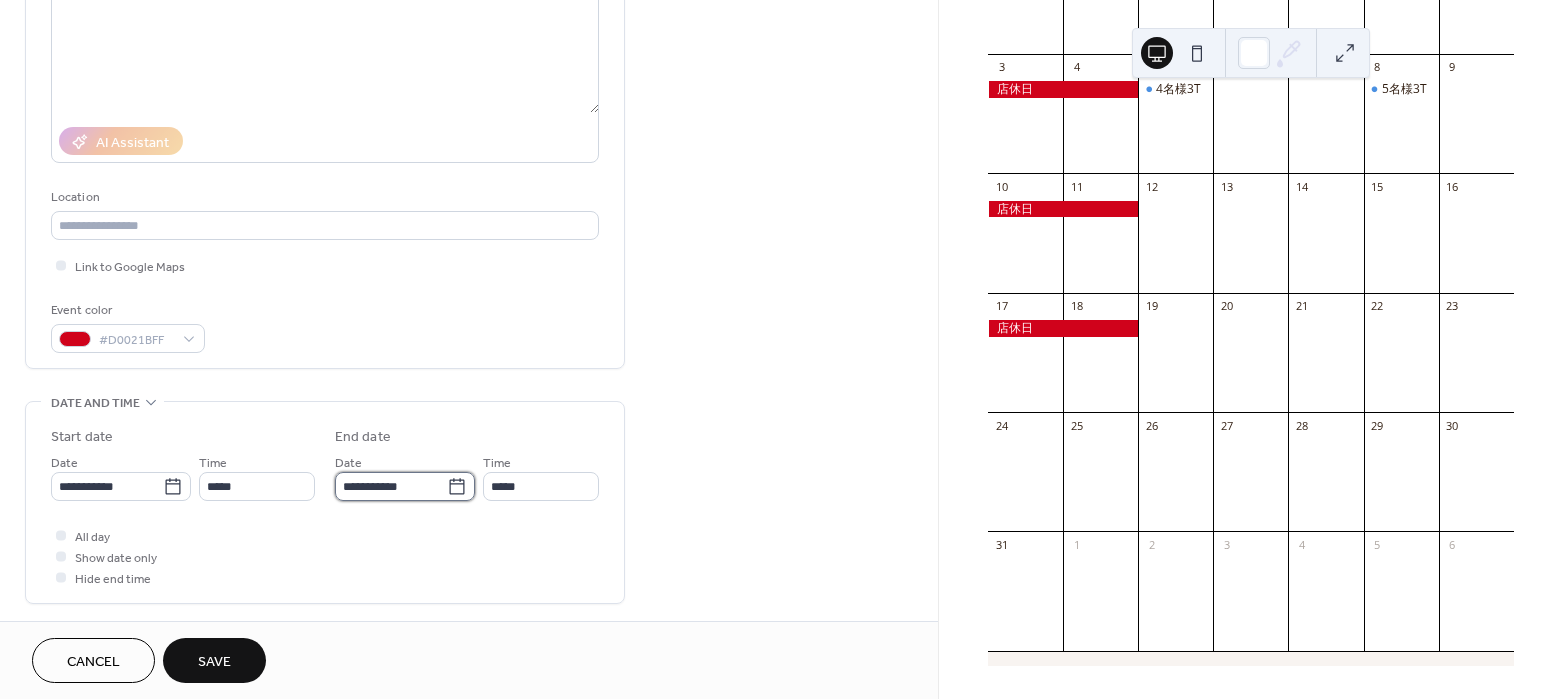 click on "**********" at bounding box center (391, 486) 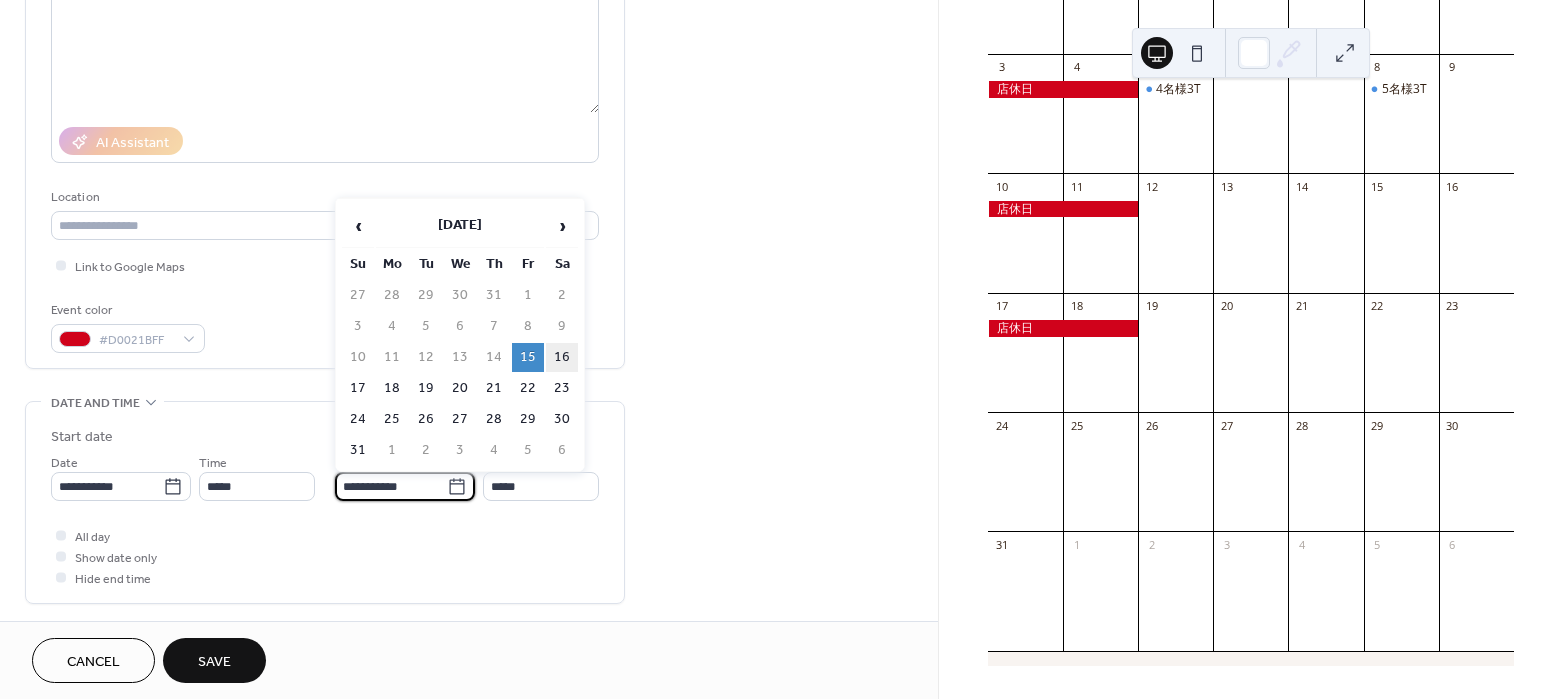 click on "16" at bounding box center [562, 357] 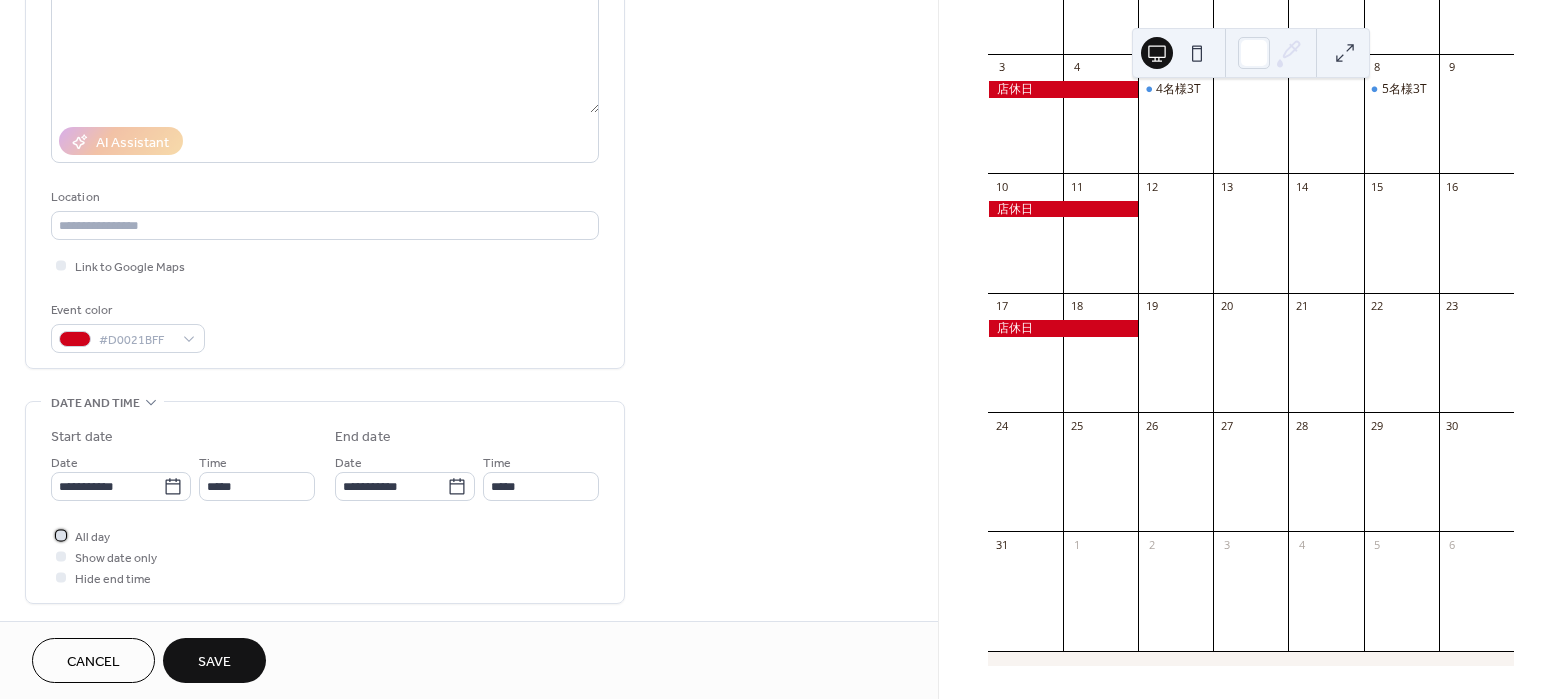 click on "All day" at bounding box center [92, 537] 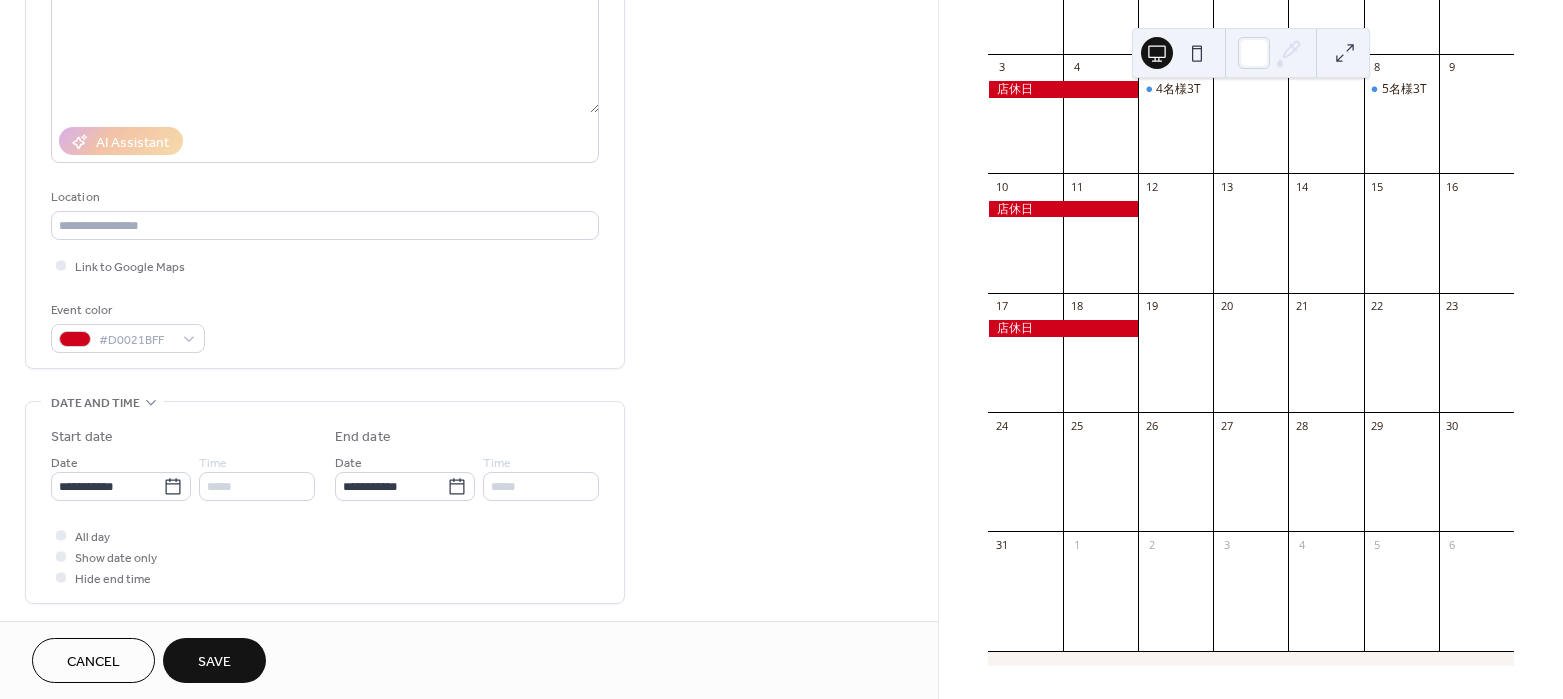 click on "All day Show date only Hide end time" at bounding box center [325, 556] 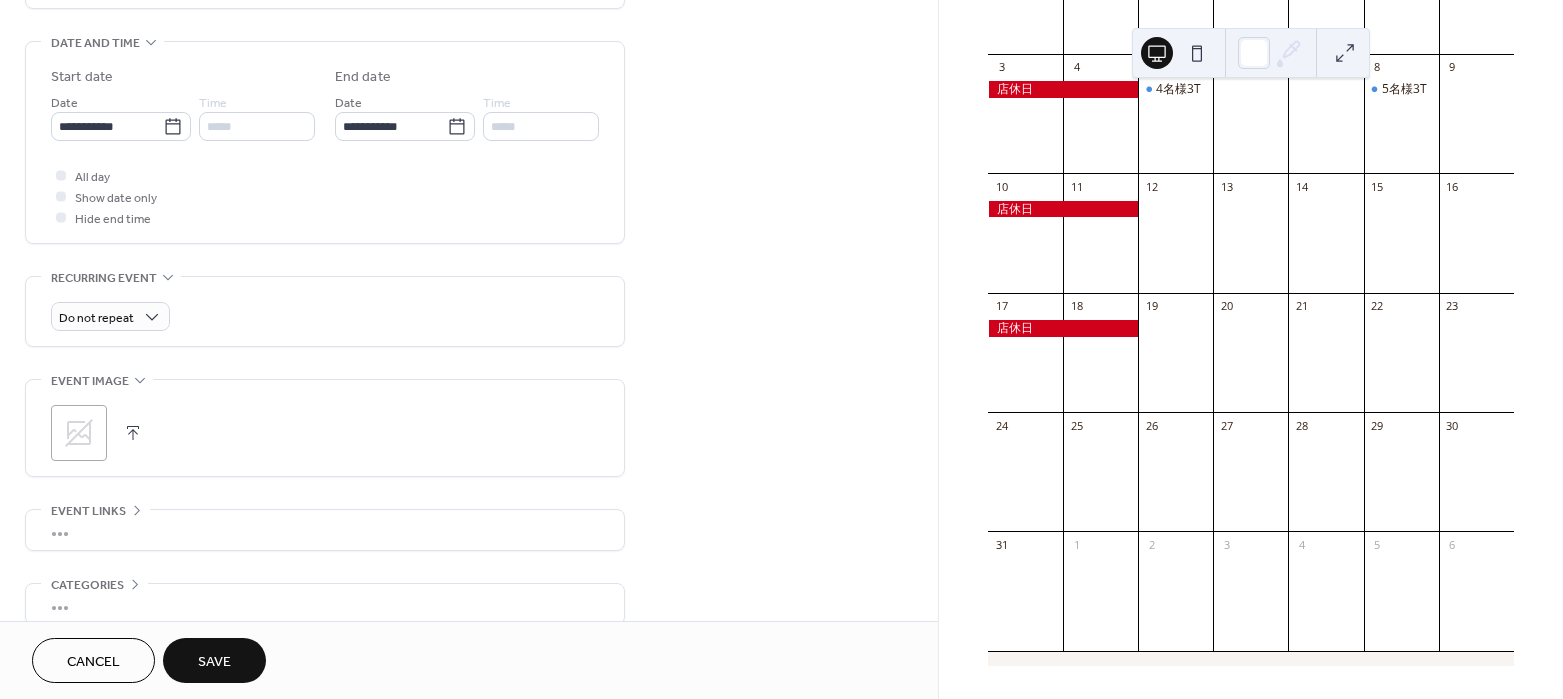 scroll, scrollTop: 625, scrollLeft: 0, axis: vertical 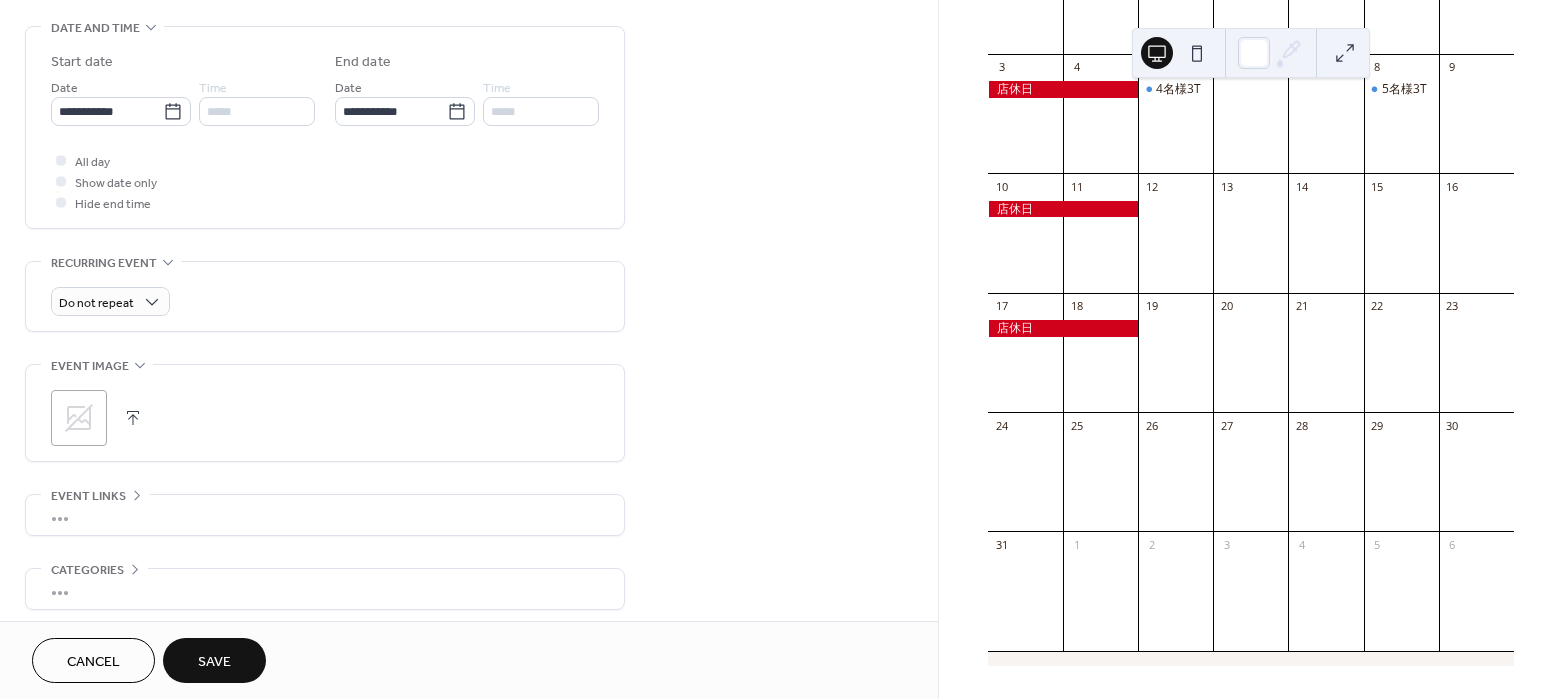 click on "Save" at bounding box center [214, 662] 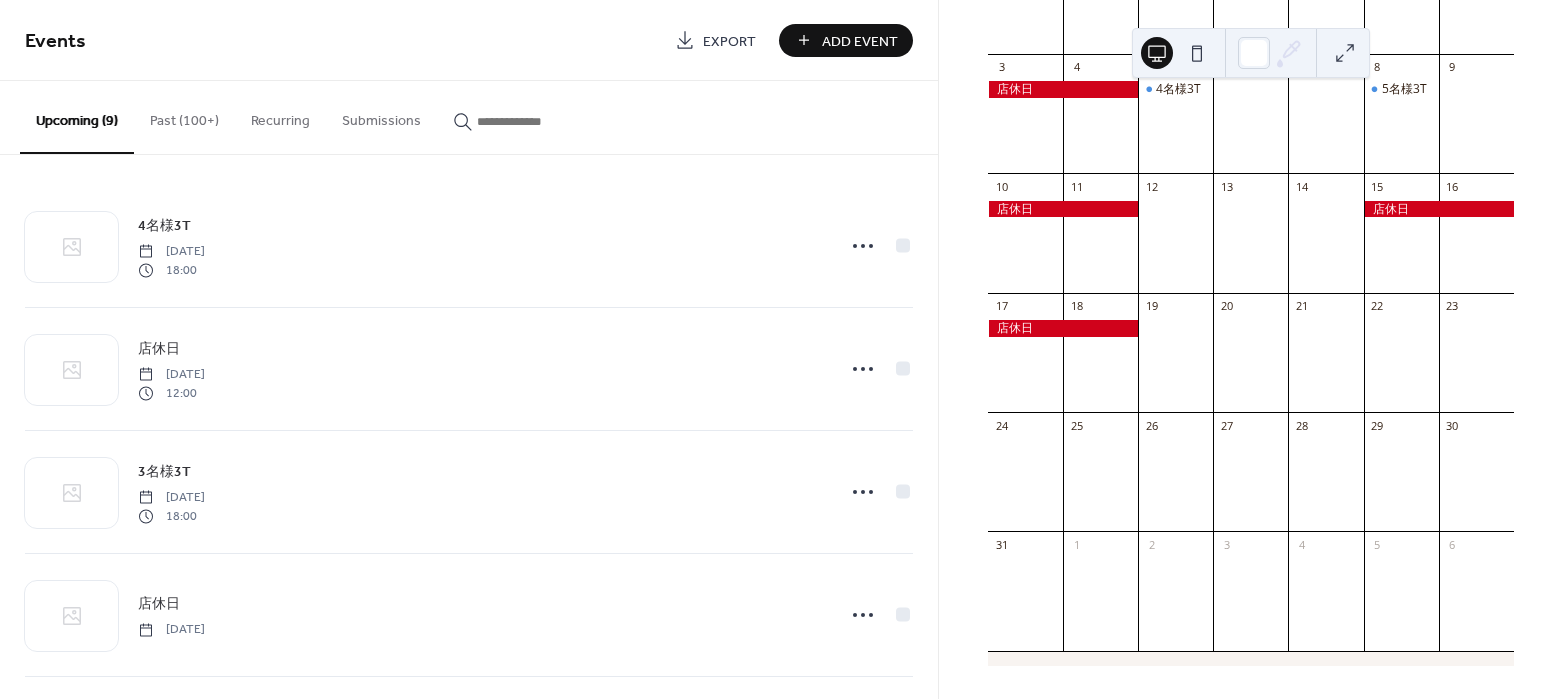 click on "Add Event" at bounding box center (846, 40) 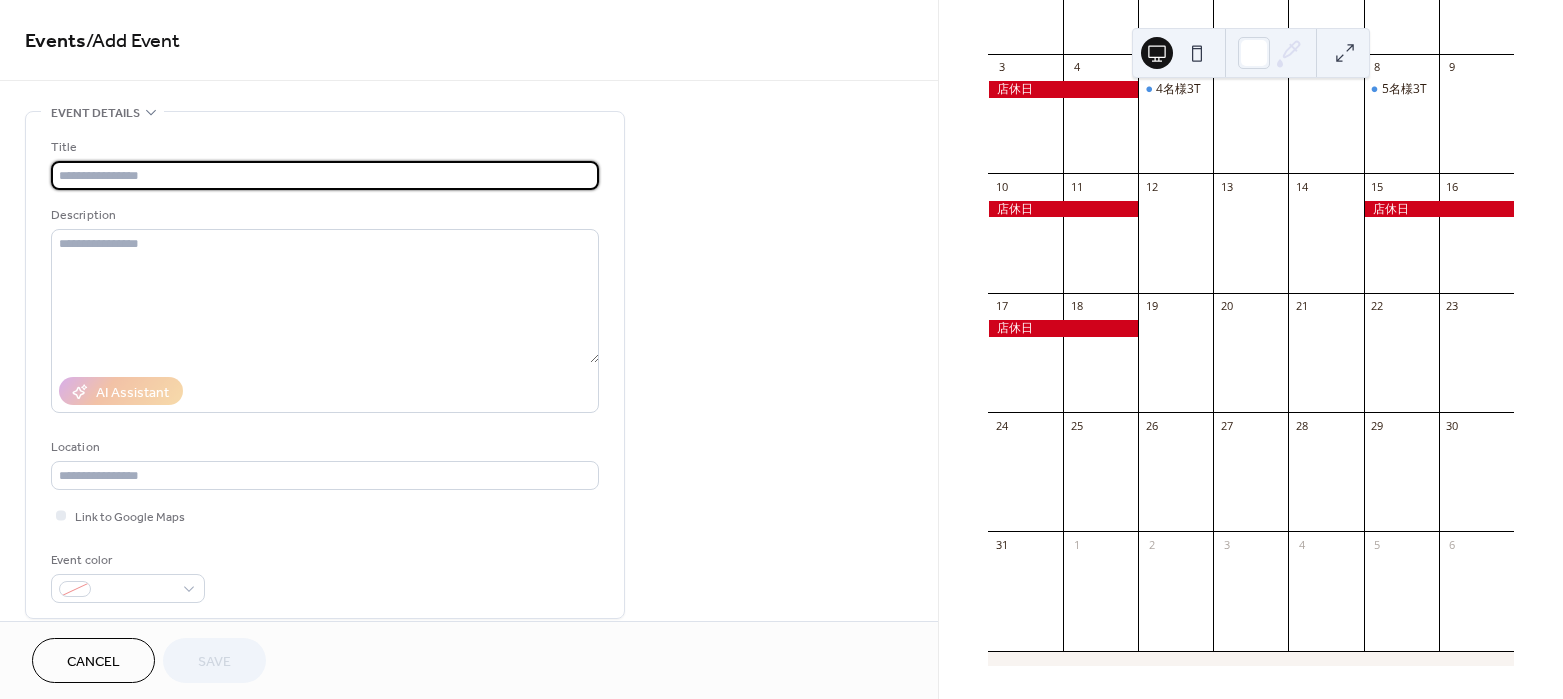 click at bounding box center (325, 175) 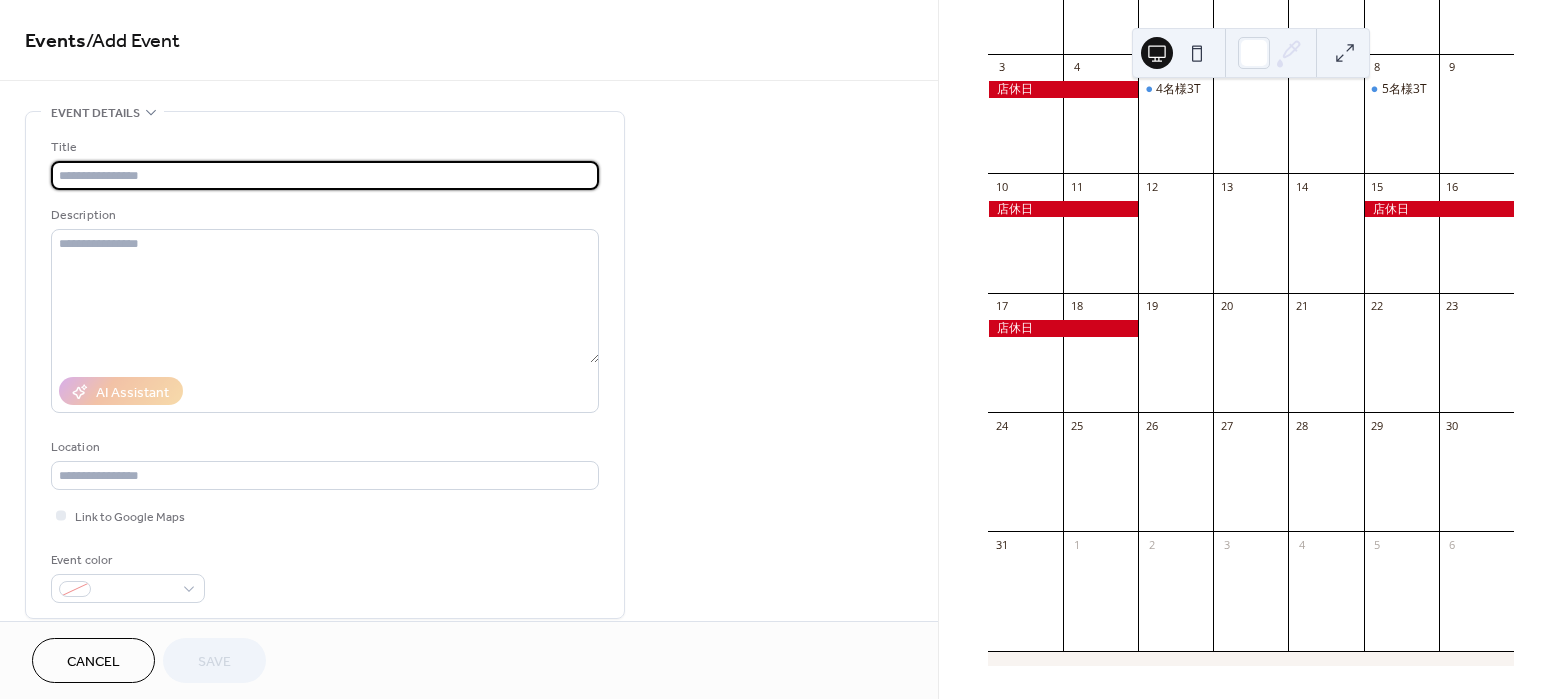 type on "***" 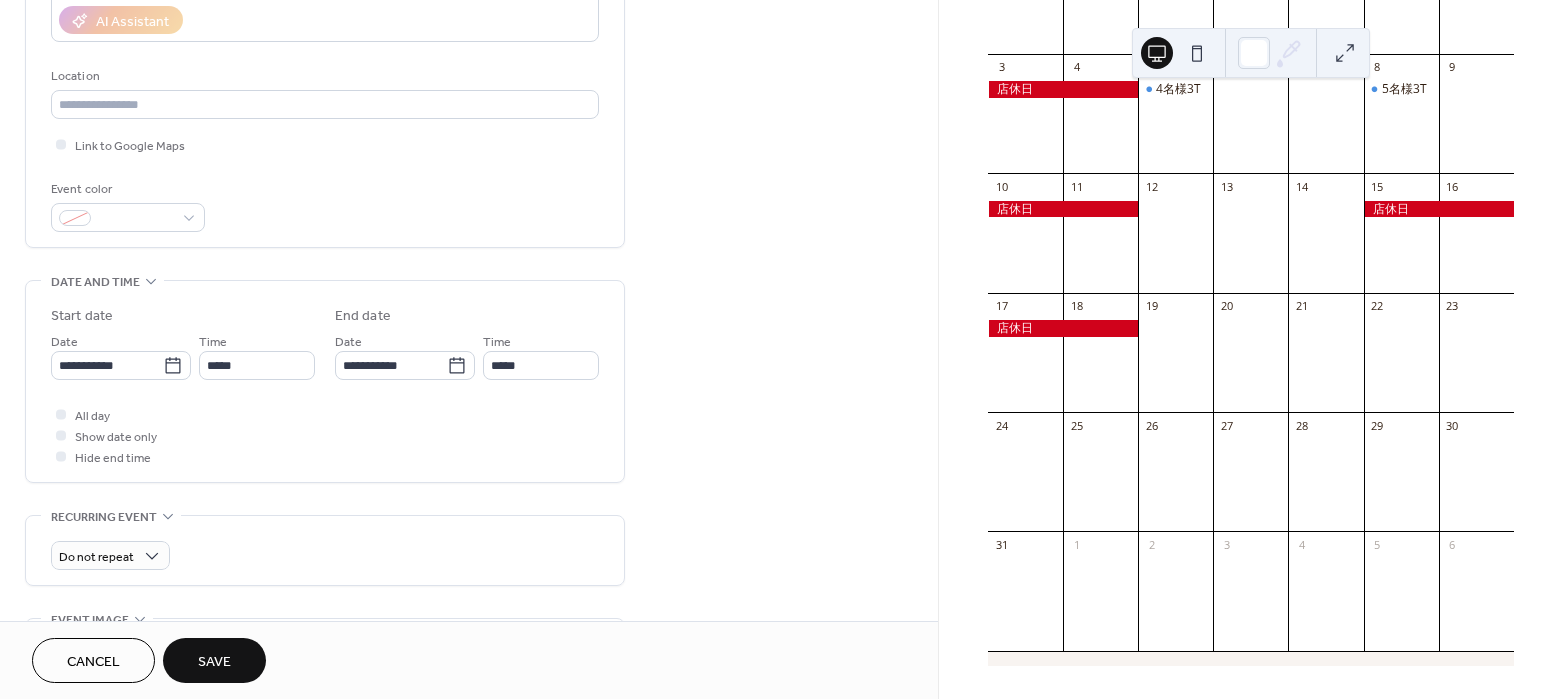 scroll, scrollTop: 375, scrollLeft: 0, axis: vertical 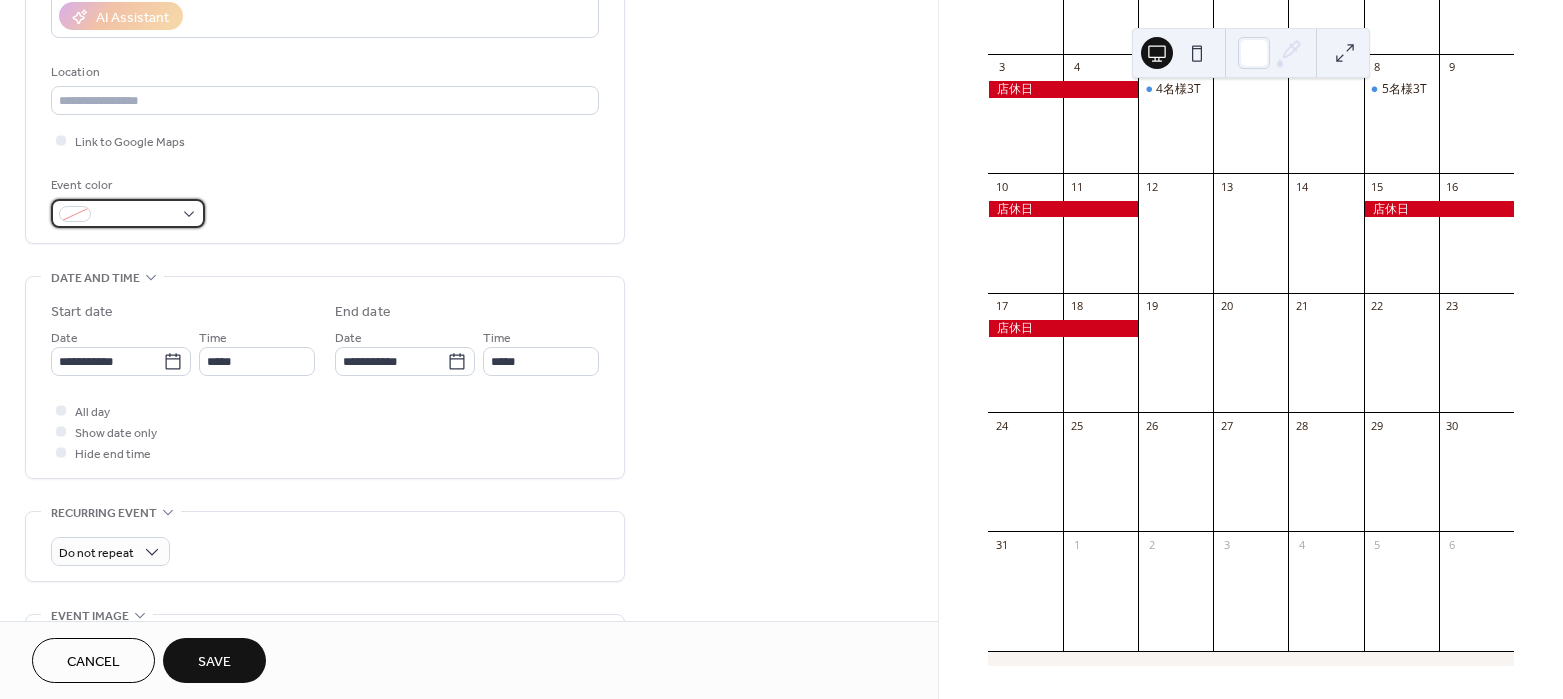 click at bounding box center [128, 213] 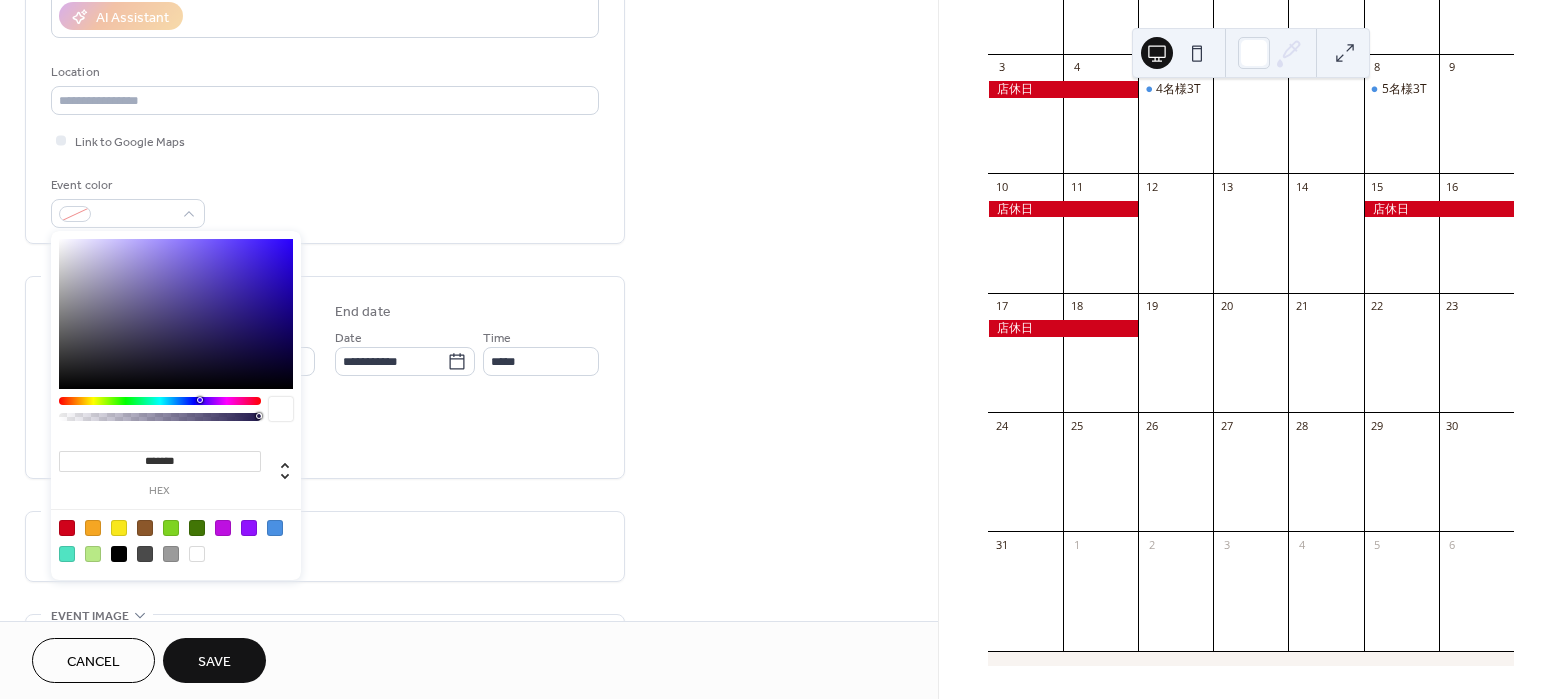 click at bounding box center [176, 540] 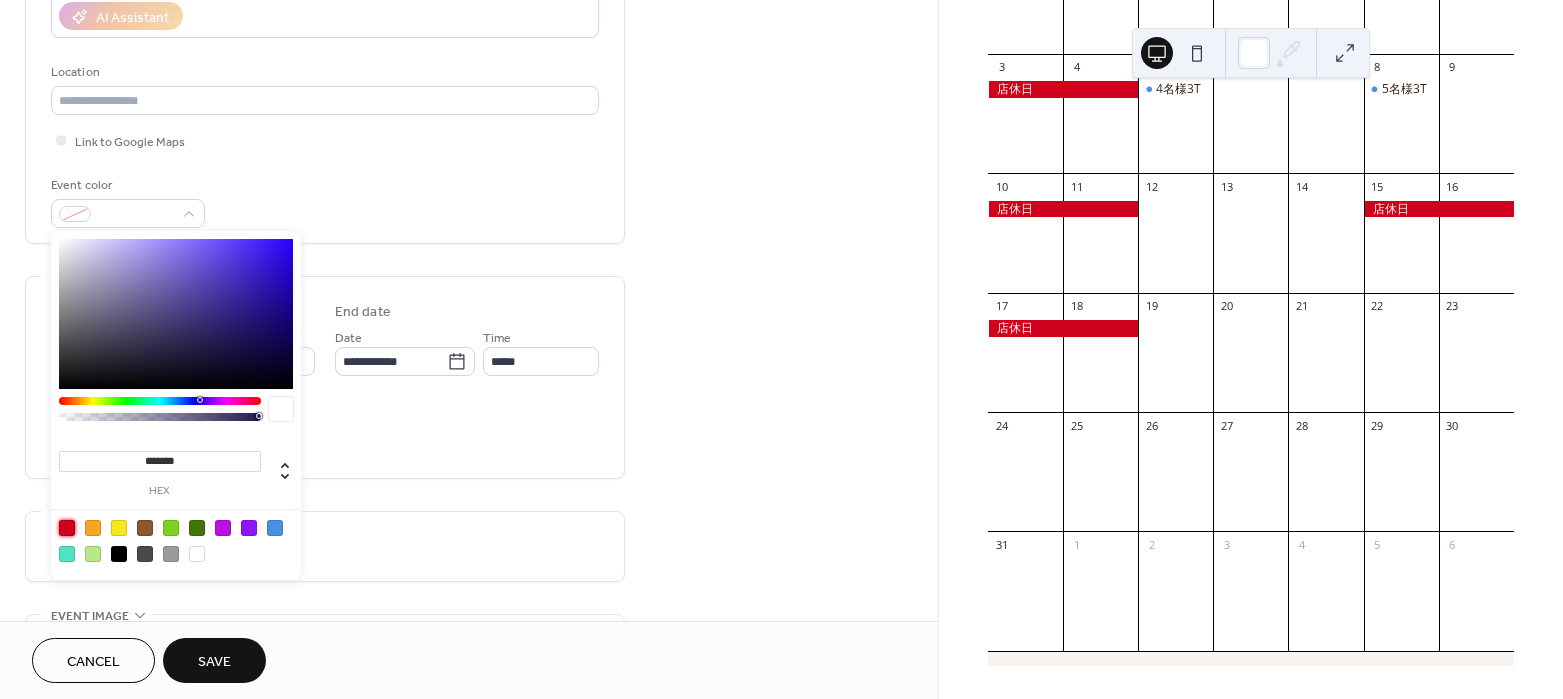 click at bounding box center [67, 528] 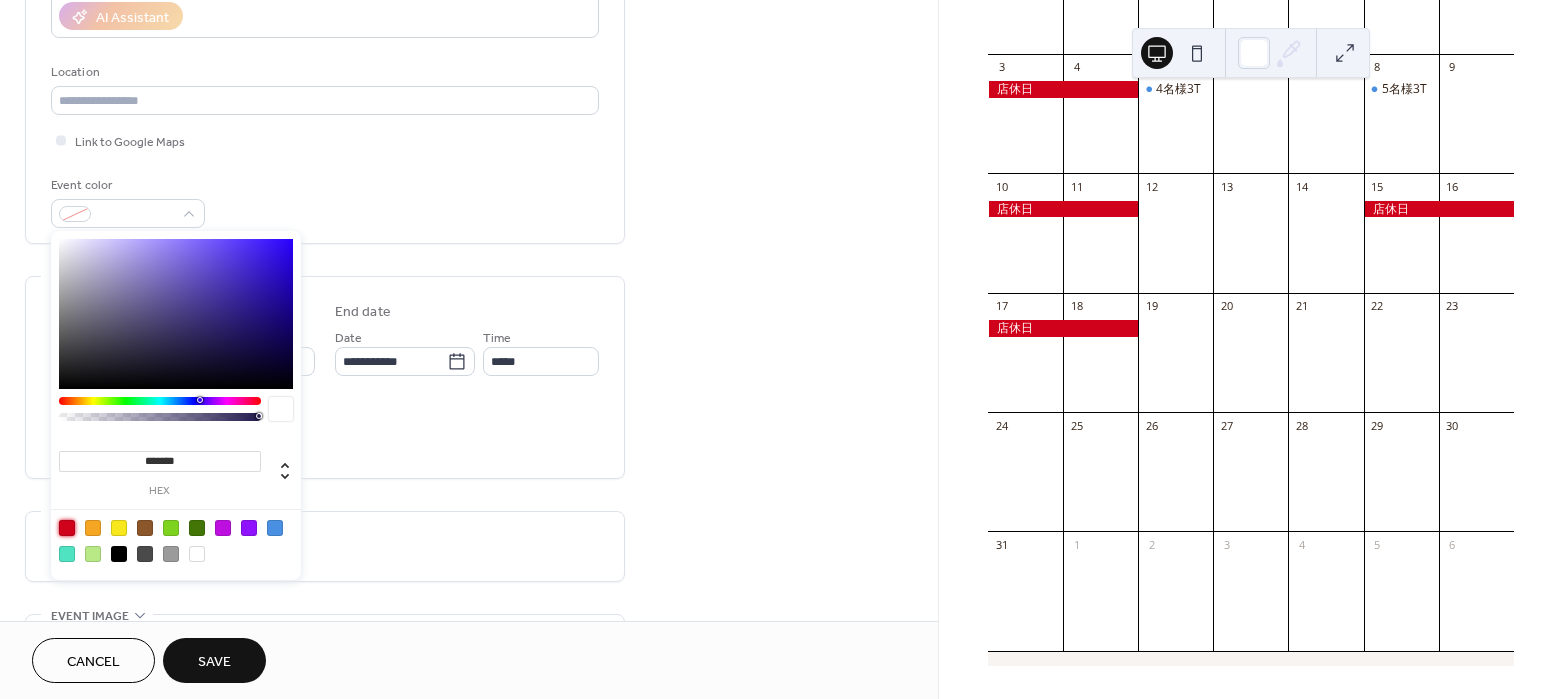 type on "*******" 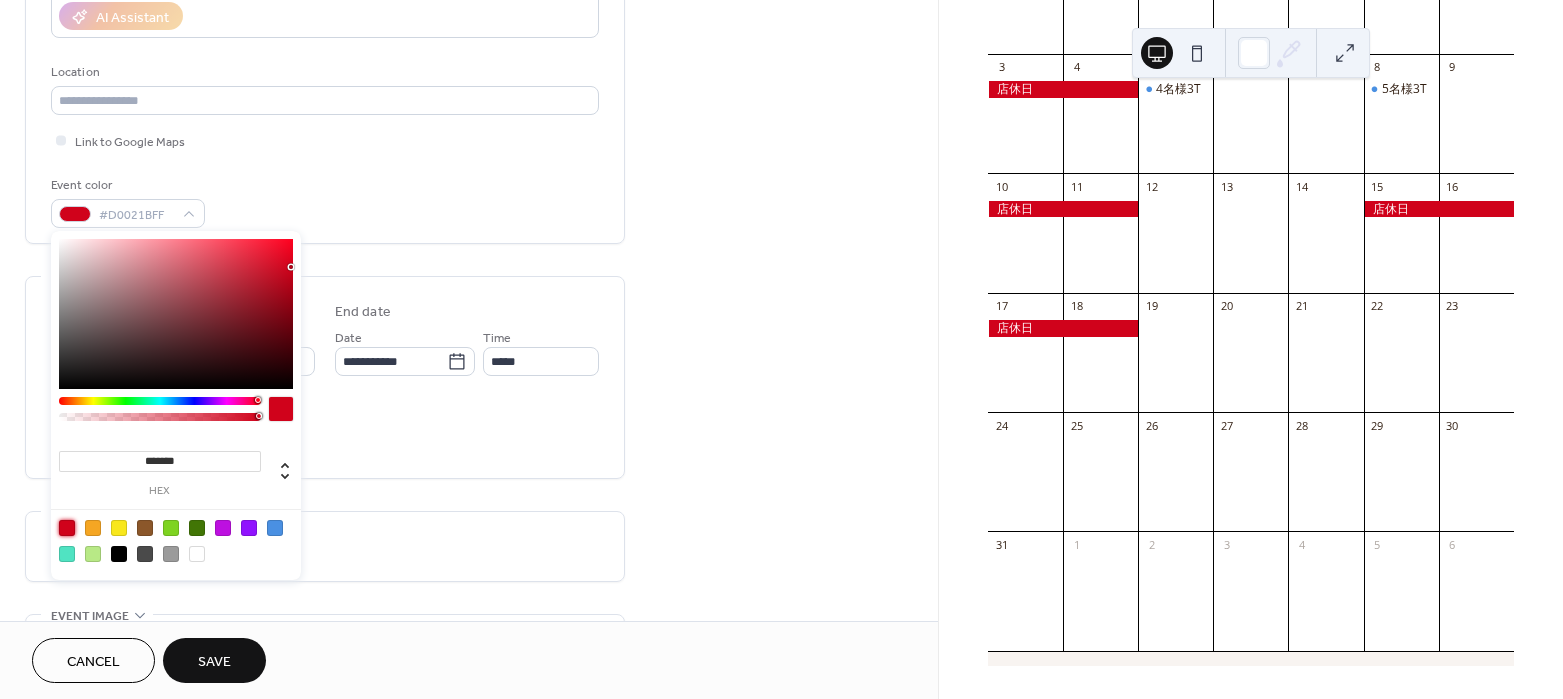click on "All day Show date only Hide end time" at bounding box center (325, 431) 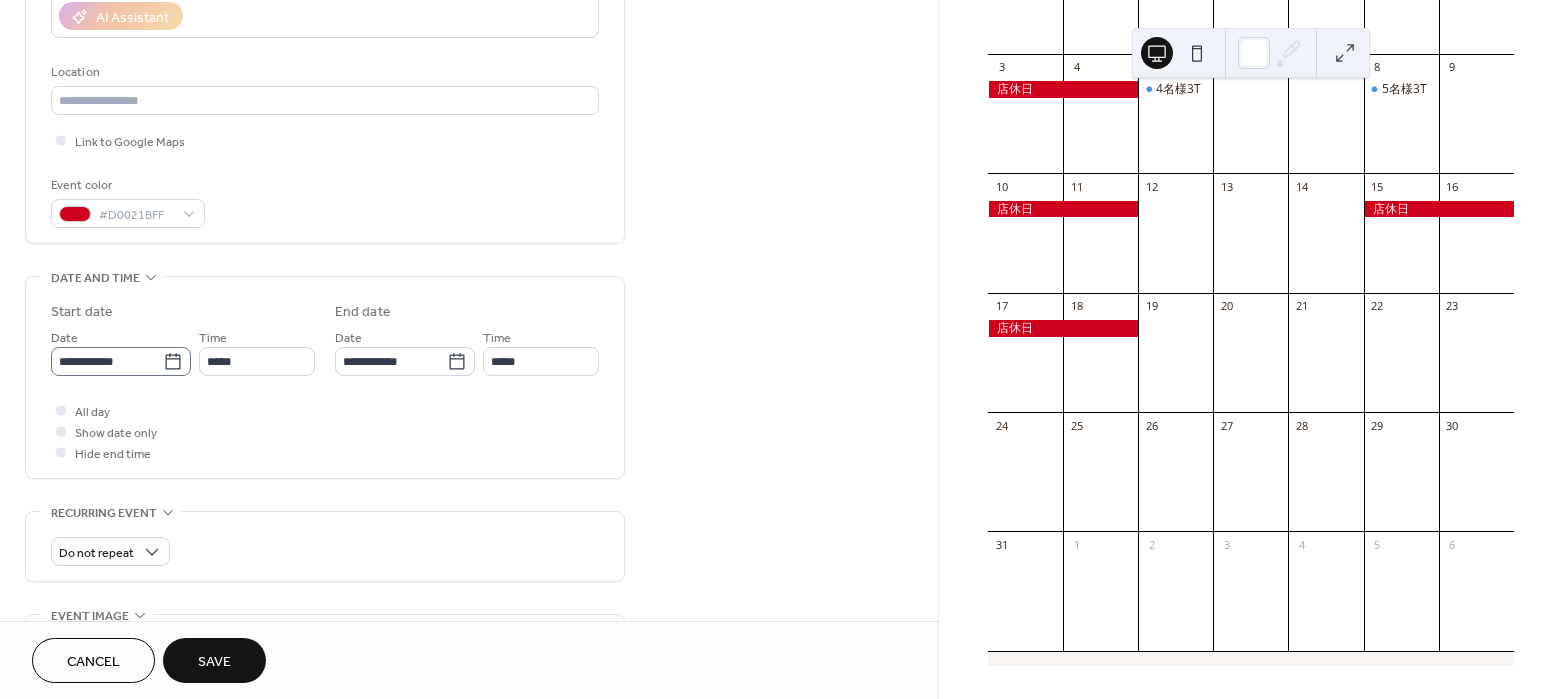 click 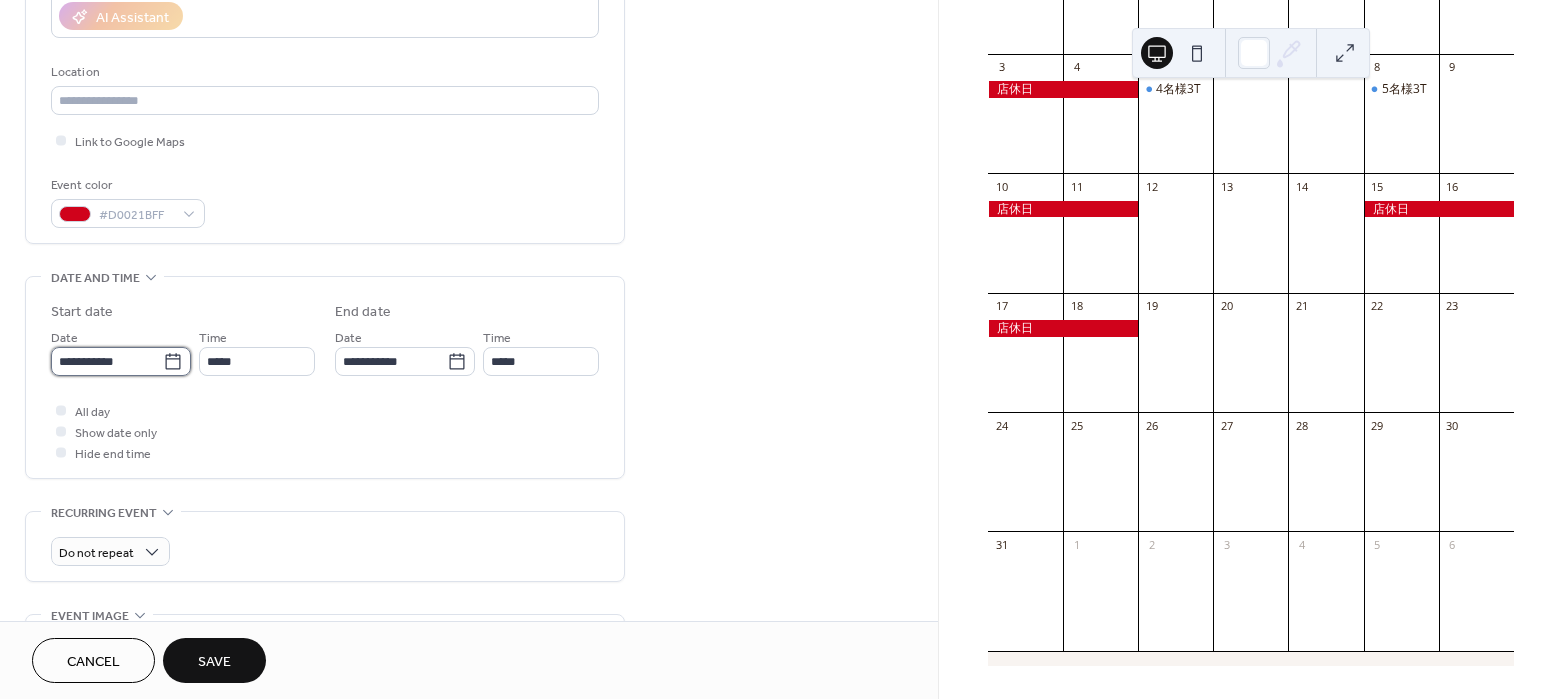 click on "**********" at bounding box center [107, 361] 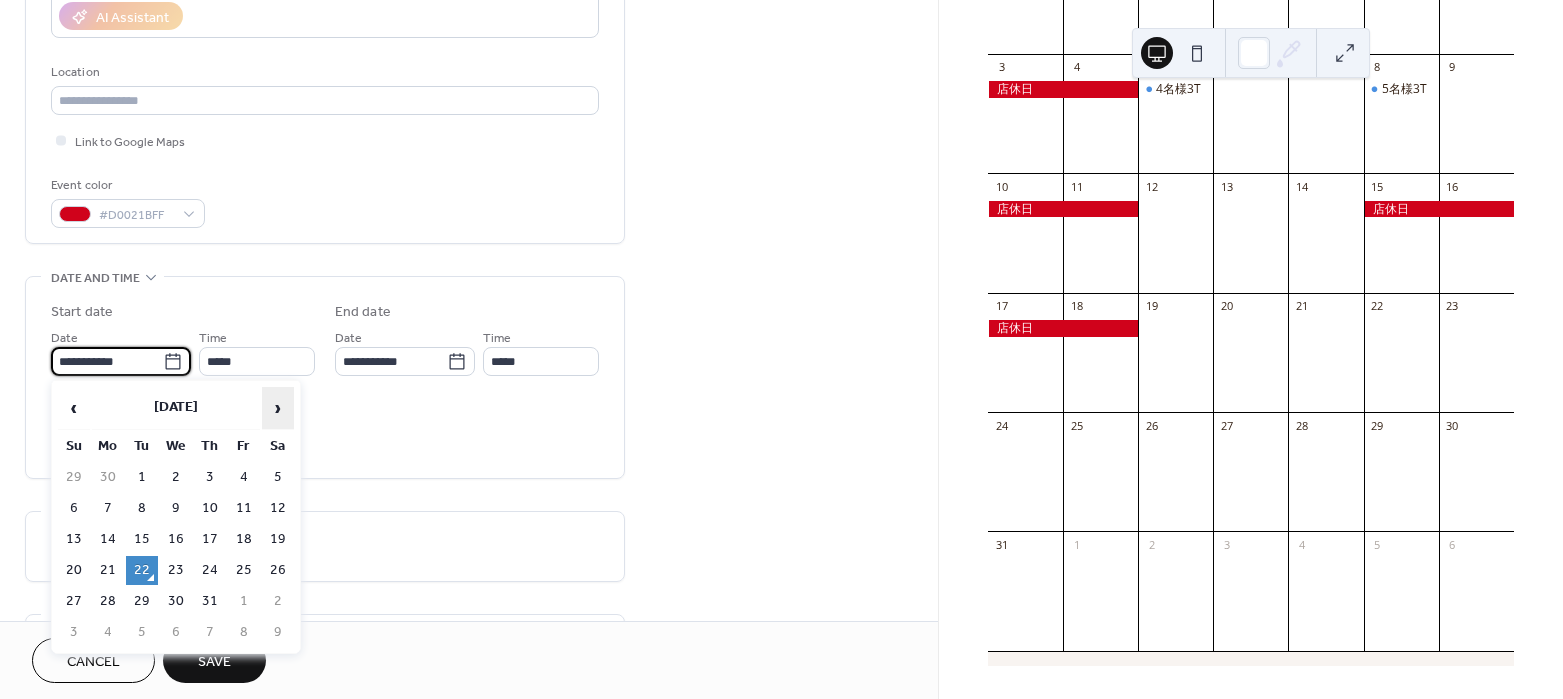 click on "›" at bounding box center [278, 408] 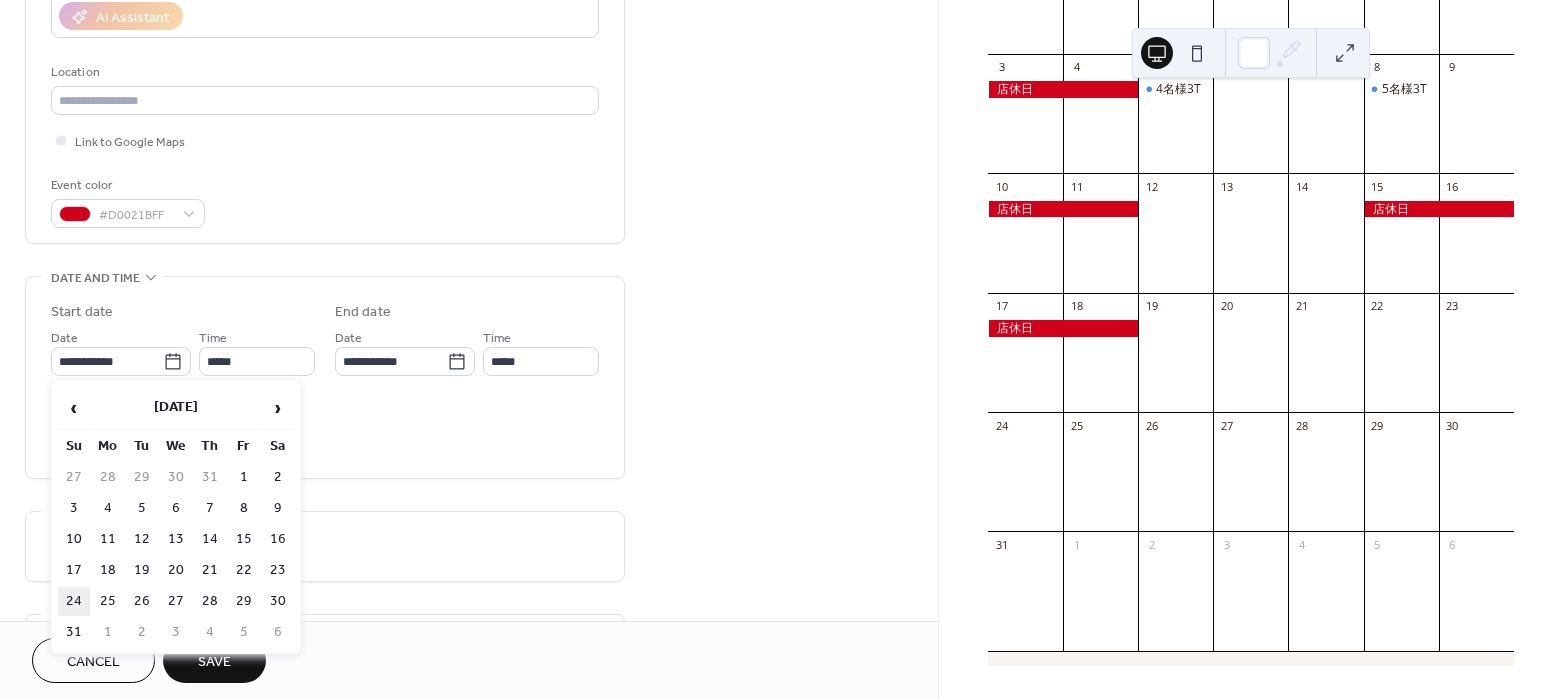 click on "24" at bounding box center (74, 601) 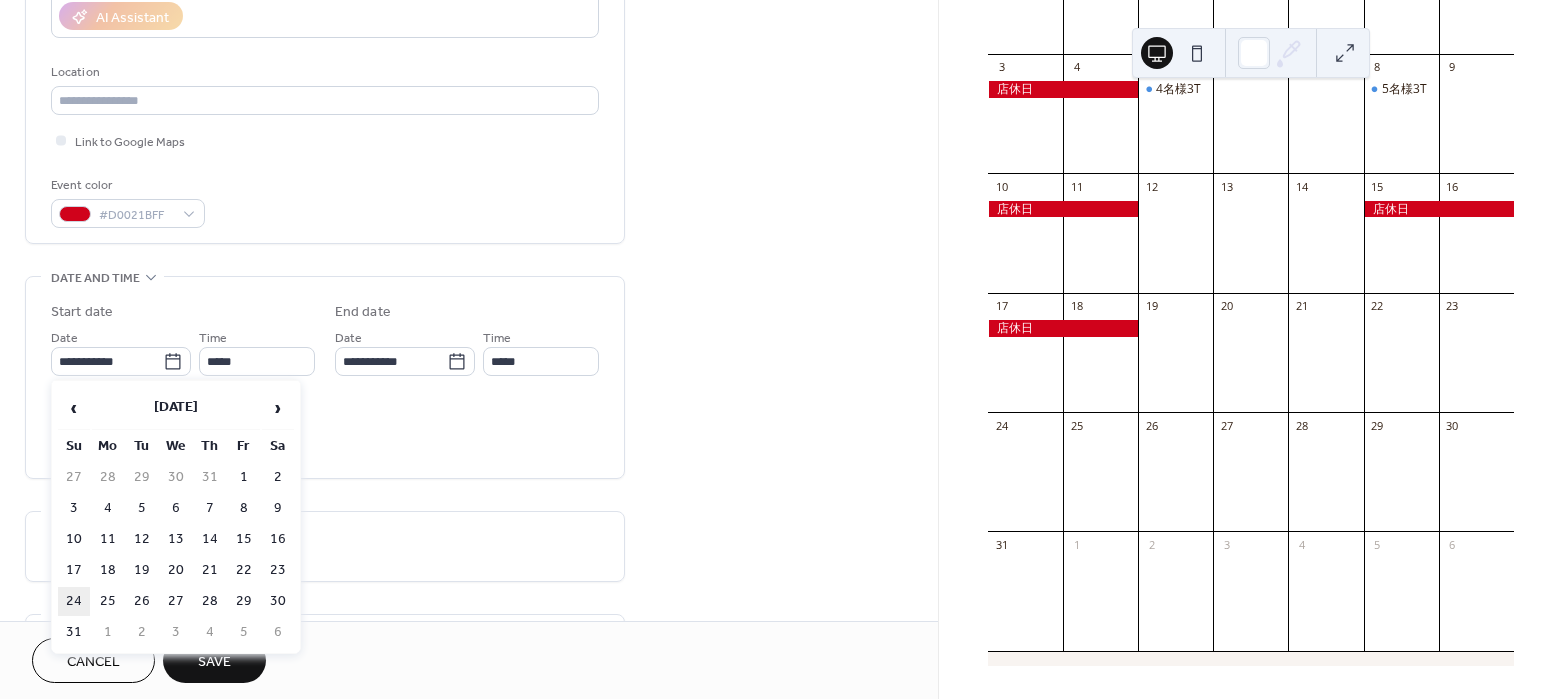 type on "**********" 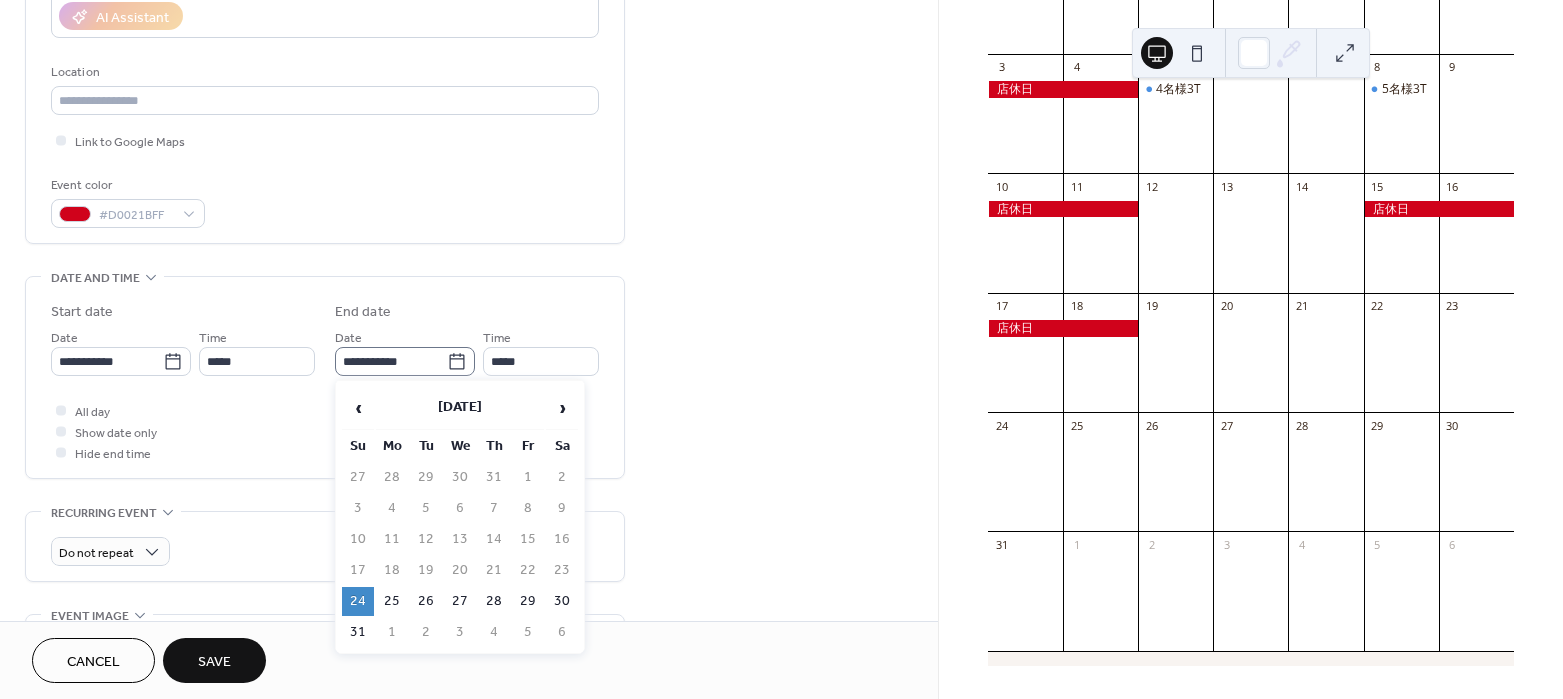 click on "**********" at bounding box center [405, 361] 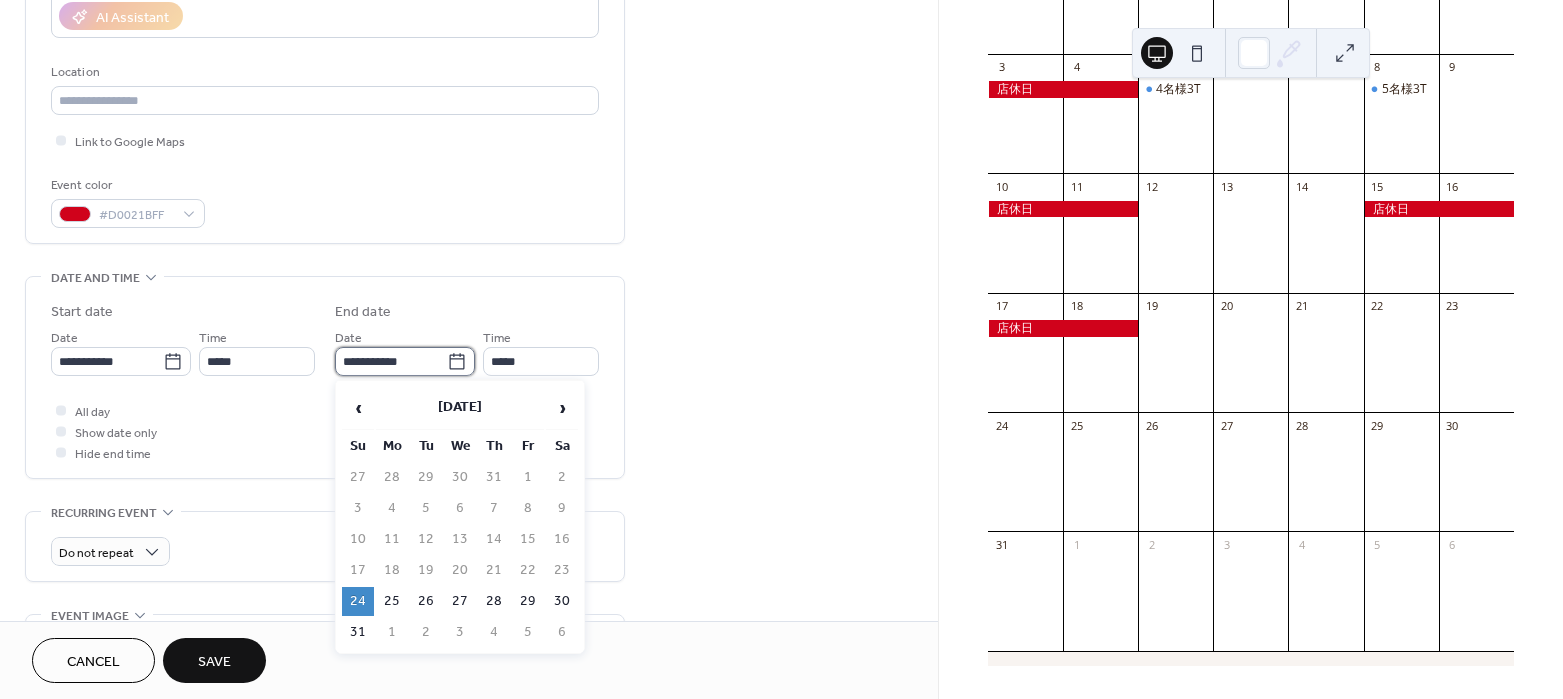 click on "**********" at bounding box center (391, 361) 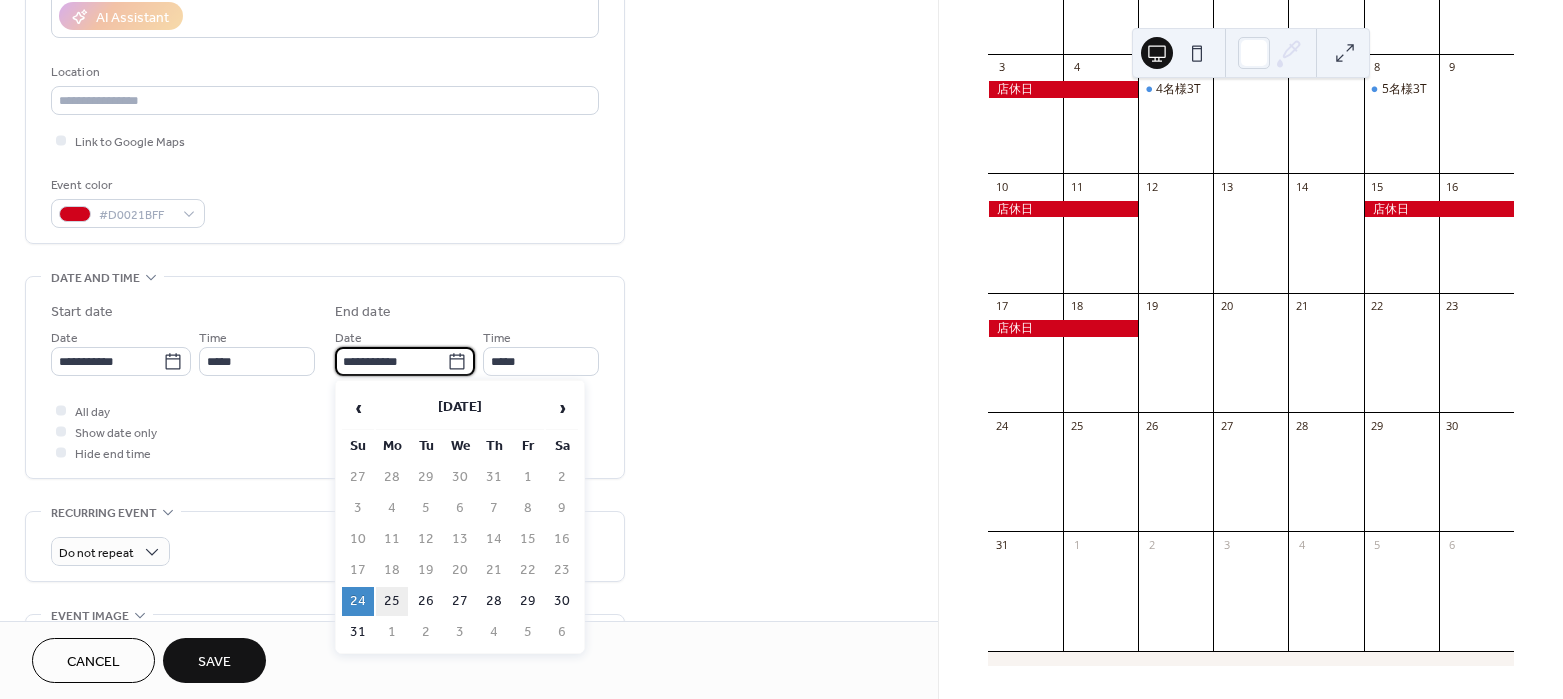 click on "25" at bounding box center (392, 601) 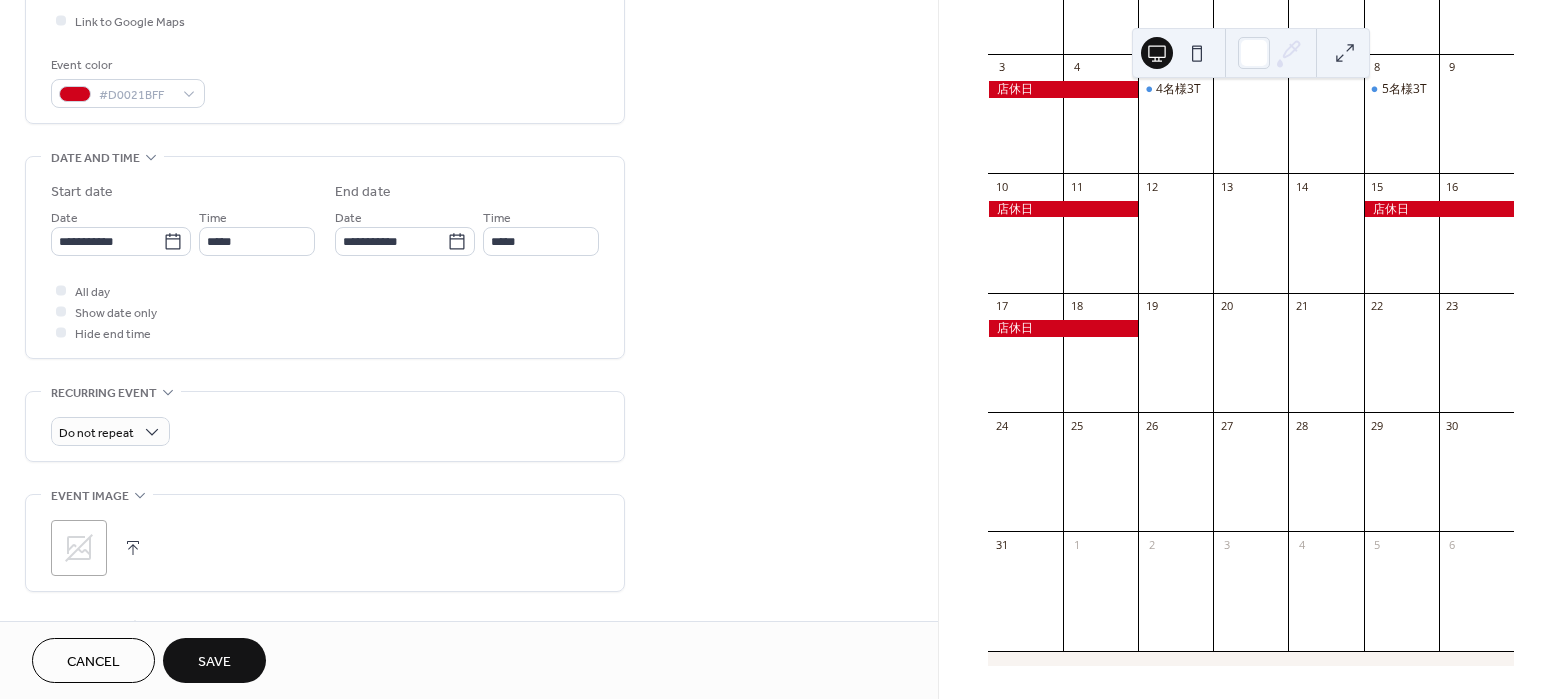 scroll, scrollTop: 500, scrollLeft: 0, axis: vertical 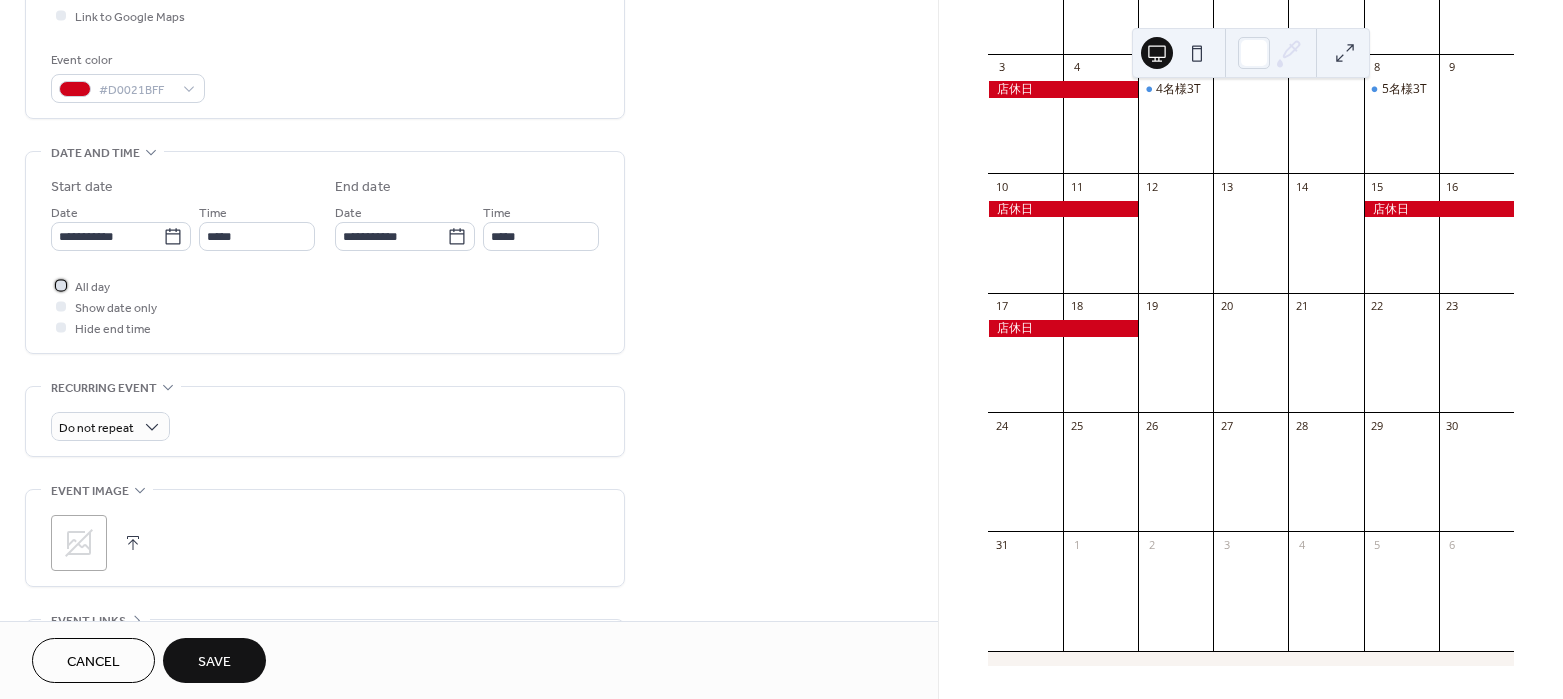 click at bounding box center [61, 285] 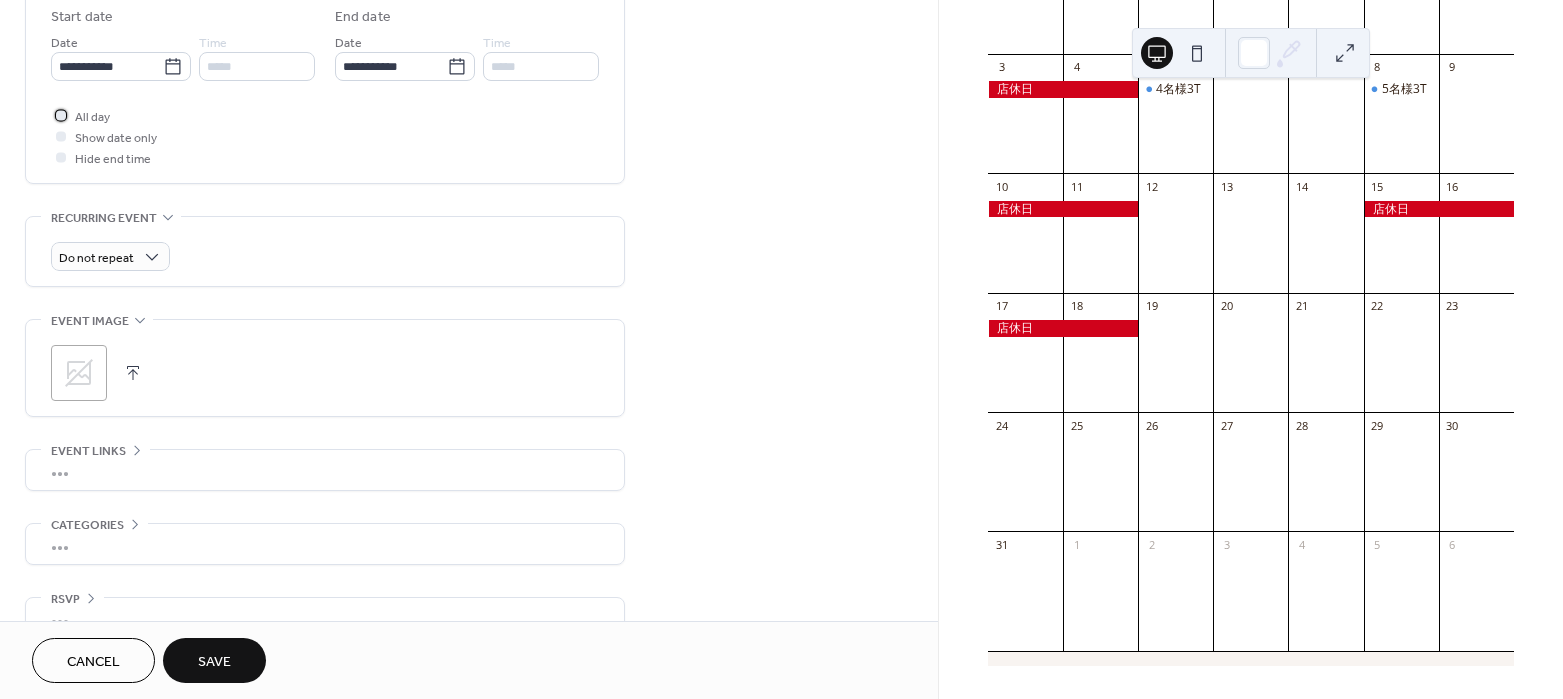 scroll, scrollTop: 706, scrollLeft: 0, axis: vertical 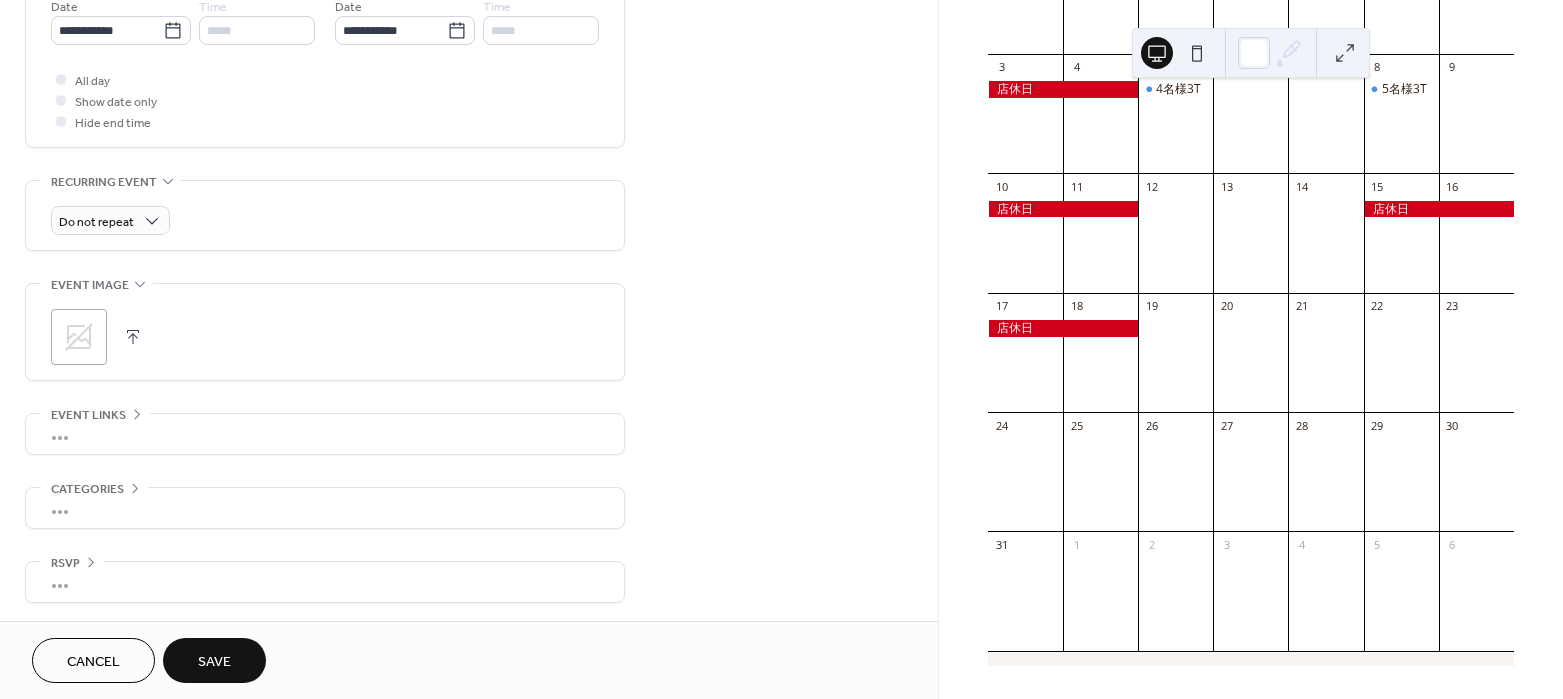 click on "Save" at bounding box center [214, 662] 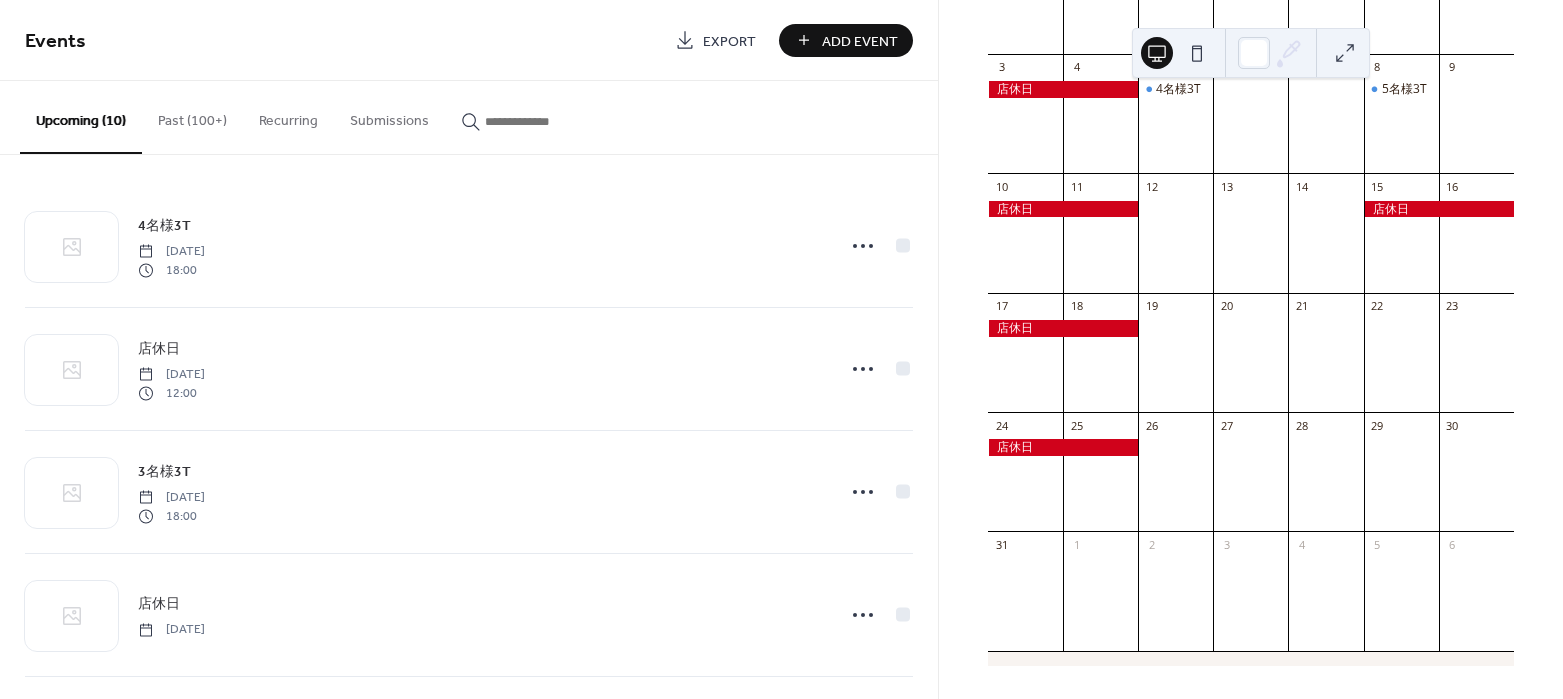 click on "Add Event" at bounding box center [846, 40] 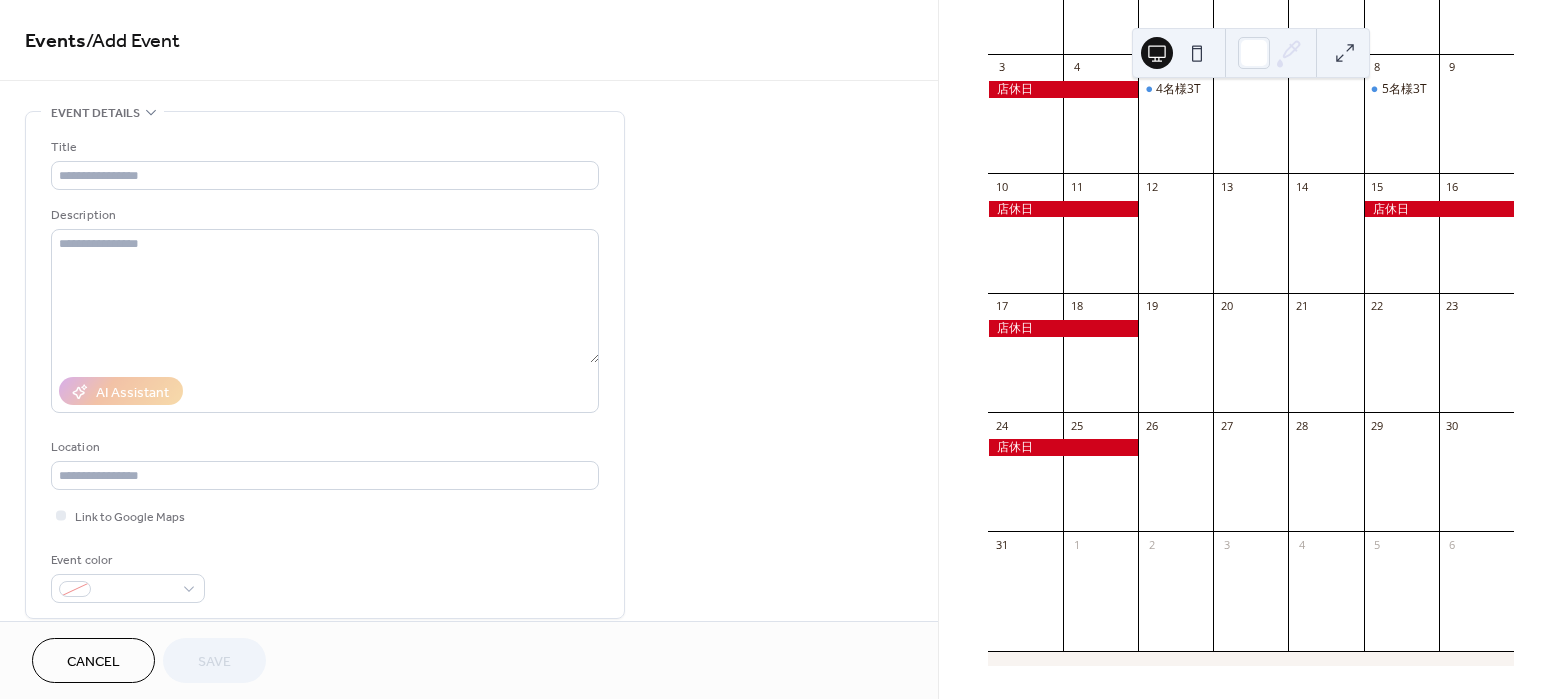 click on "Title" at bounding box center (325, 163) 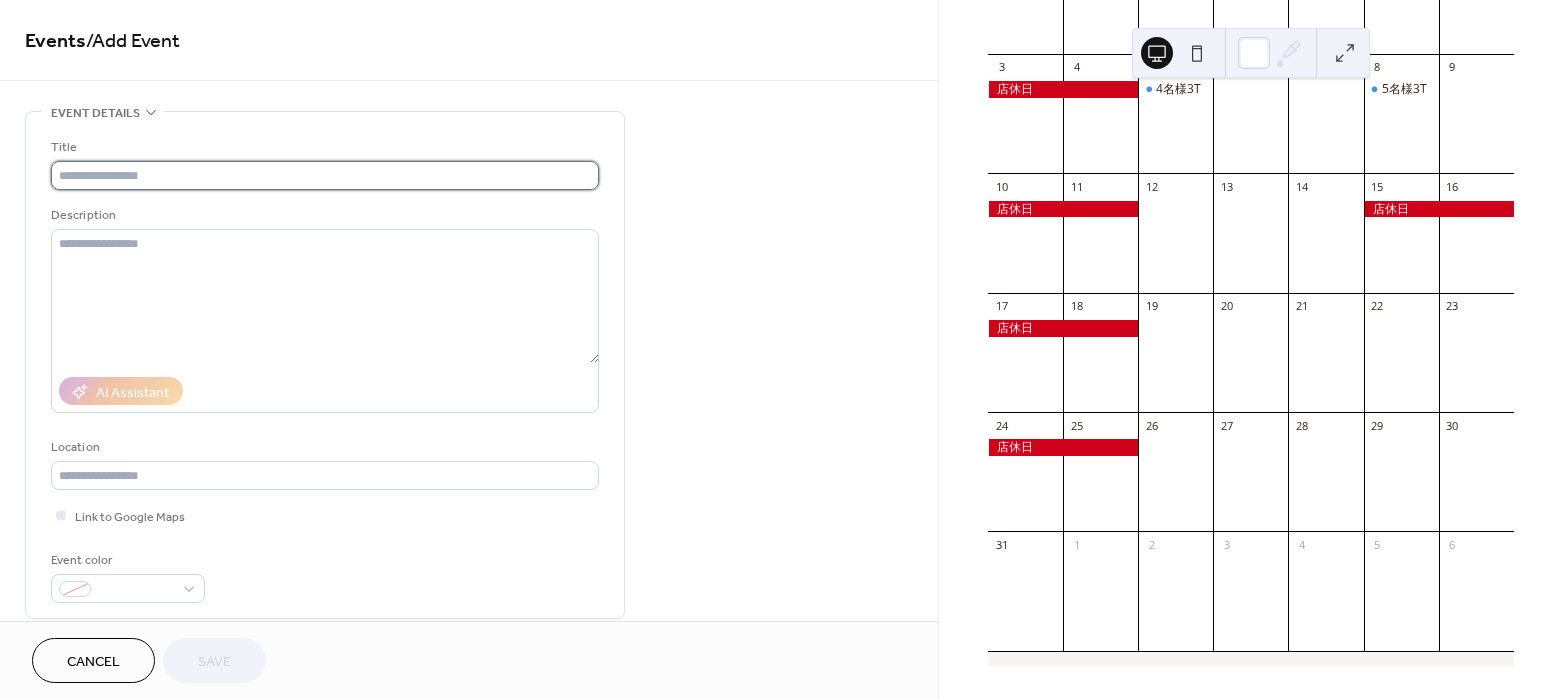 click at bounding box center [325, 175] 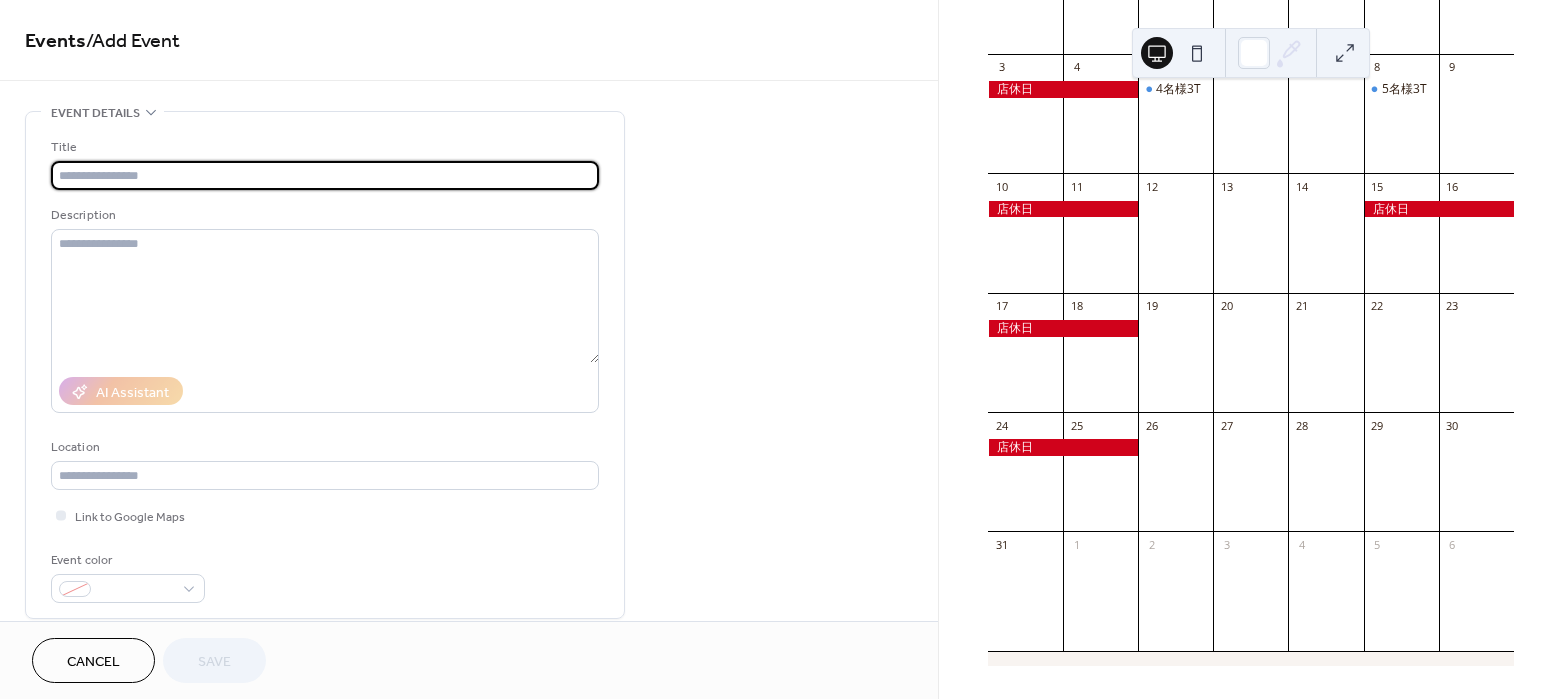 type on "***" 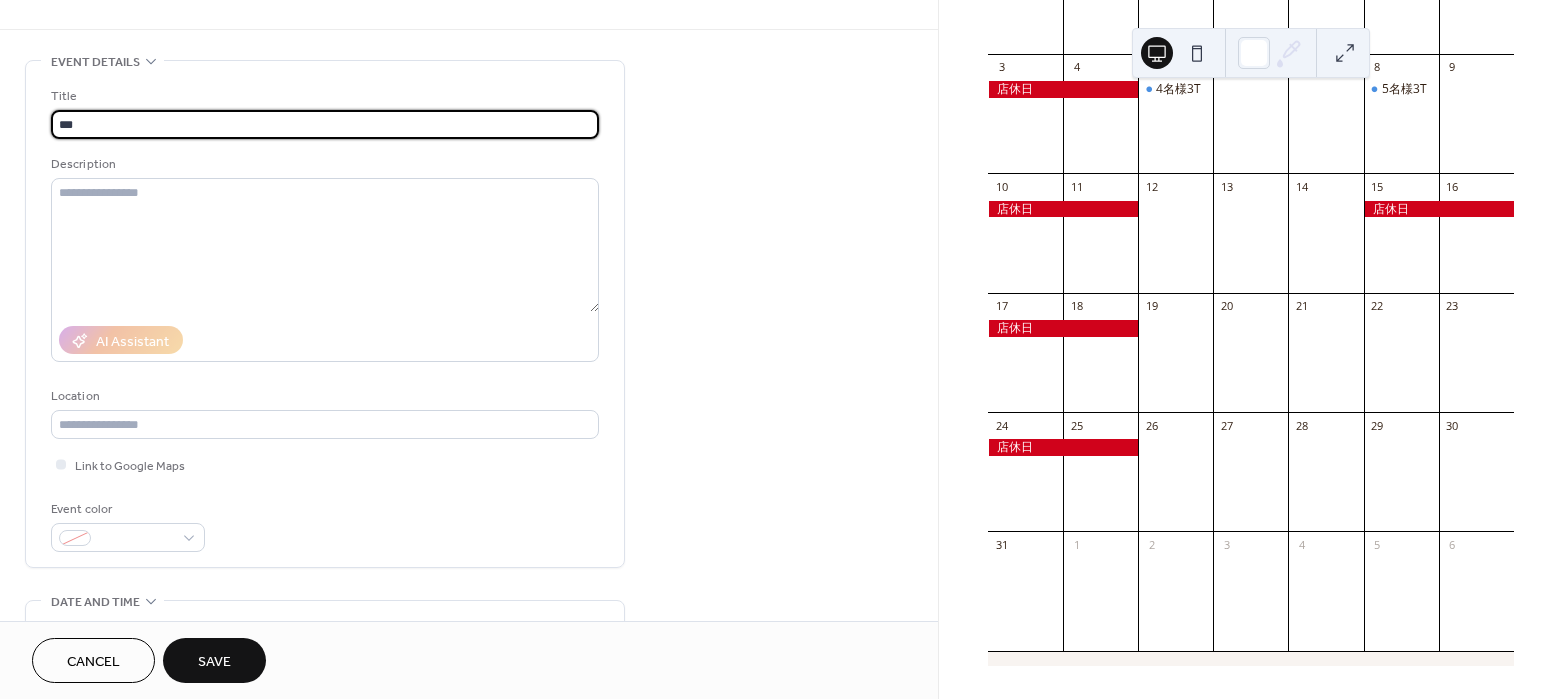 scroll, scrollTop: 250, scrollLeft: 0, axis: vertical 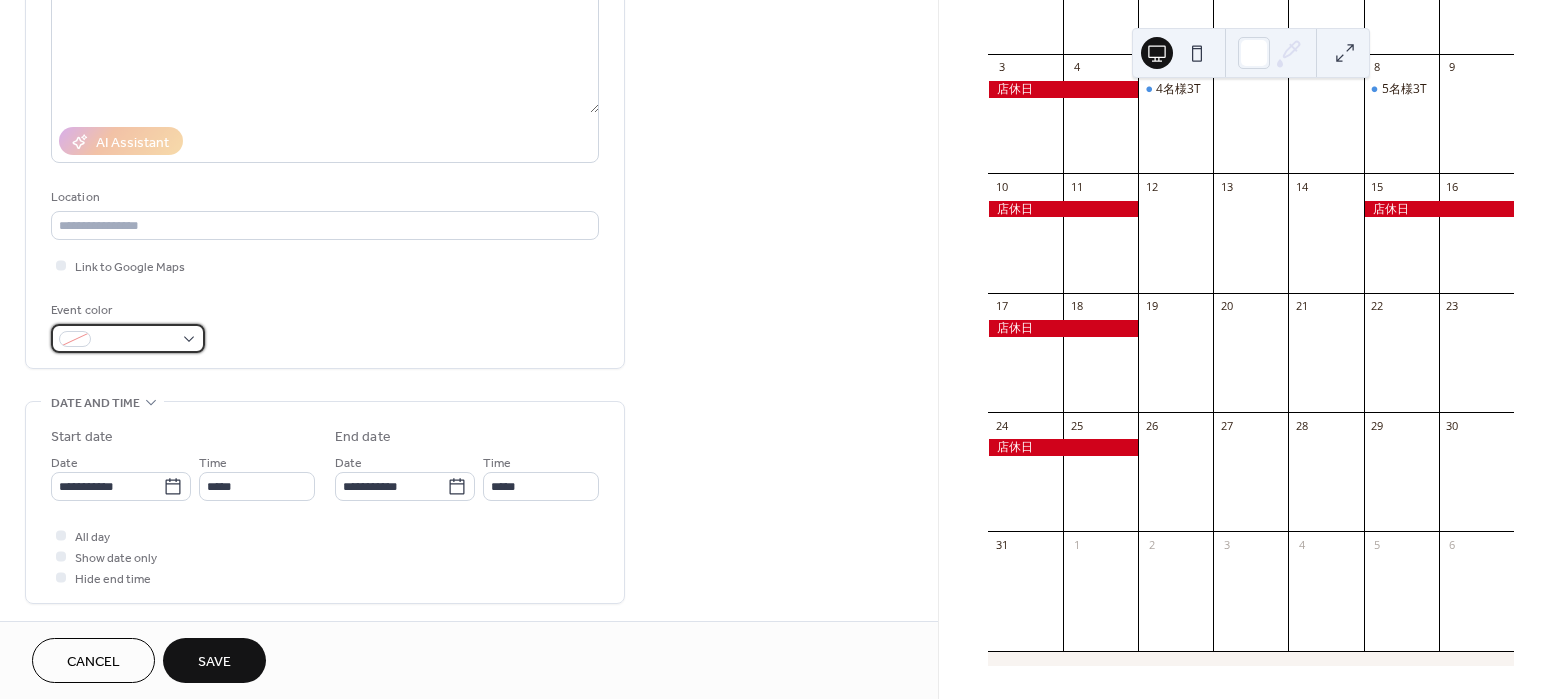 click at bounding box center [128, 338] 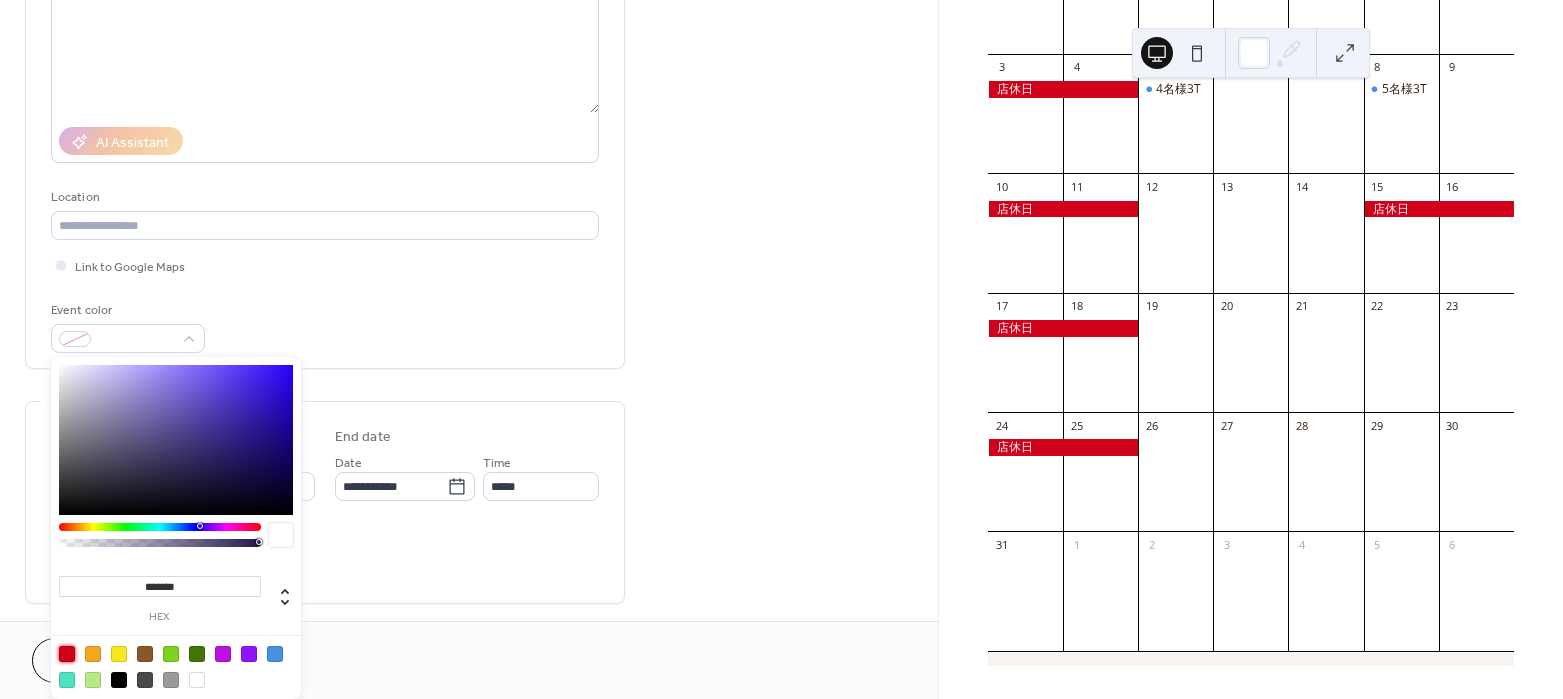 click at bounding box center [67, 654] 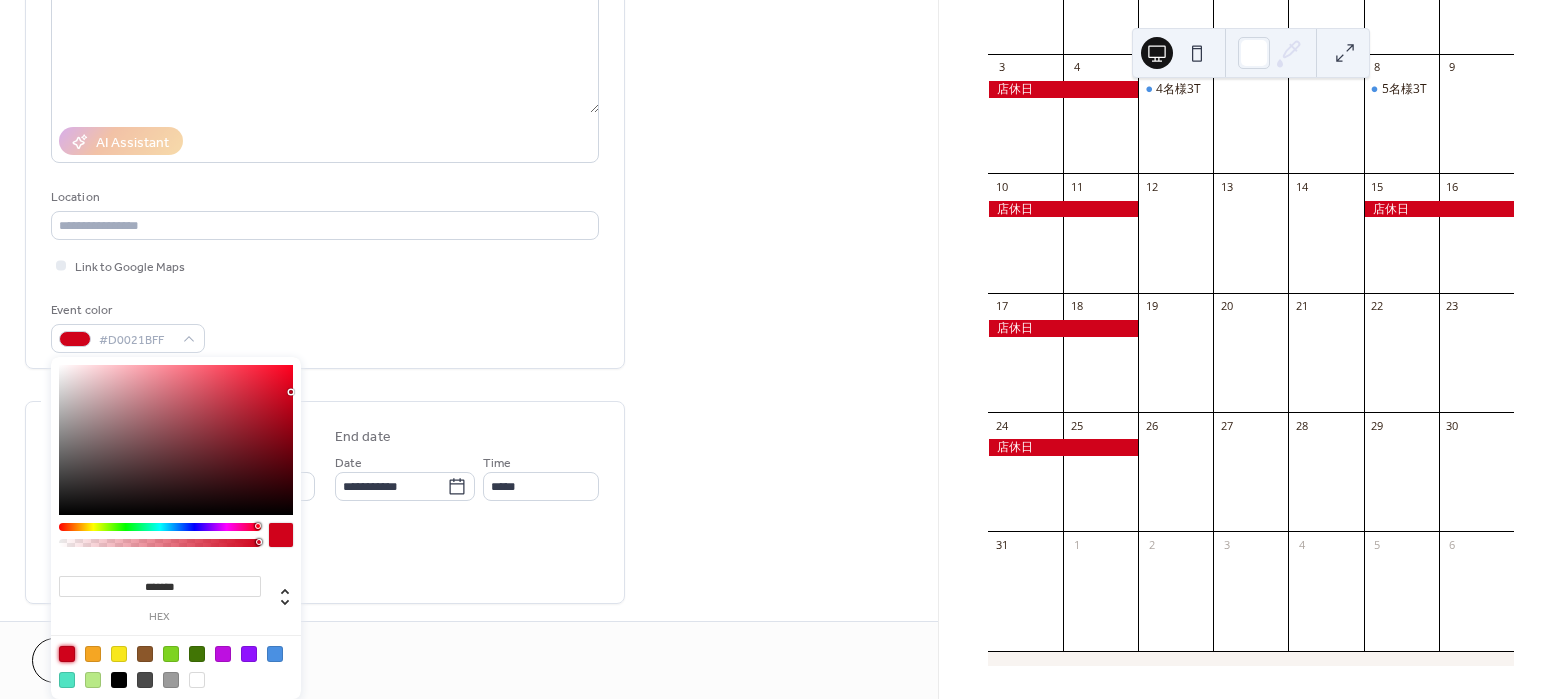 click on "**********" at bounding box center [325, 502] 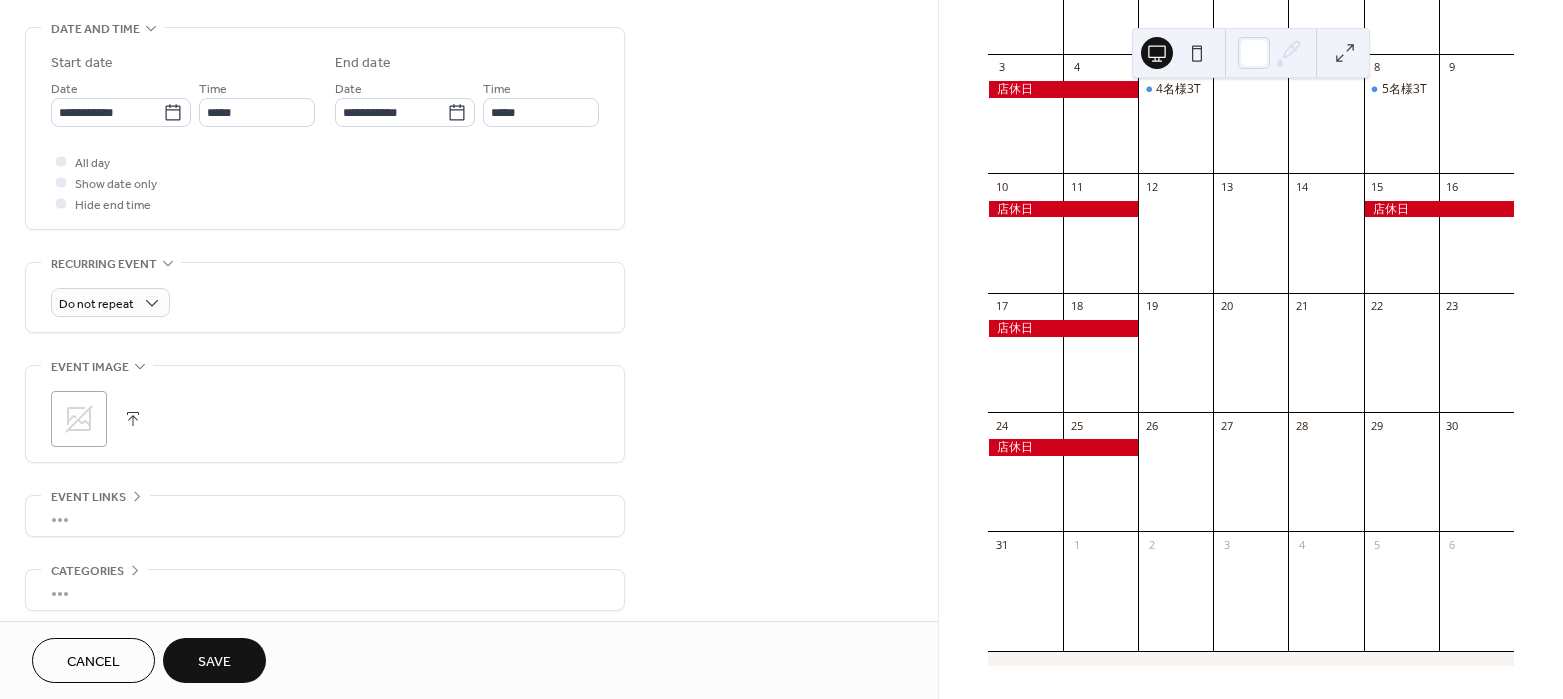 scroll, scrollTop: 625, scrollLeft: 0, axis: vertical 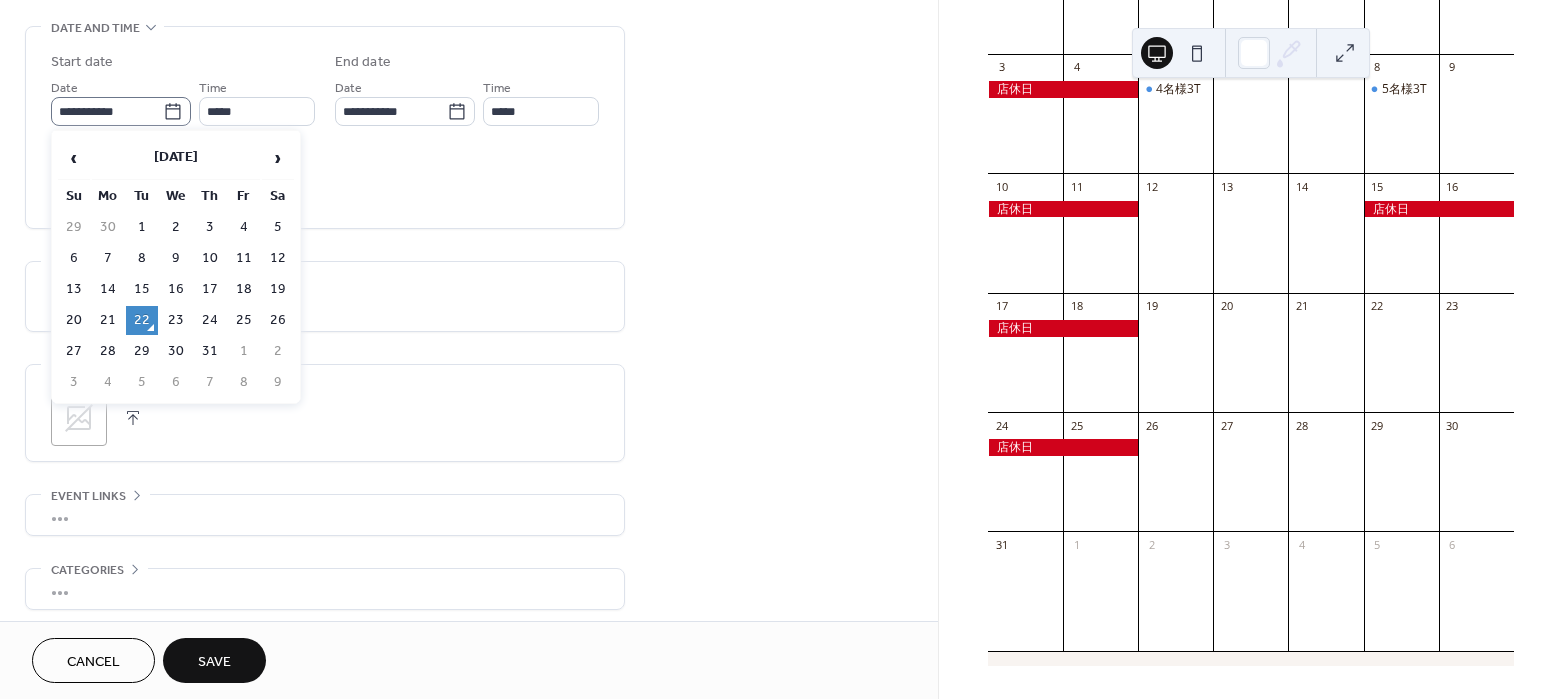 click 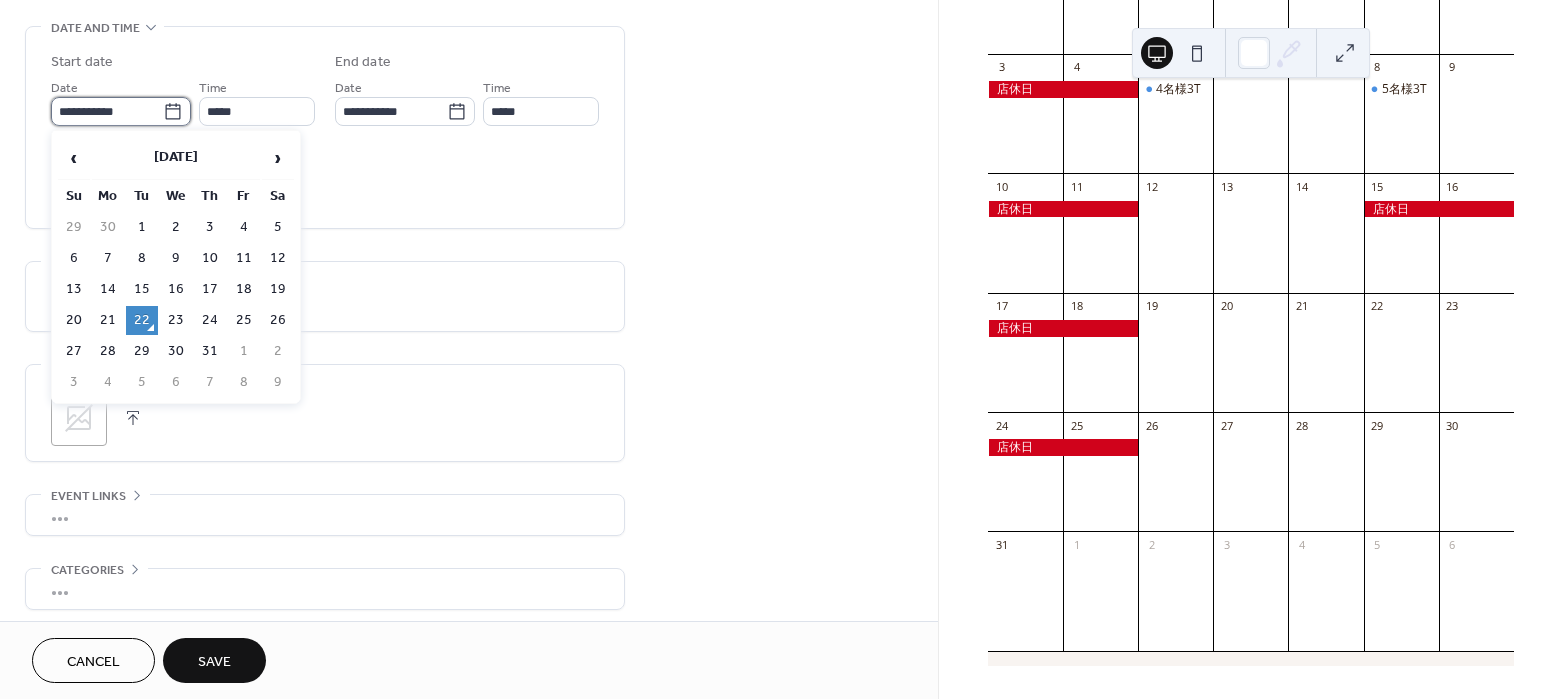 click on "**********" at bounding box center (107, 111) 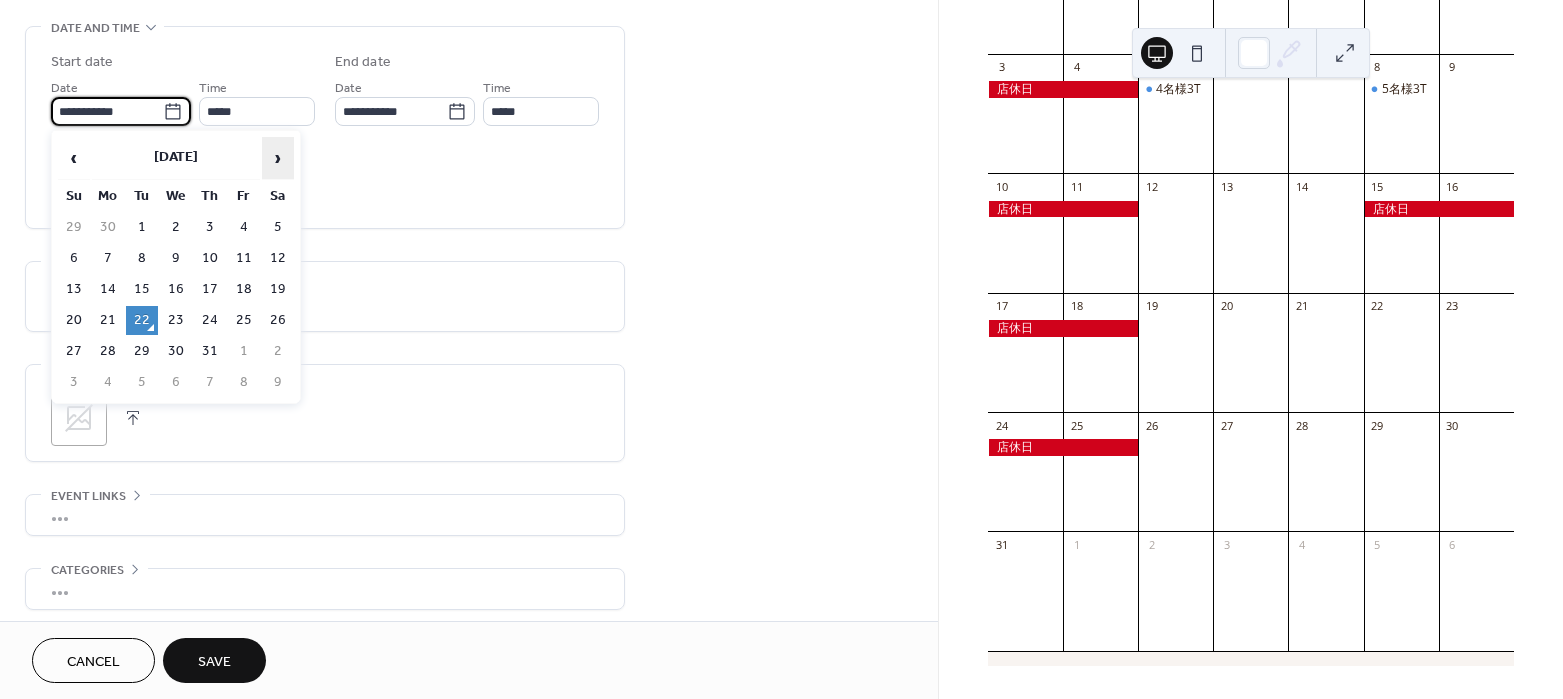 click on "›" at bounding box center [278, 158] 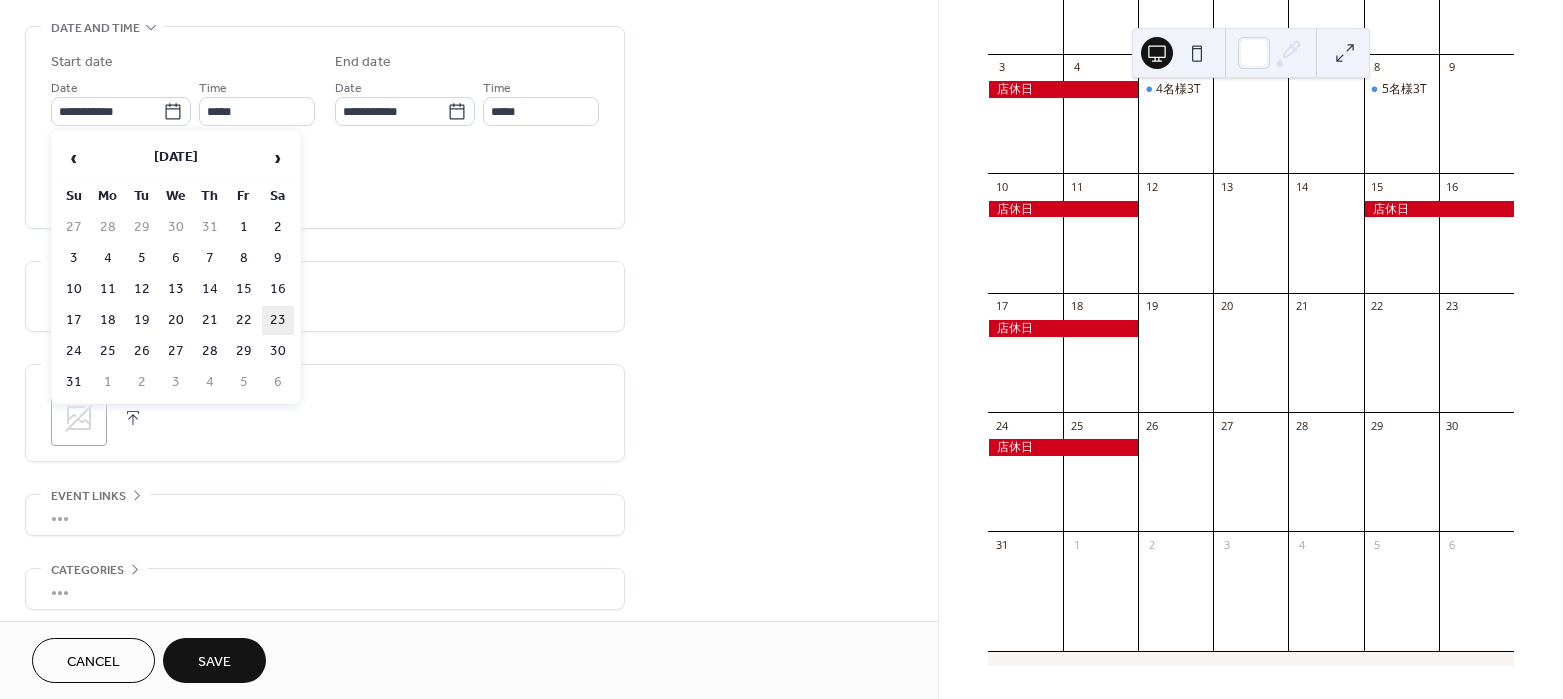 click on "23" at bounding box center (278, 320) 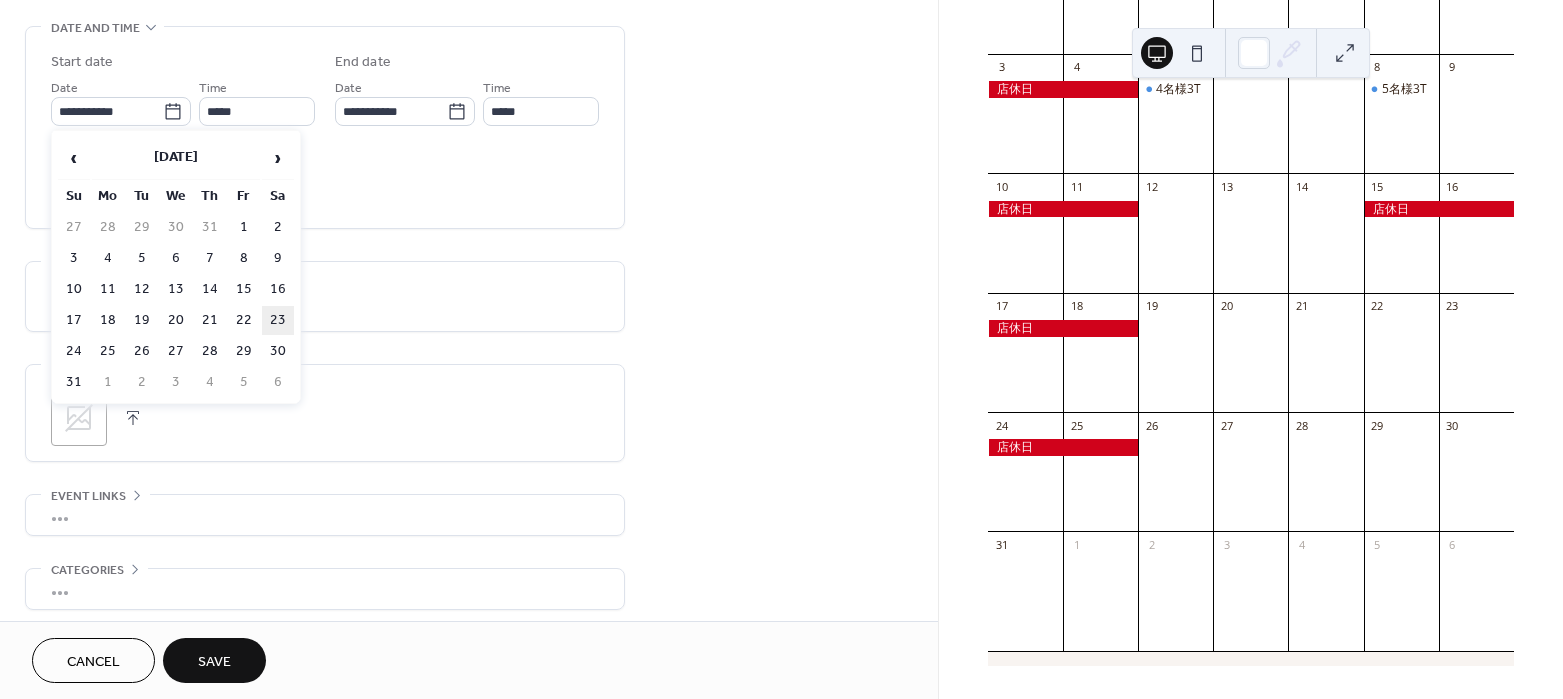 type on "**********" 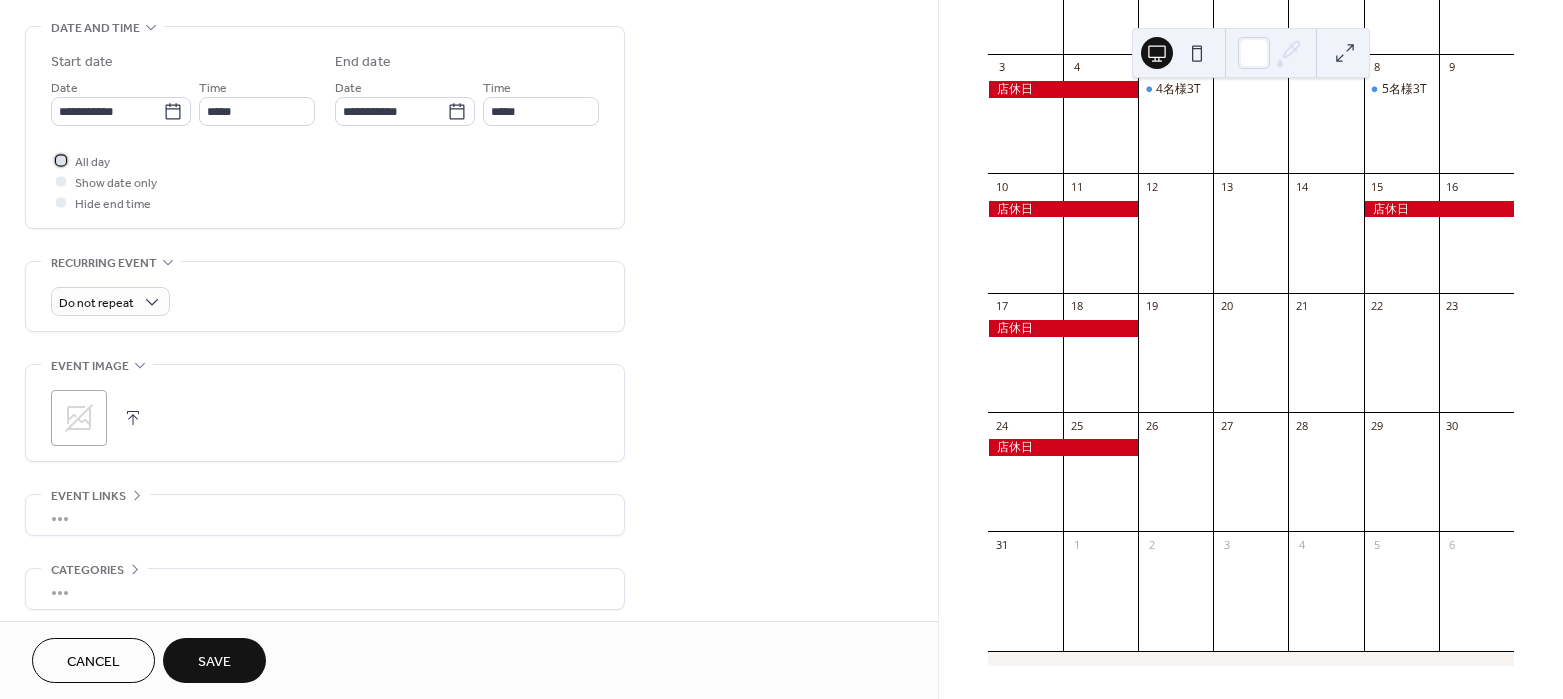 click on "All day" at bounding box center [92, 162] 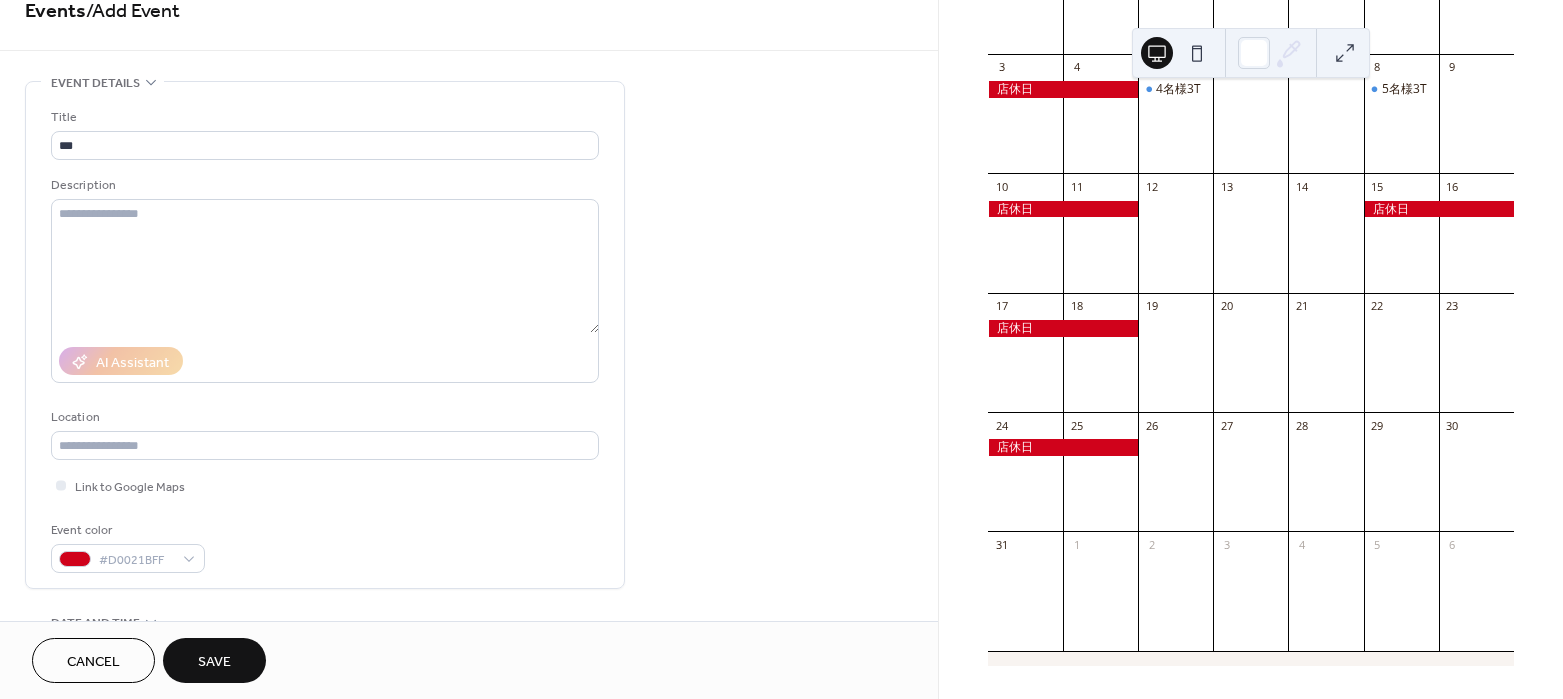 scroll, scrollTop: 0, scrollLeft: 0, axis: both 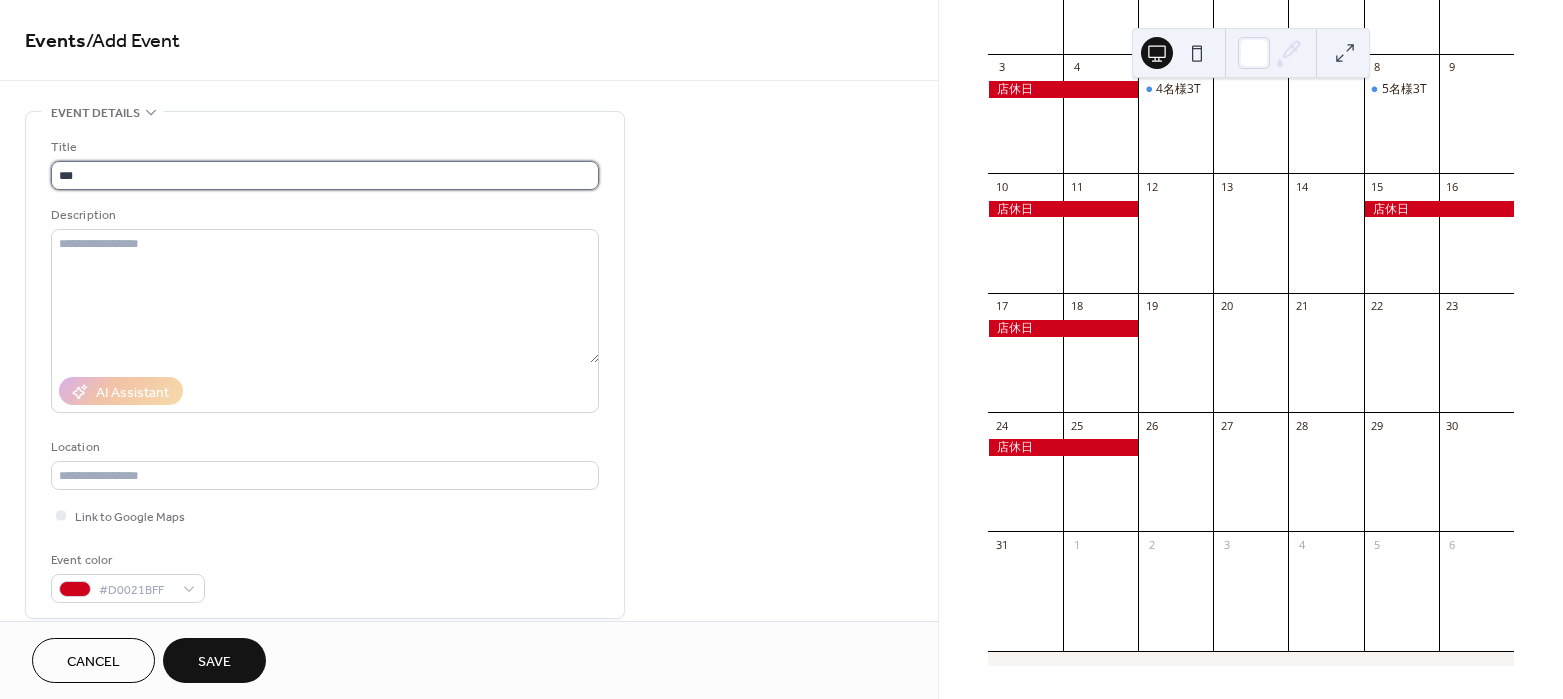 click on "***" at bounding box center (325, 175) 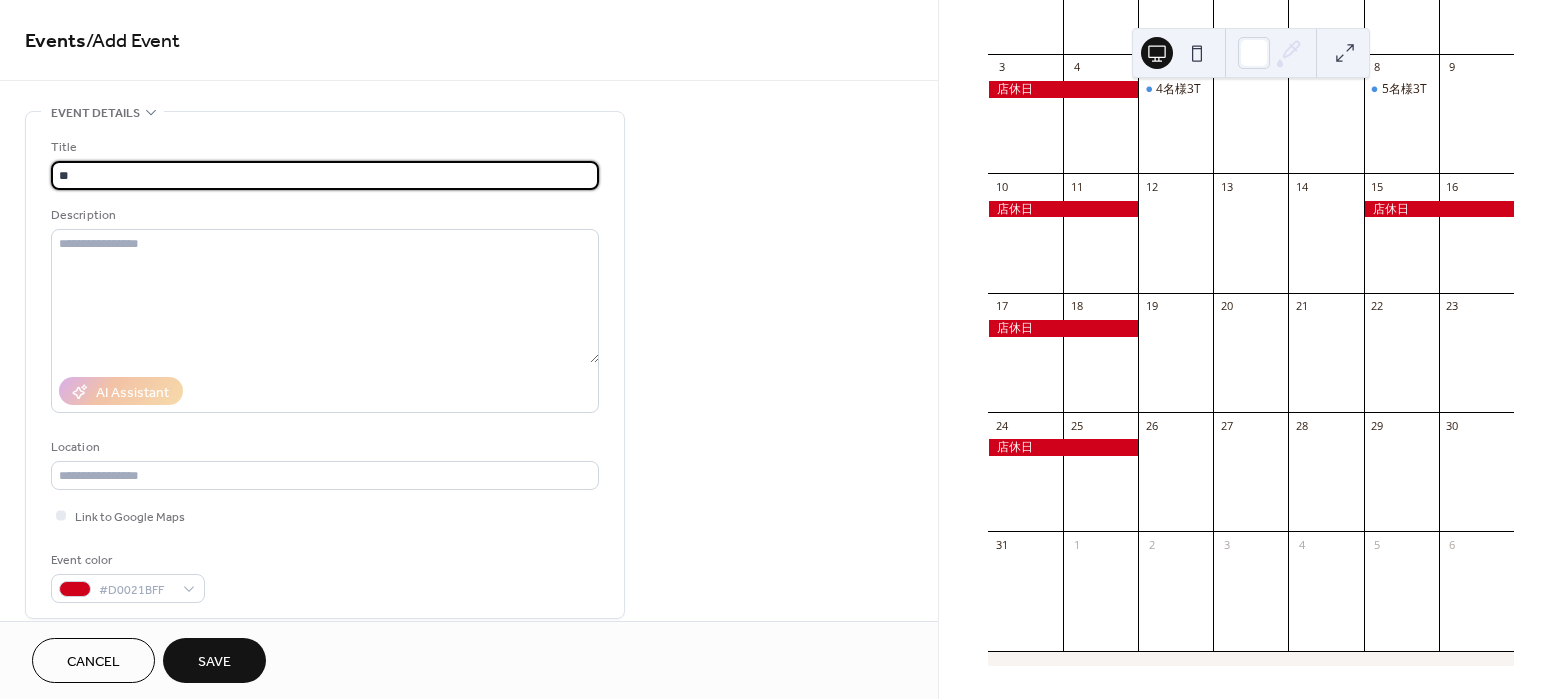 type on "*" 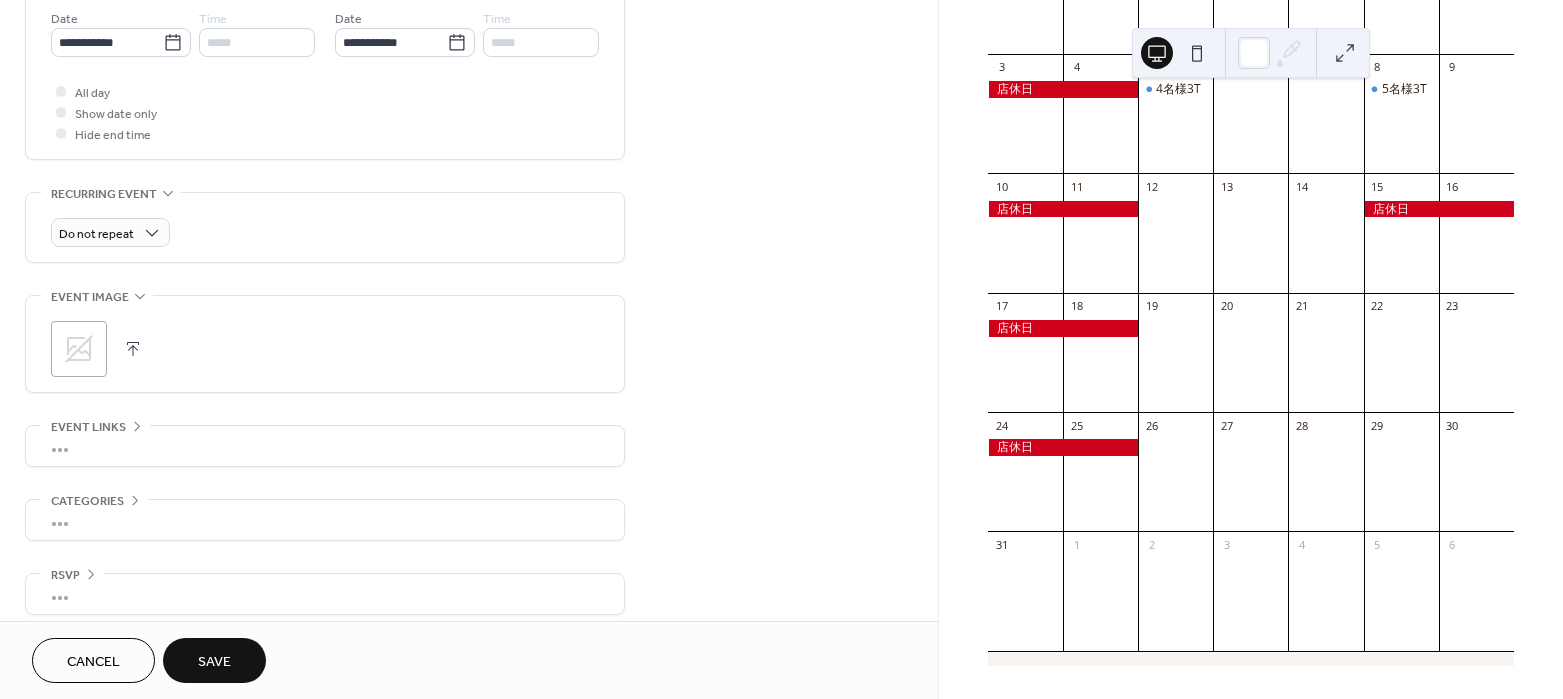 scroll, scrollTop: 706, scrollLeft: 0, axis: vertical 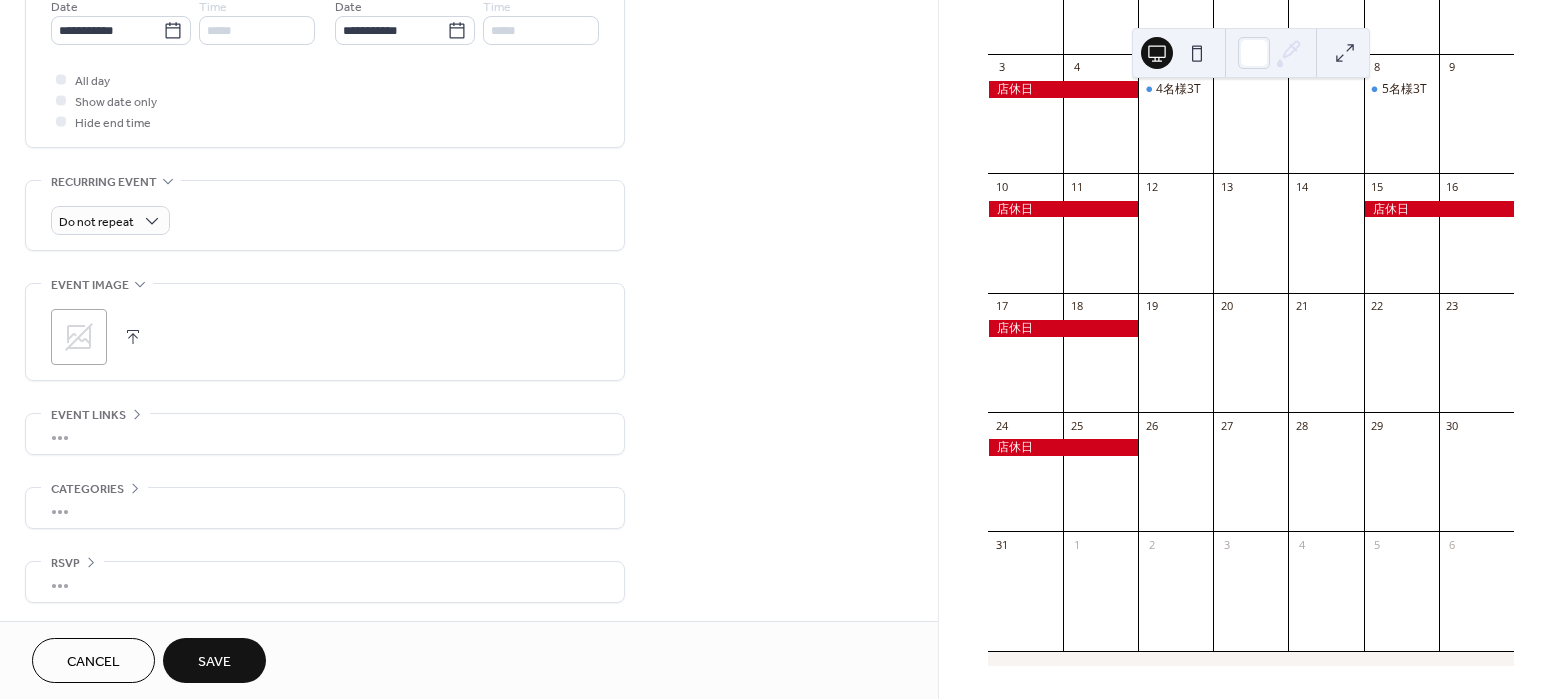 type on "****" 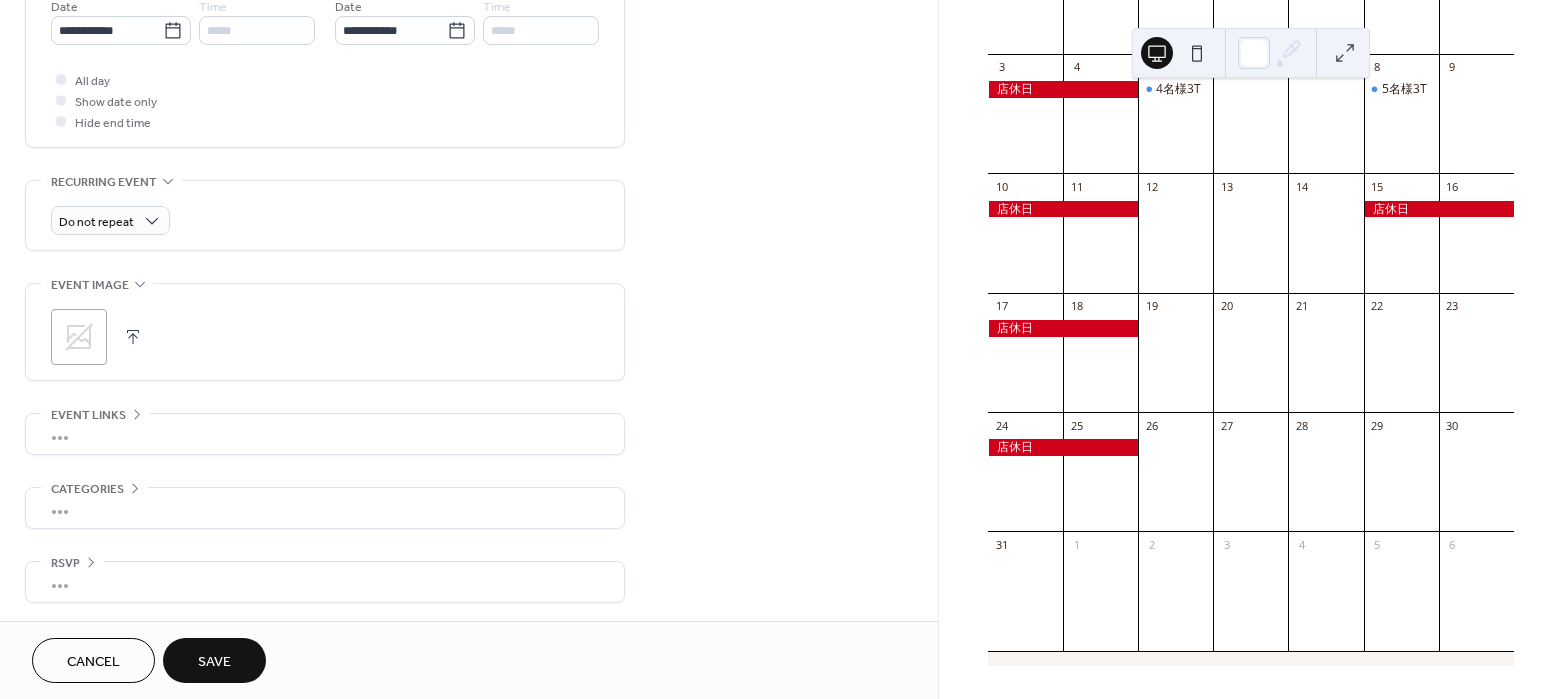 click on "Save" at bounding box center (214, 662) 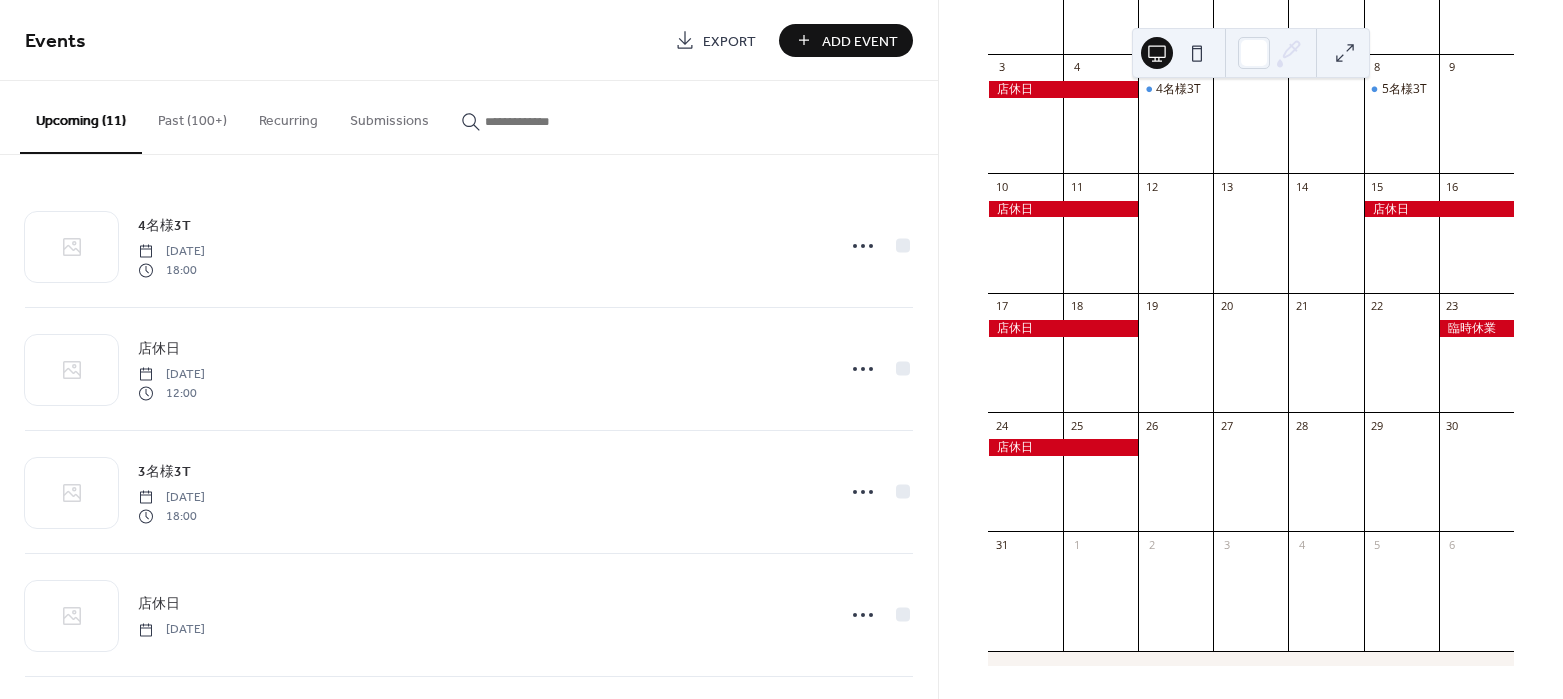 click at bounding box center [1439, 209] 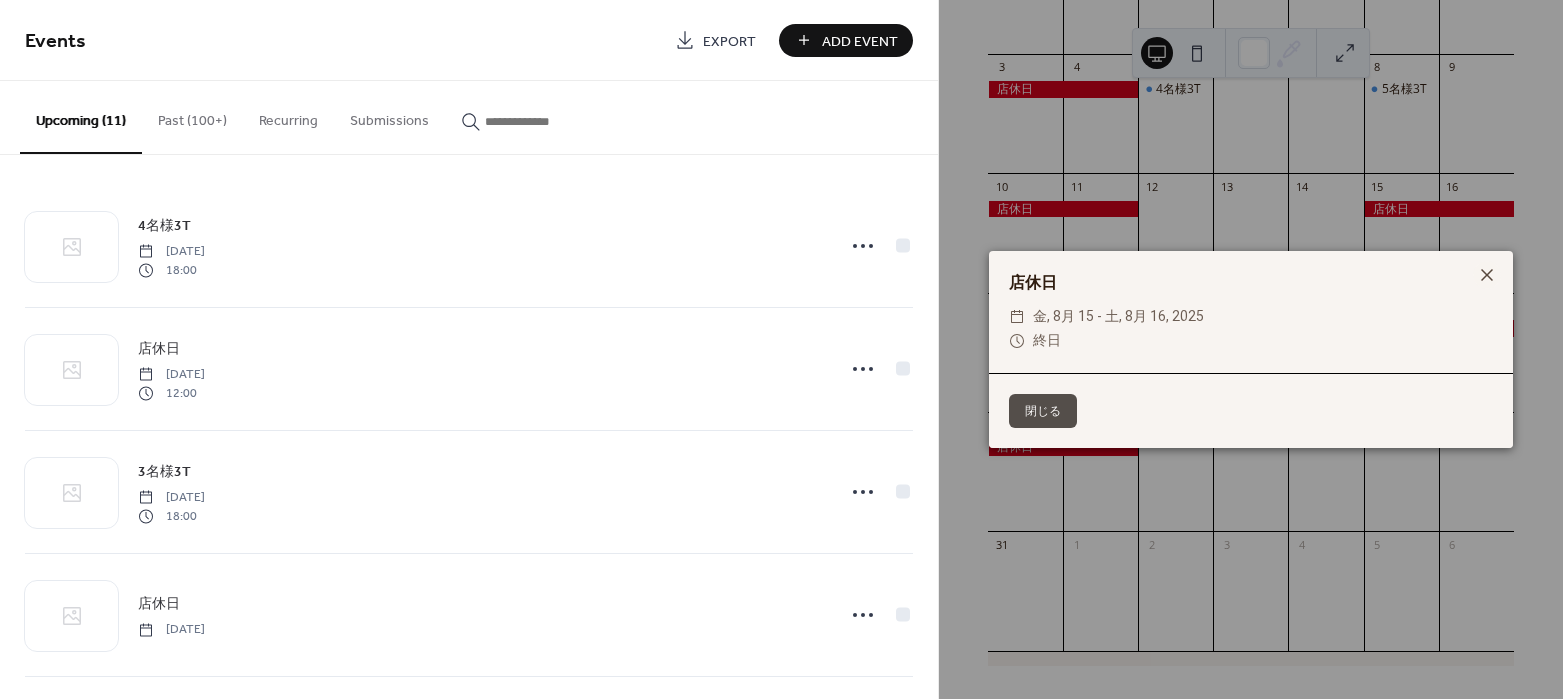 click on "閉じる" at bounding box center [1043, 411] 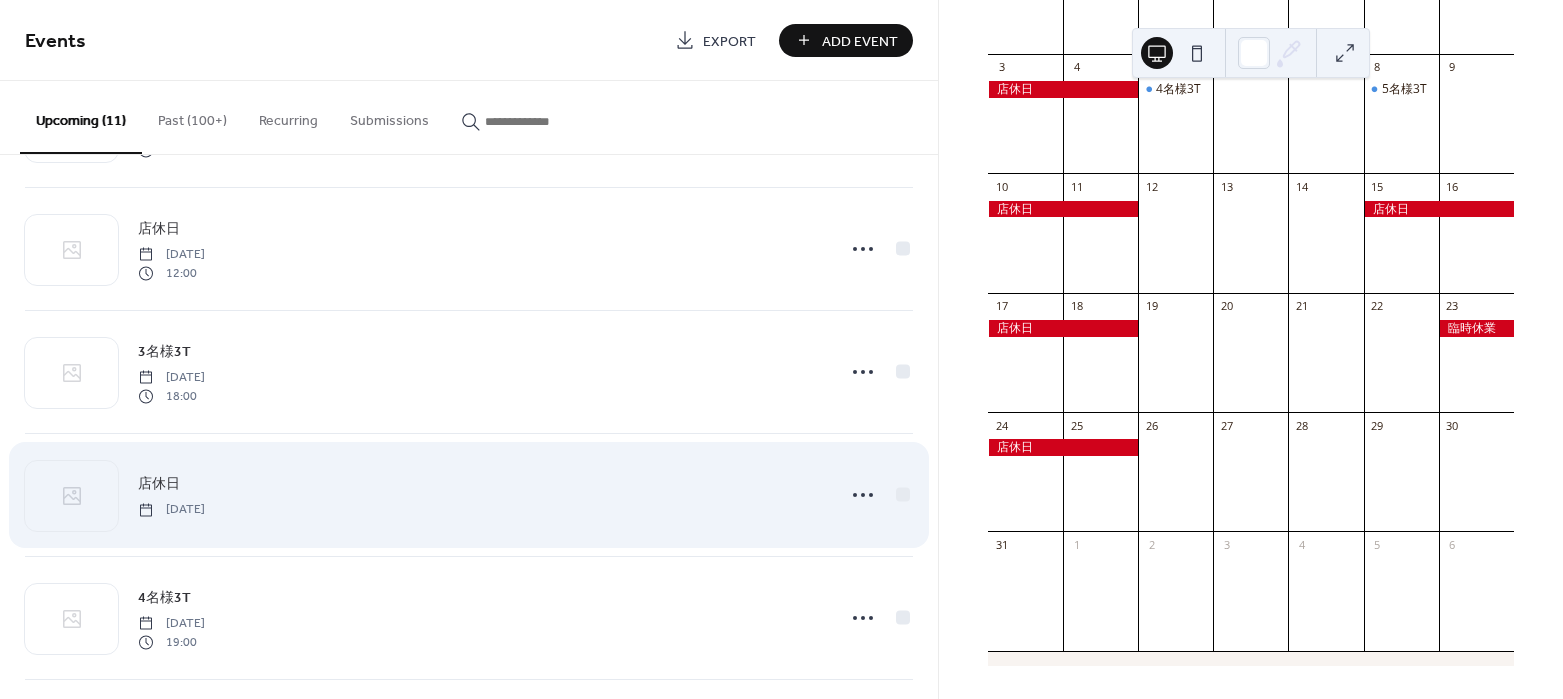 scroll, scrollTop: 125, scrollLeft: 0, axis: vertical 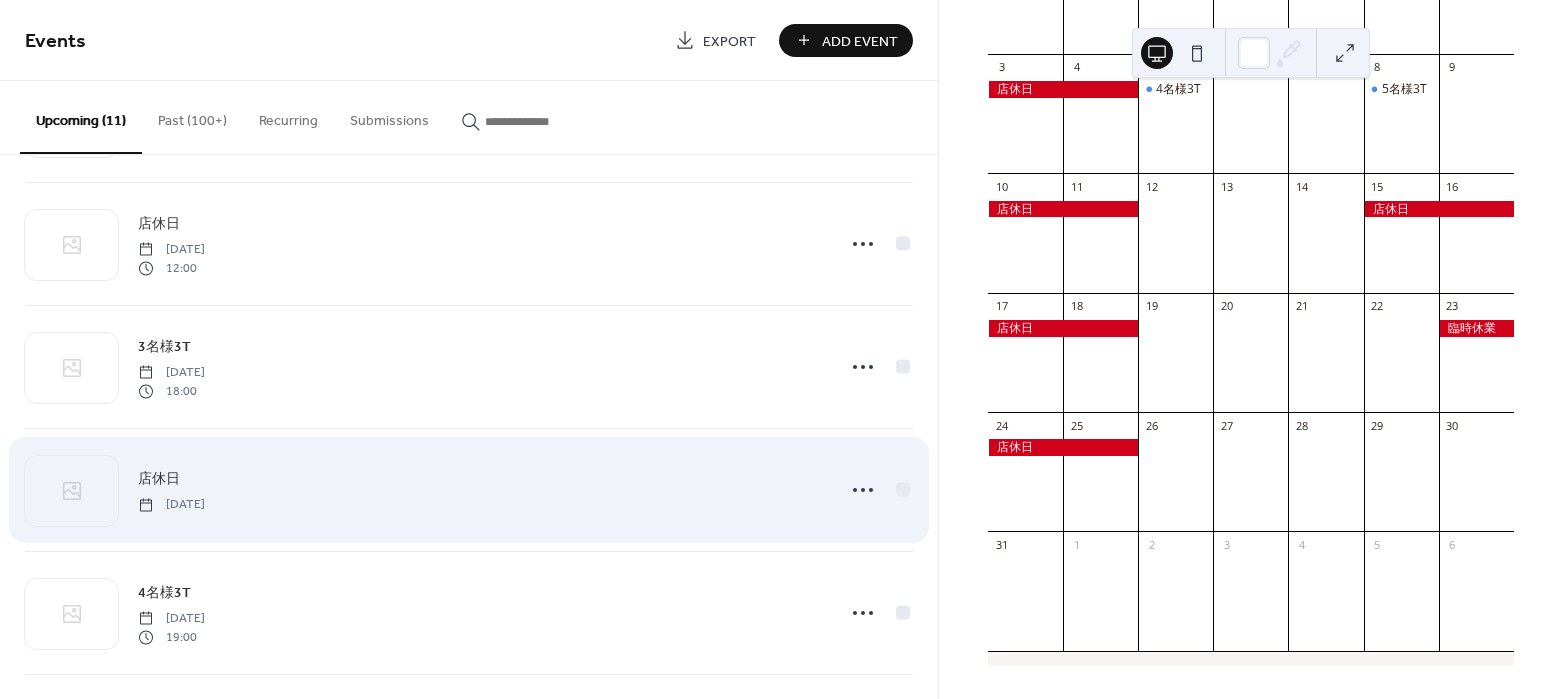 click on "Sunday, August 3, 2025" at bounding box center (171, 505) 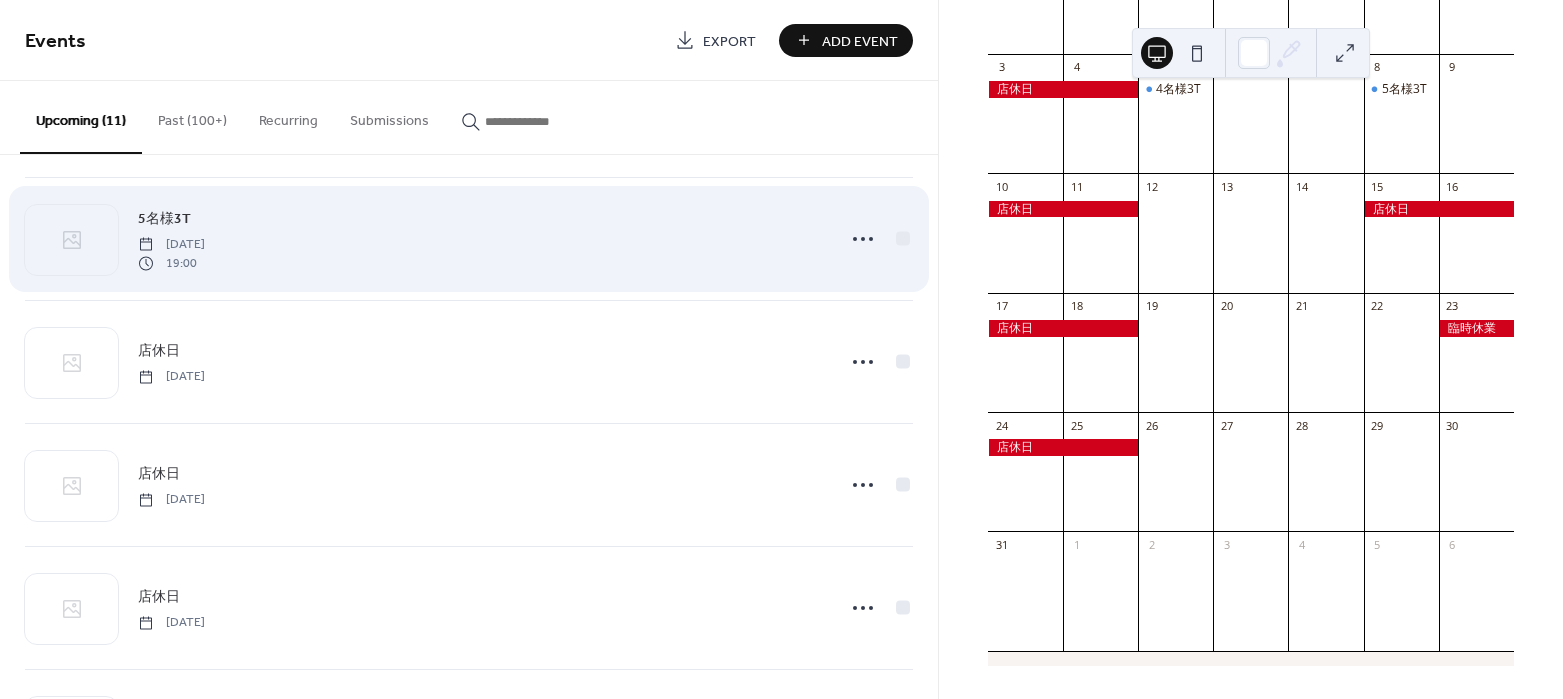 scroll, scrollTop: 625, scrollLeft: 0, axis: vertical 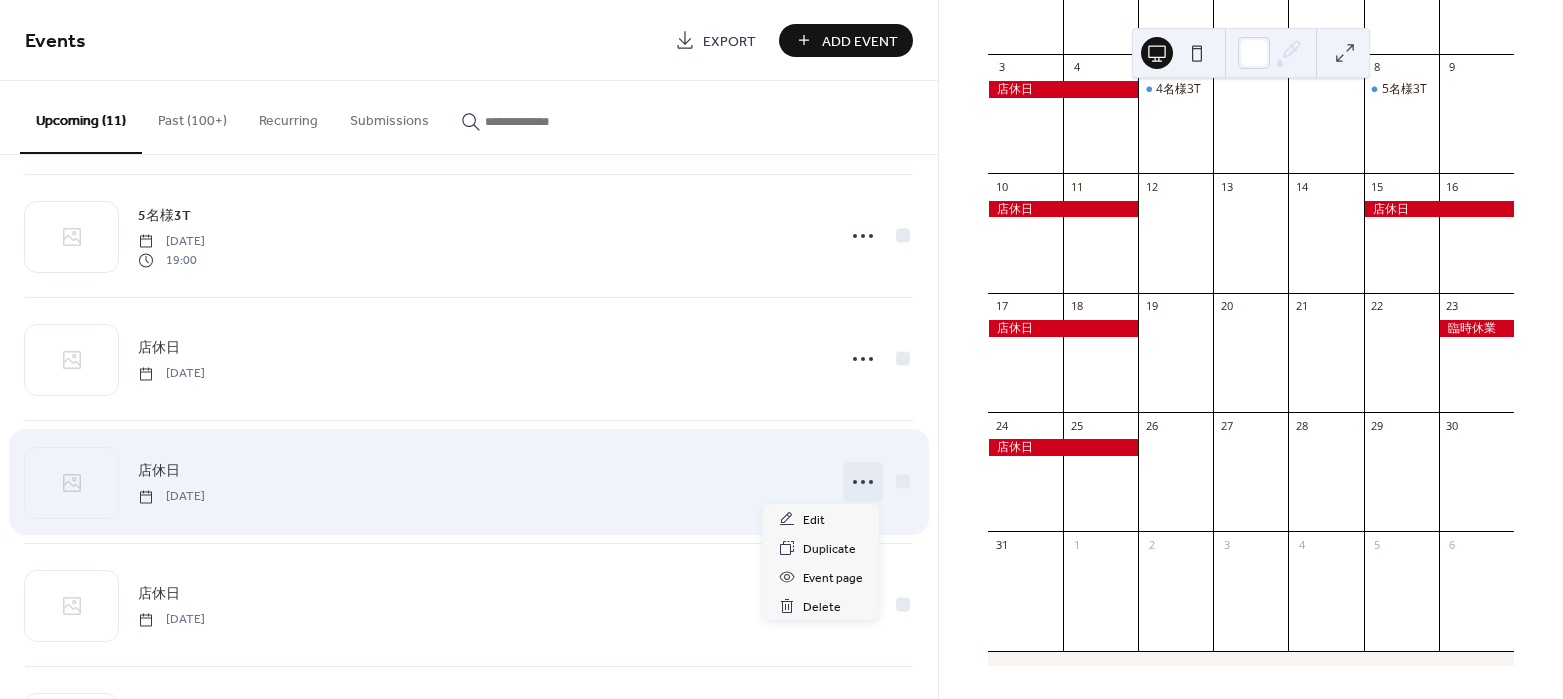 click 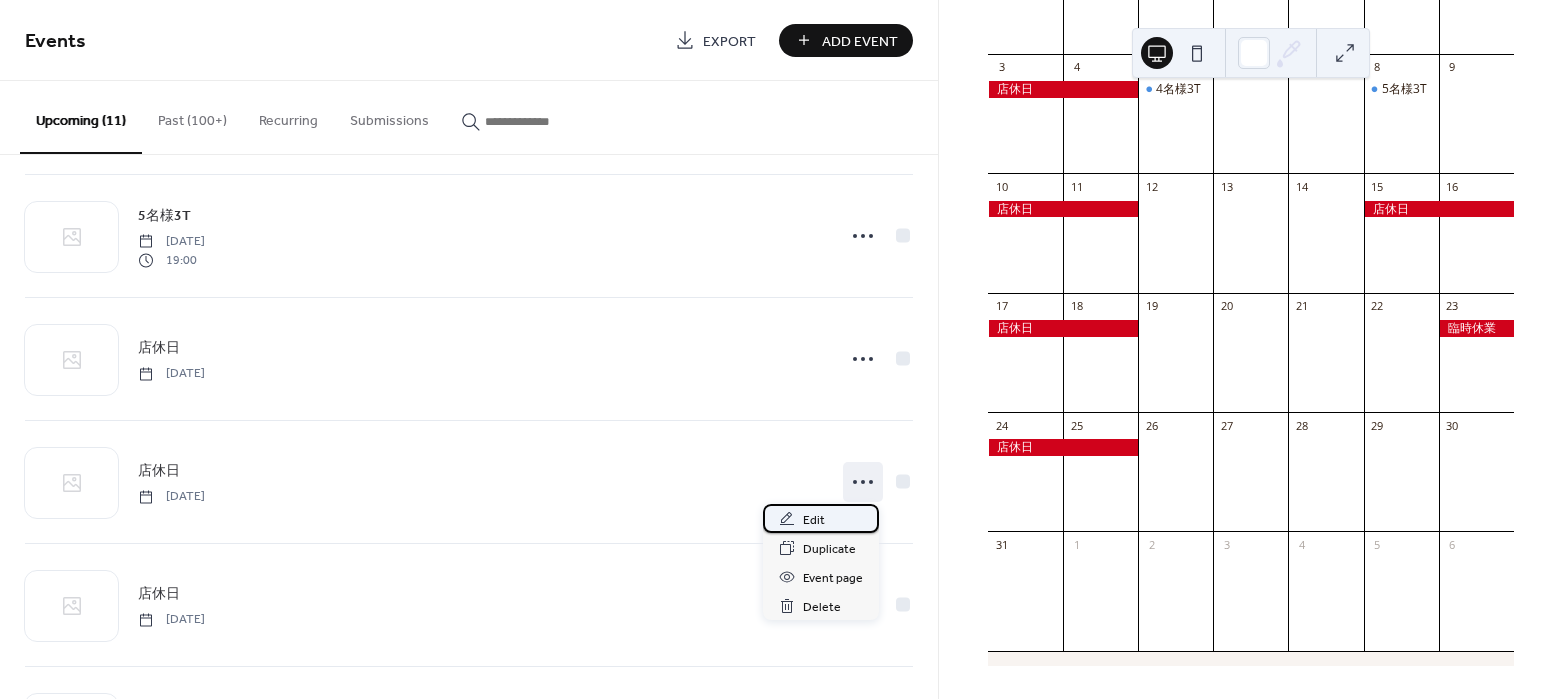 click on "Edit" at bounding box center [814, 520] 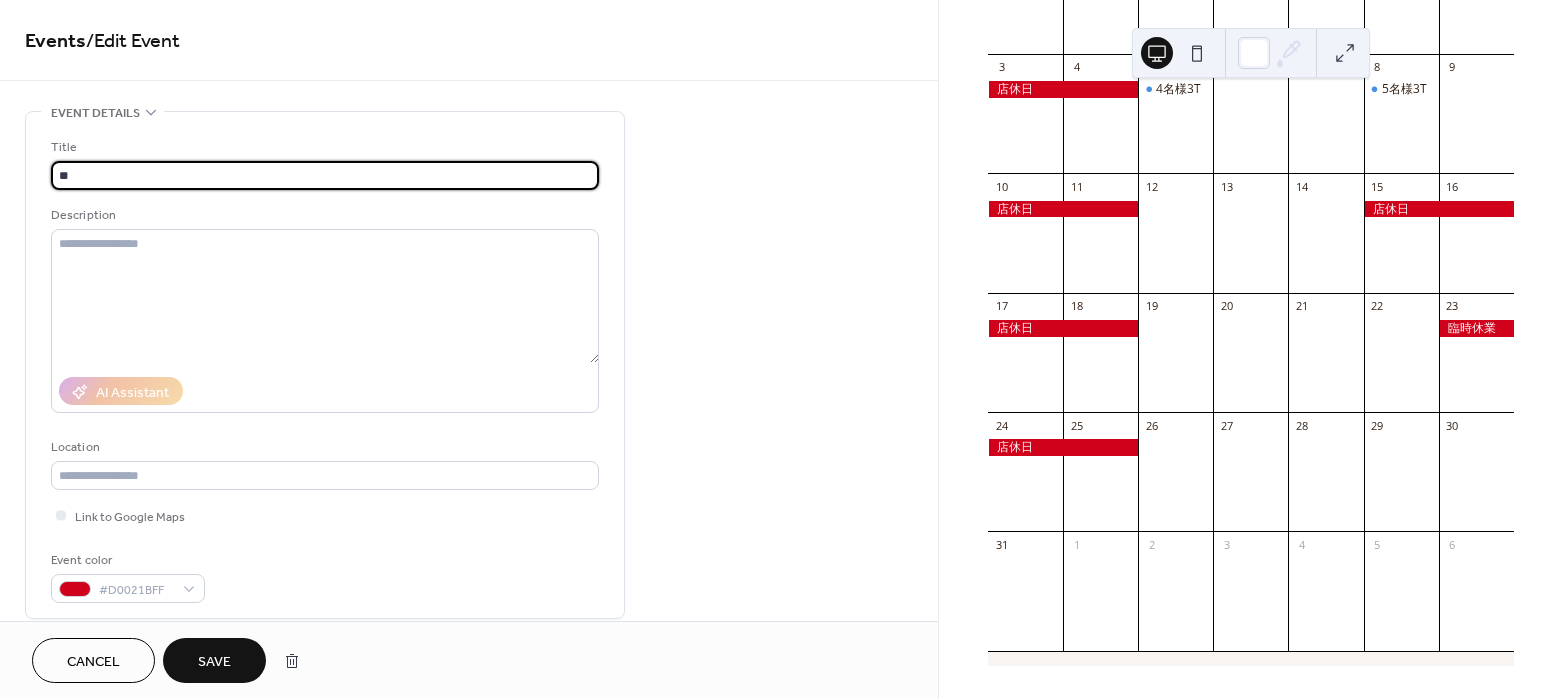 type on "*" 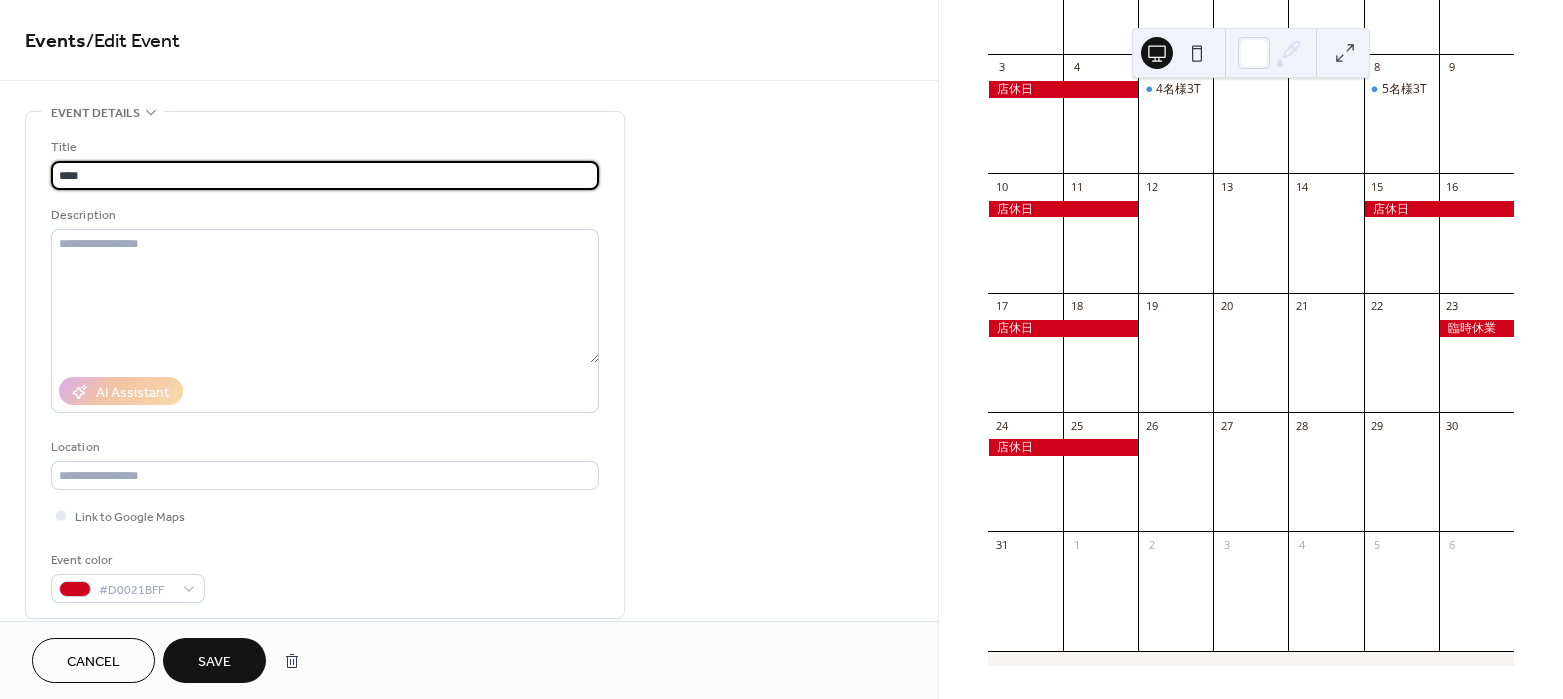 type on "****" 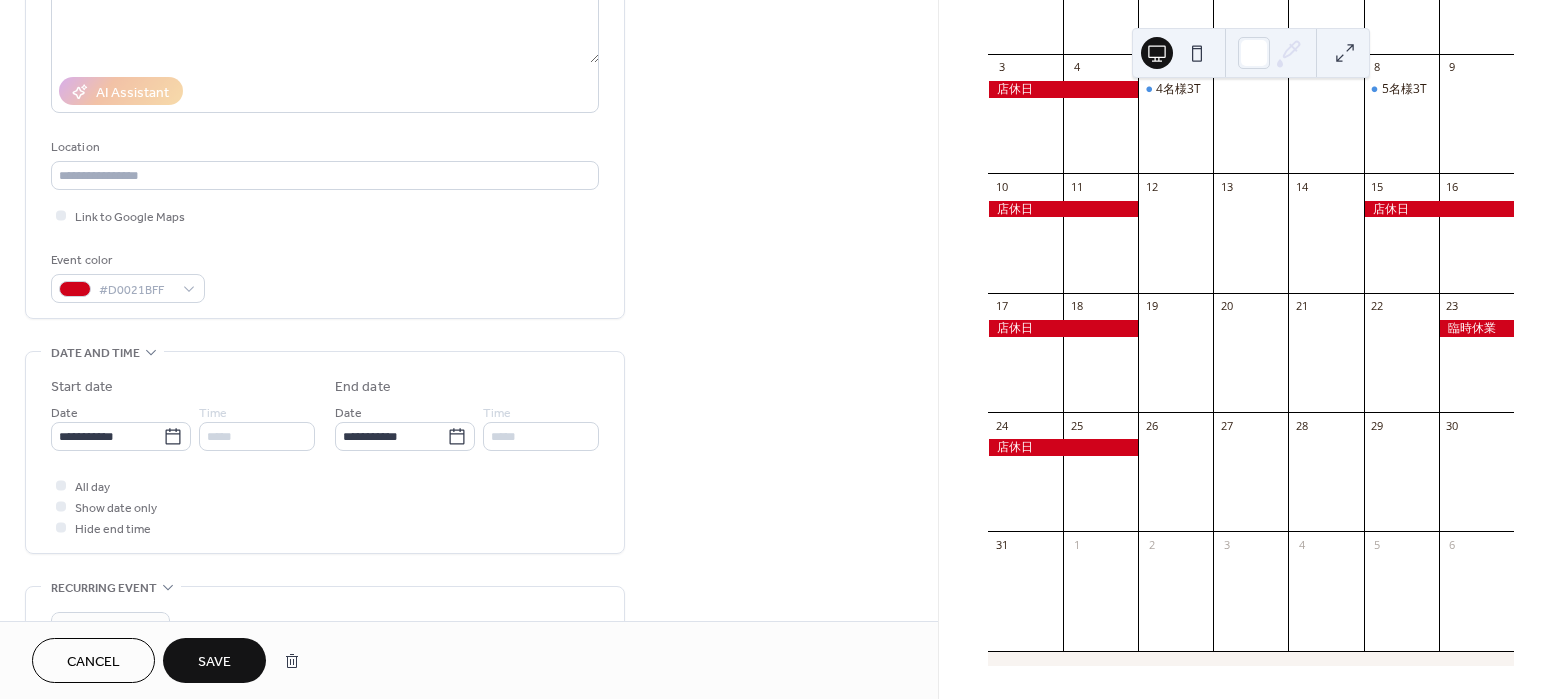 scroll, scrollTop: 375, scrollLeft: 0, axis: vertical 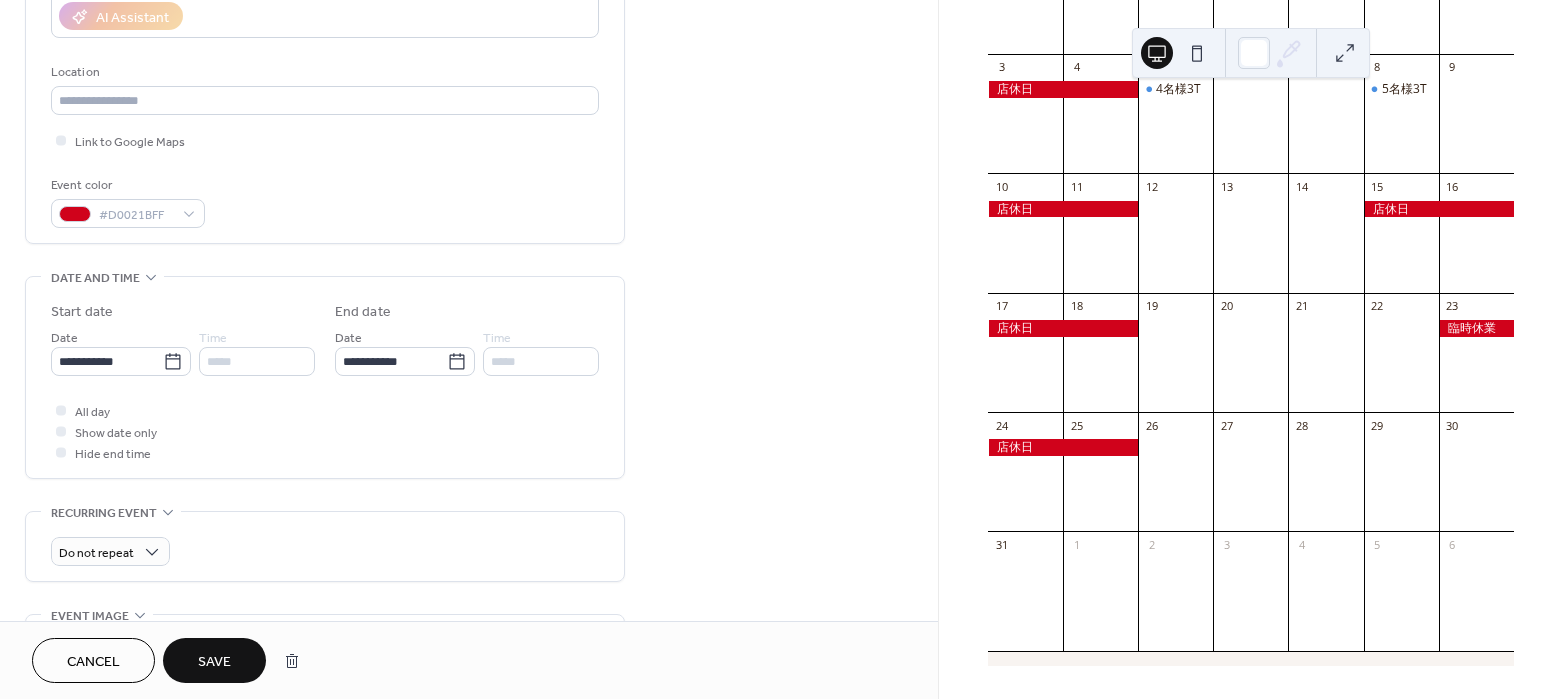 click on "Save" at bounding box center [214, 662] 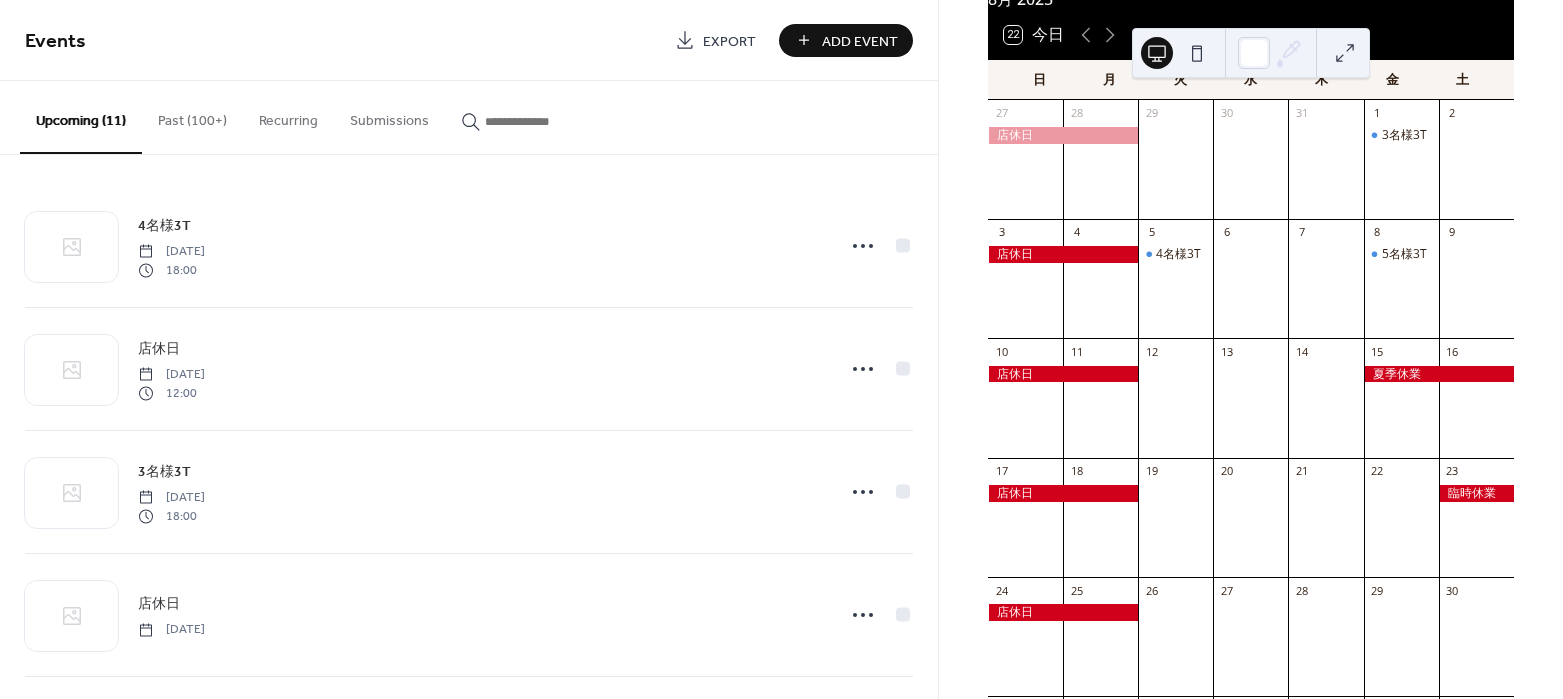 scroll, scrollTop: 125, scrollLeft: 0, axis: vertical 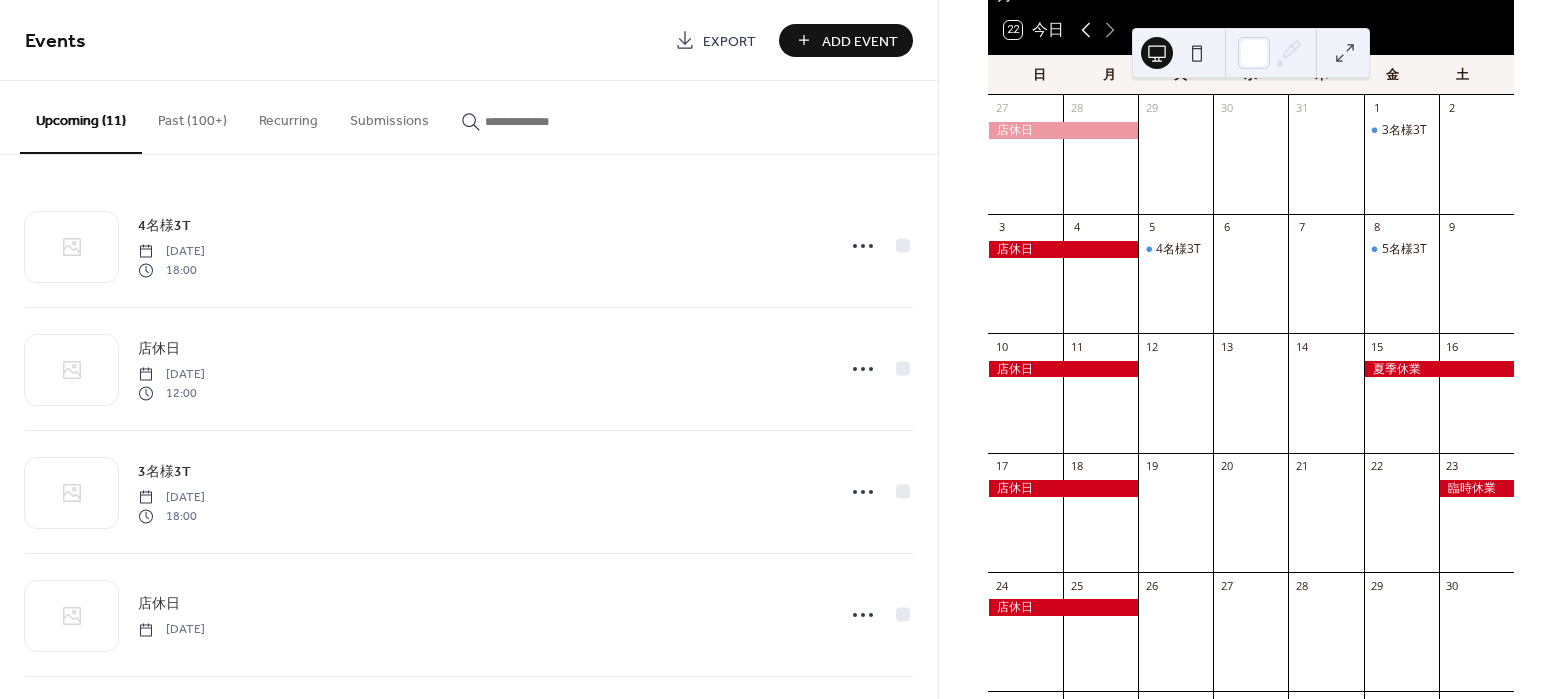 click 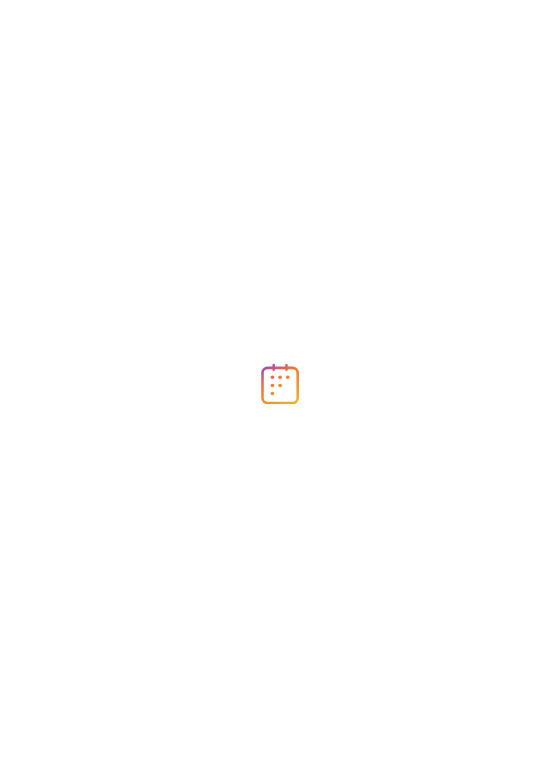 scroll, scrollTop: 0, scrollLeft: 0, axis: both 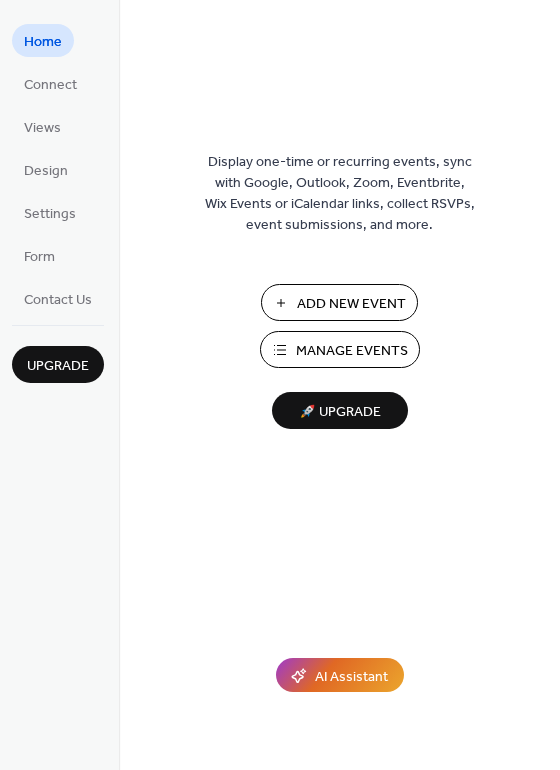 click on "Add New Event" at bounding box center [351, 304] 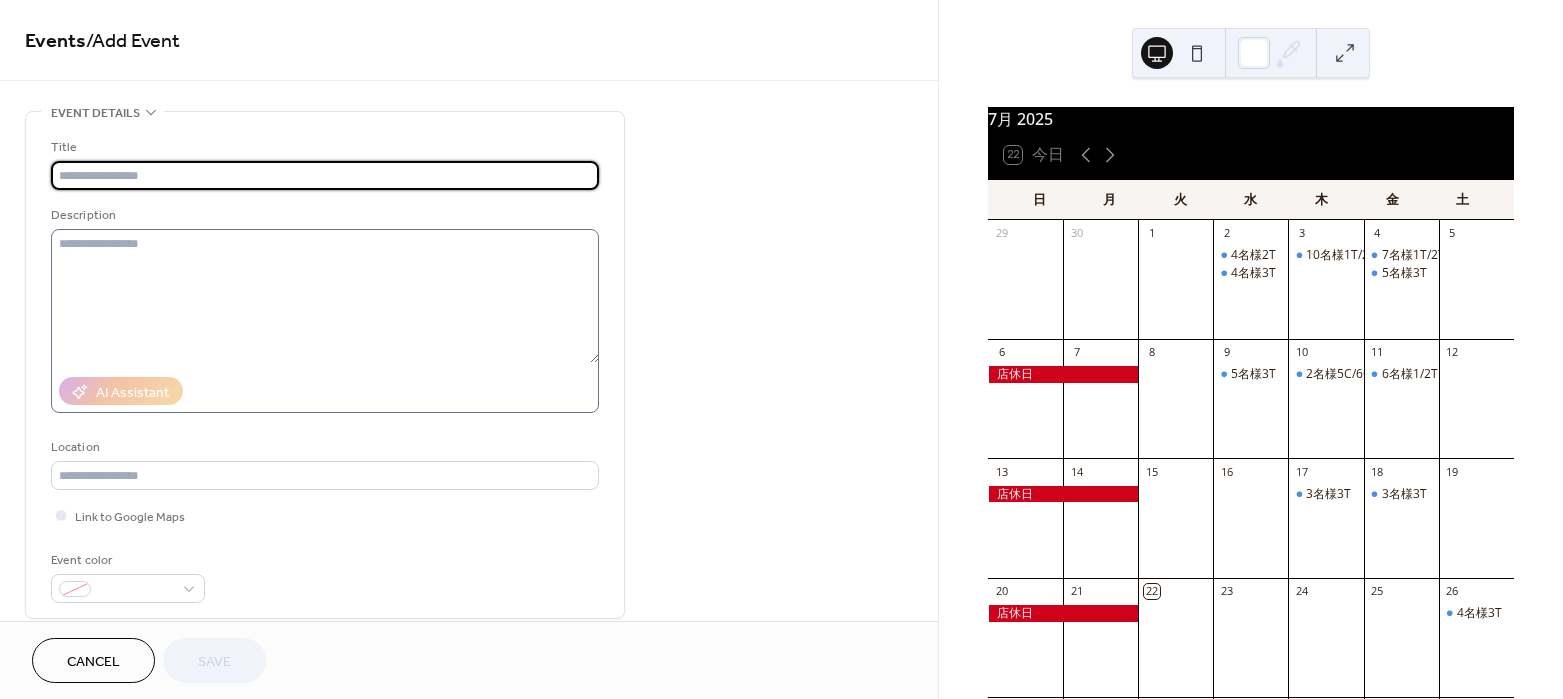scroll, scrollTop: 0, scrollLeft: 0, axis: both 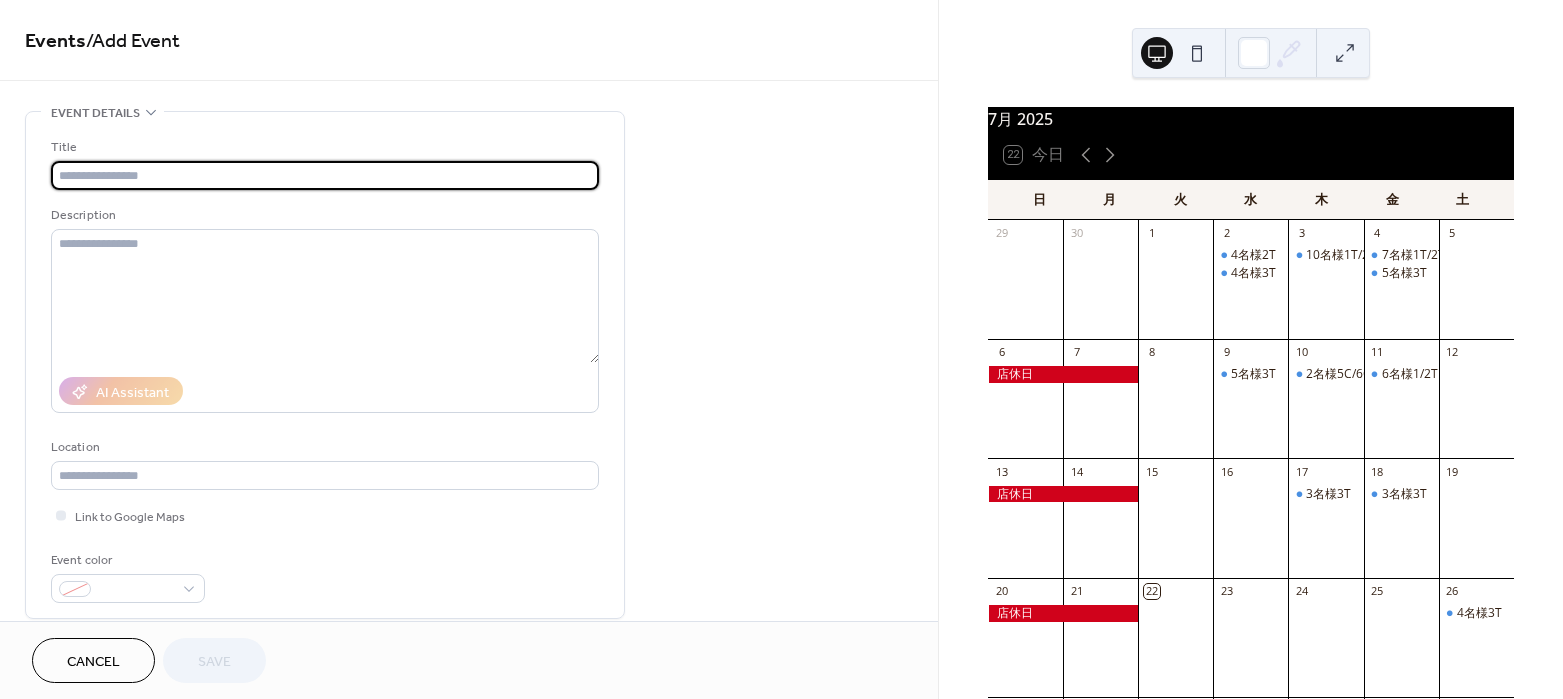 click at bounding box center [325, 175] 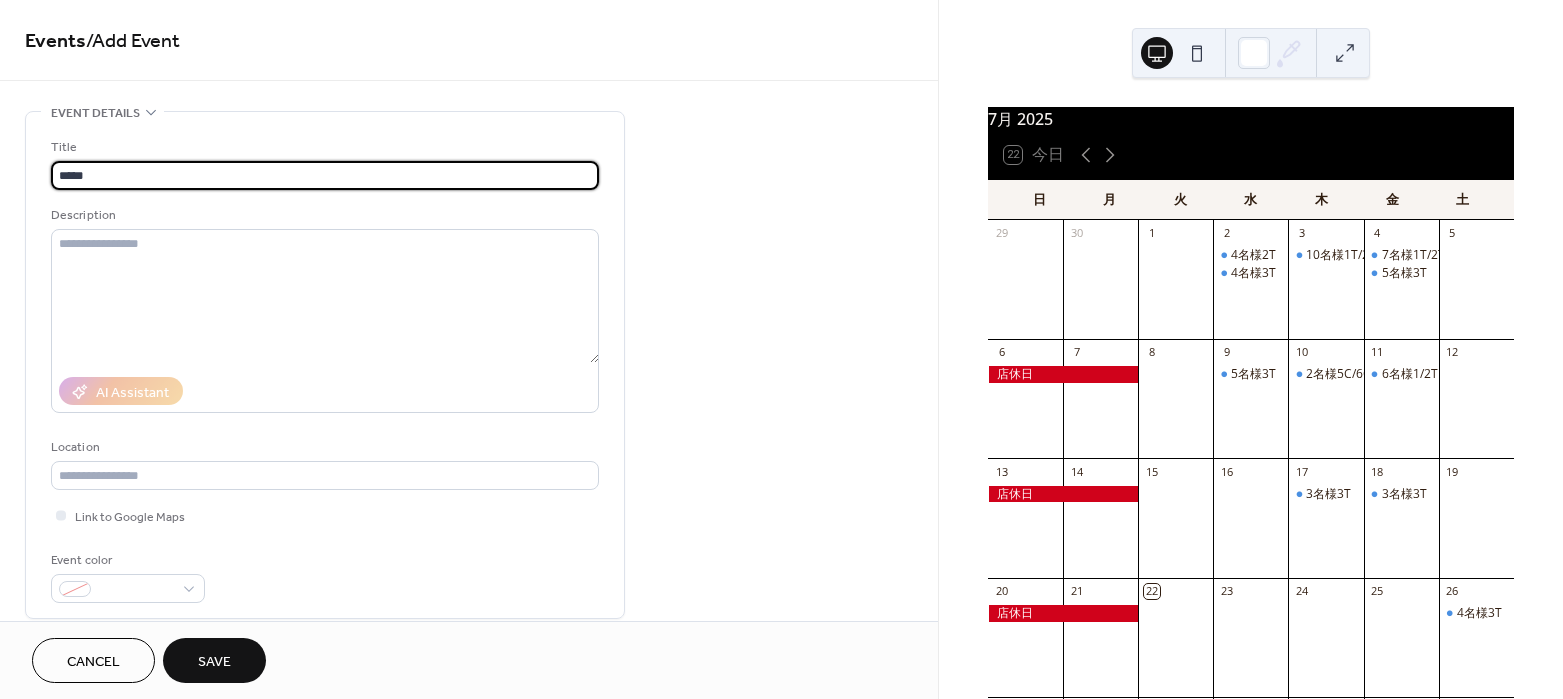 click on "*****" at bounding box center [325, 175] 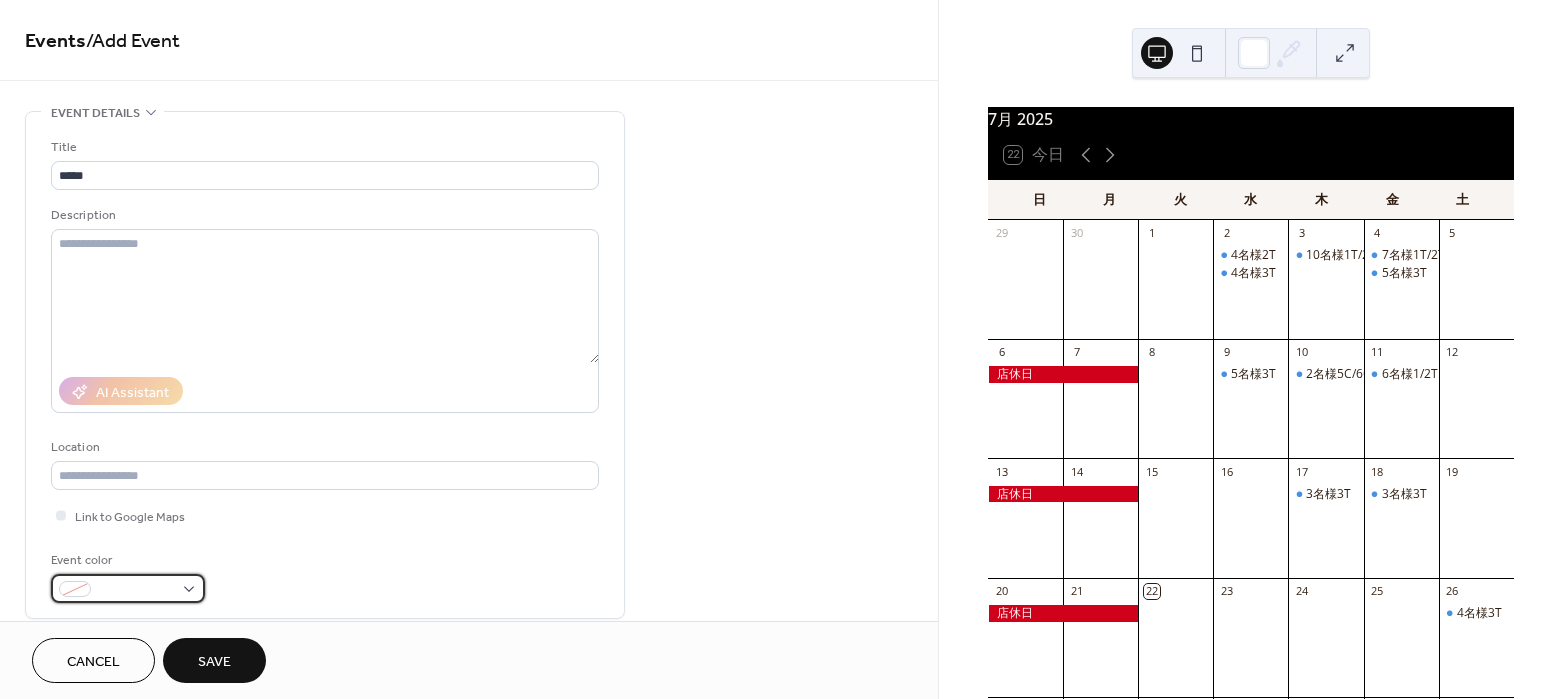 click at bounding box center [128, 588] 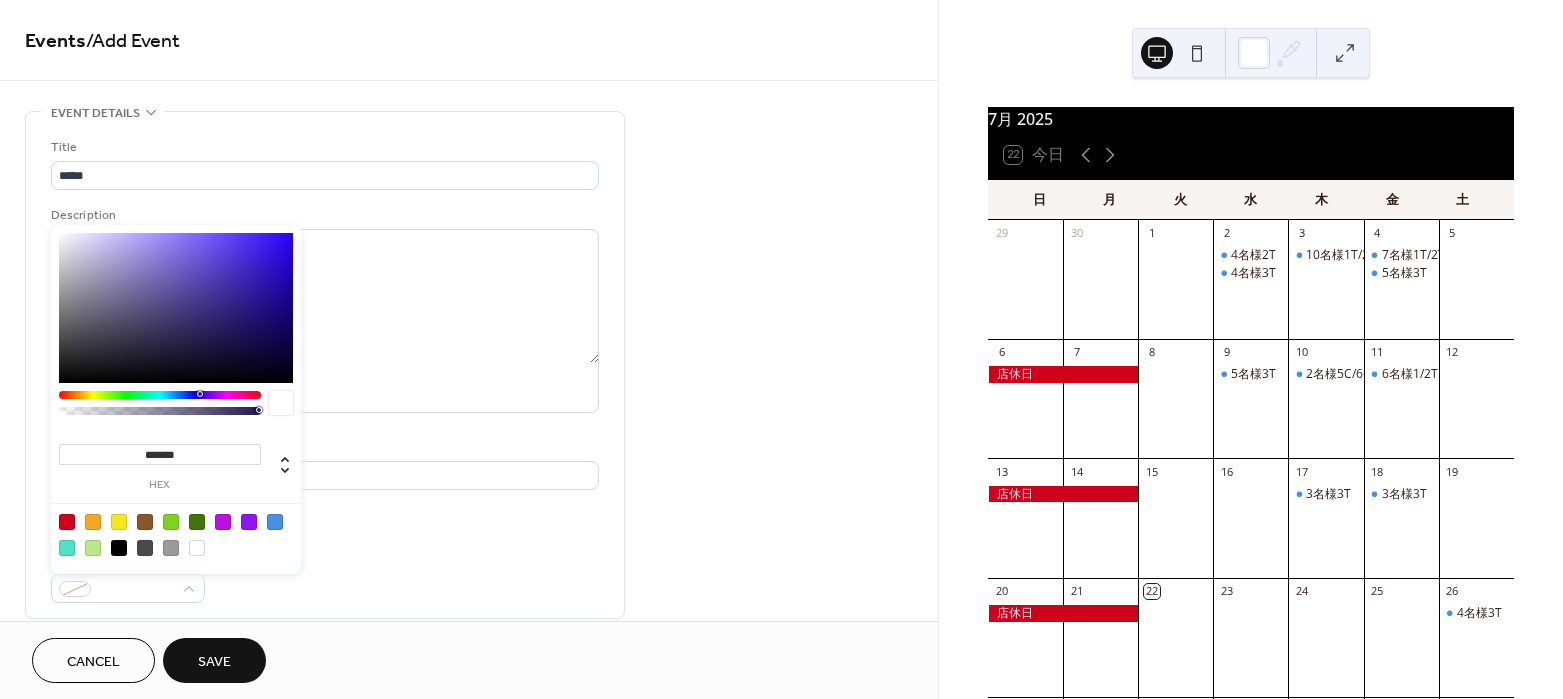 click at bounding box center [275, 522] 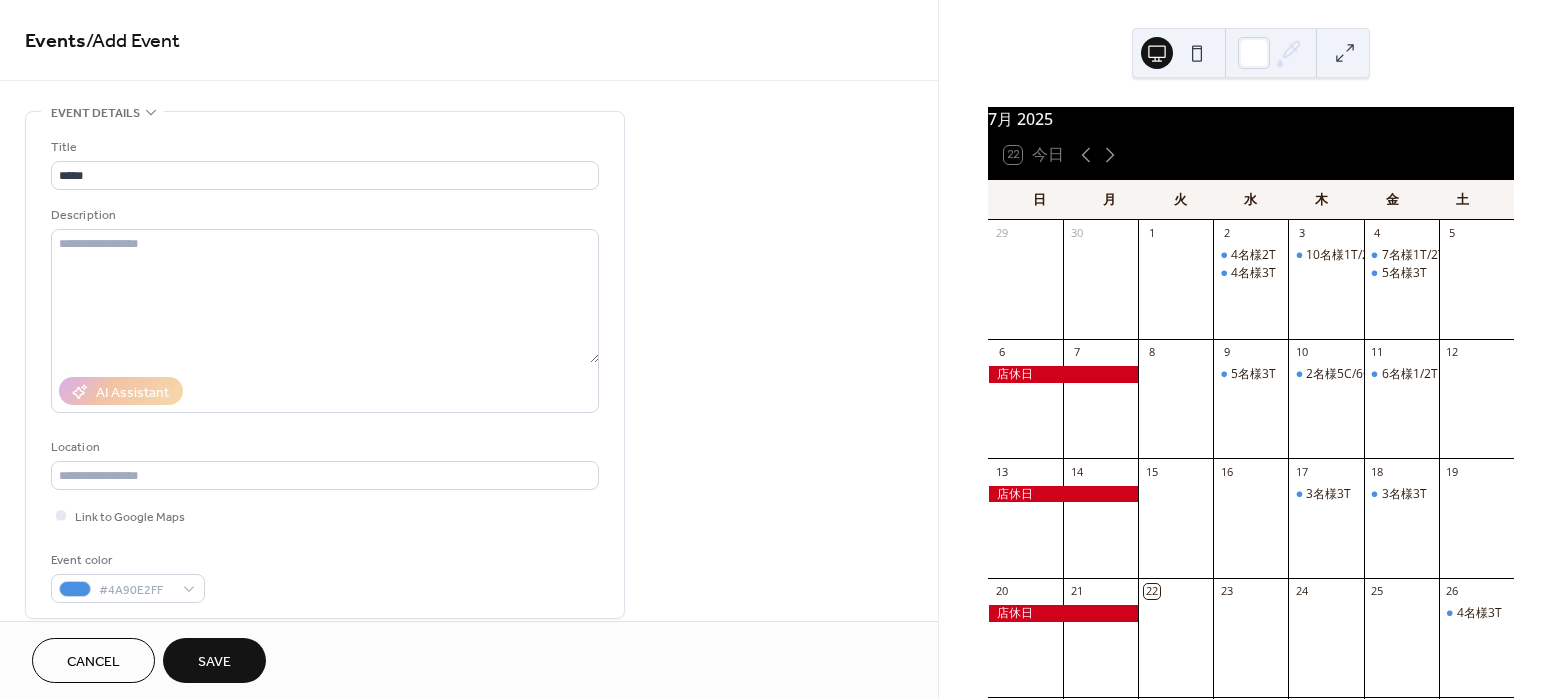click on "Link to Google Maps" at bounding box center [325, 515] 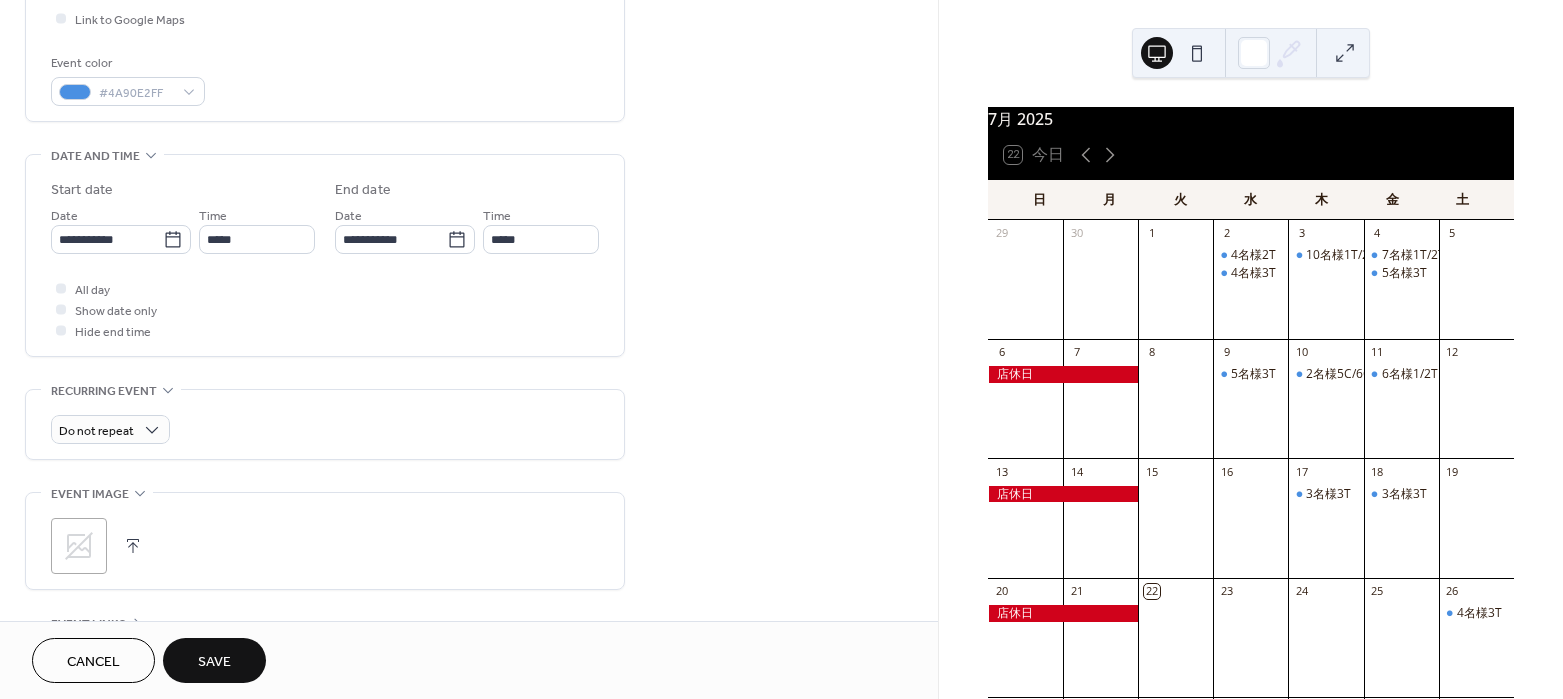 scroll, scrollTop: 500, scrollLeft: 0, axis: vertical 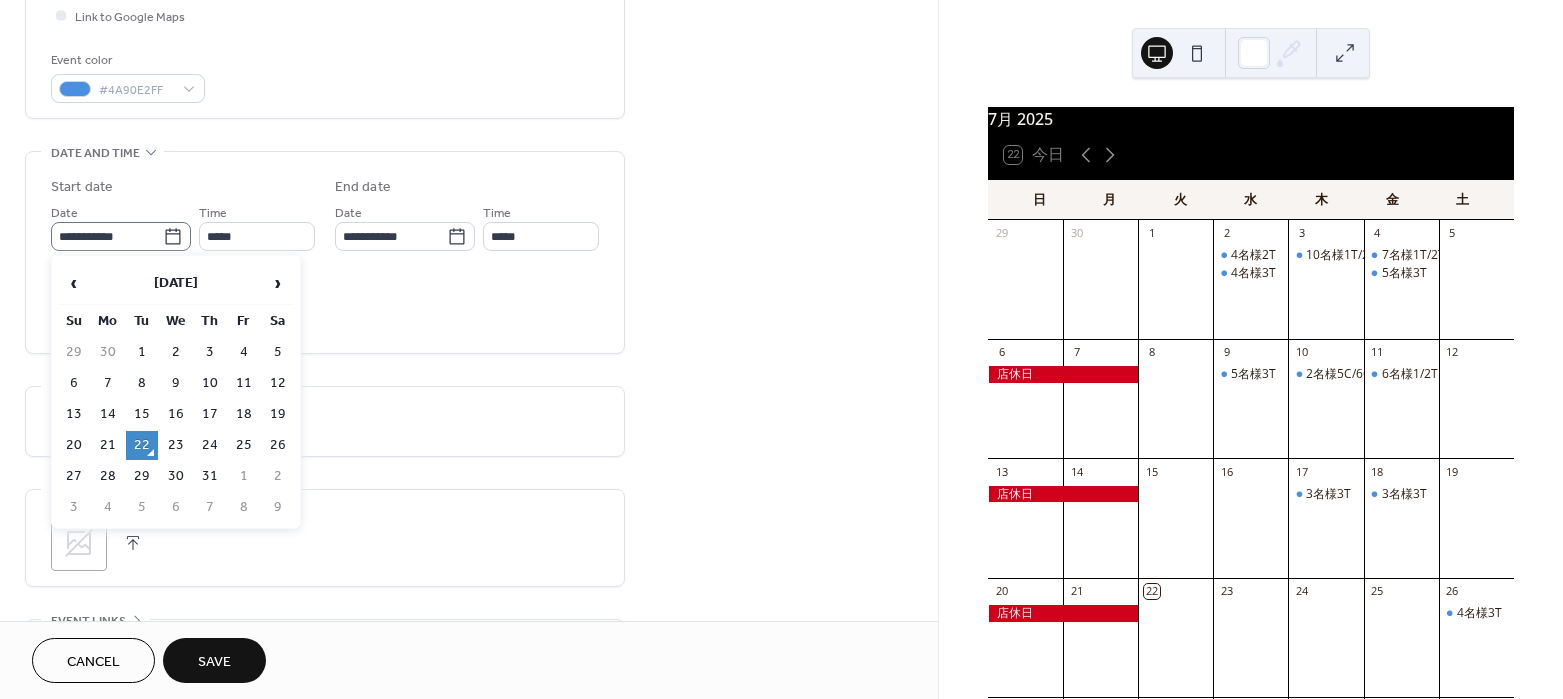 click 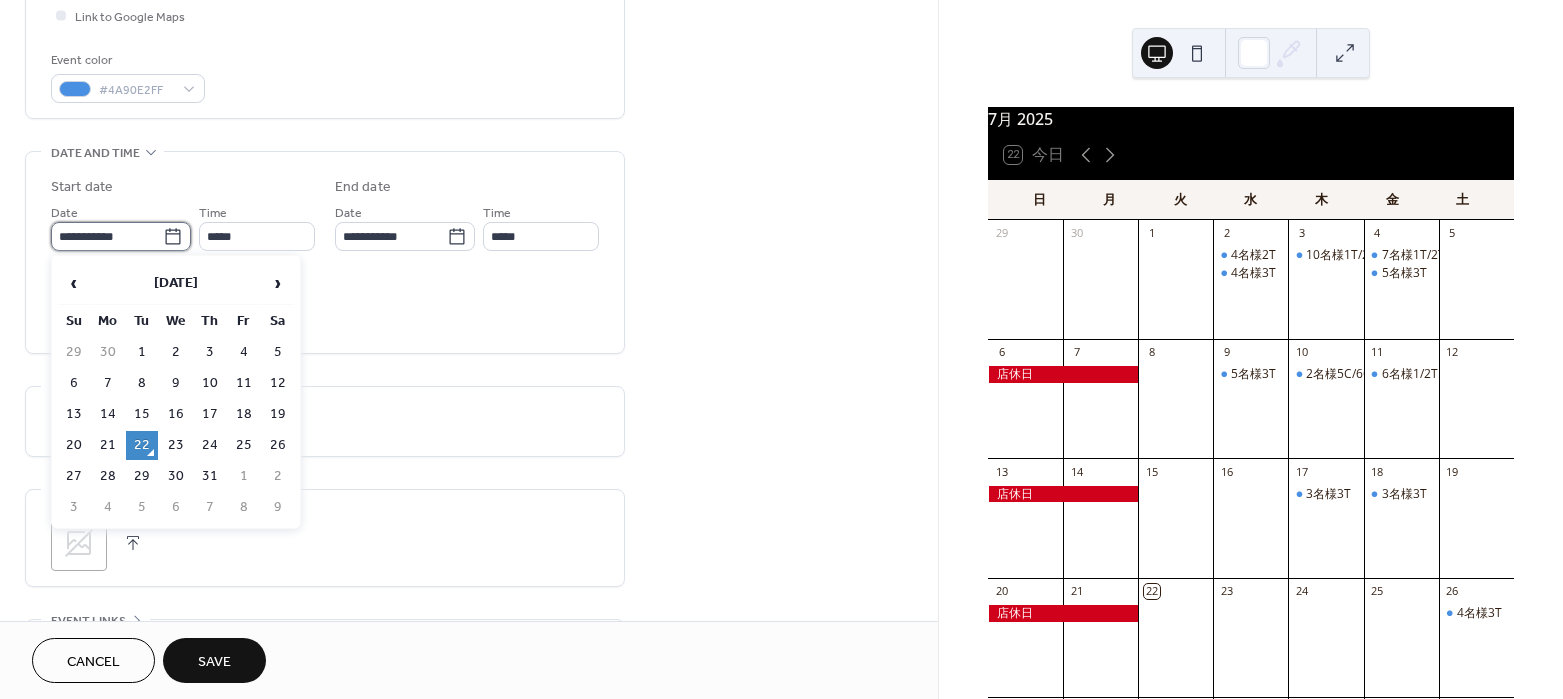 click on "**********" at bounding box center (107, 236) 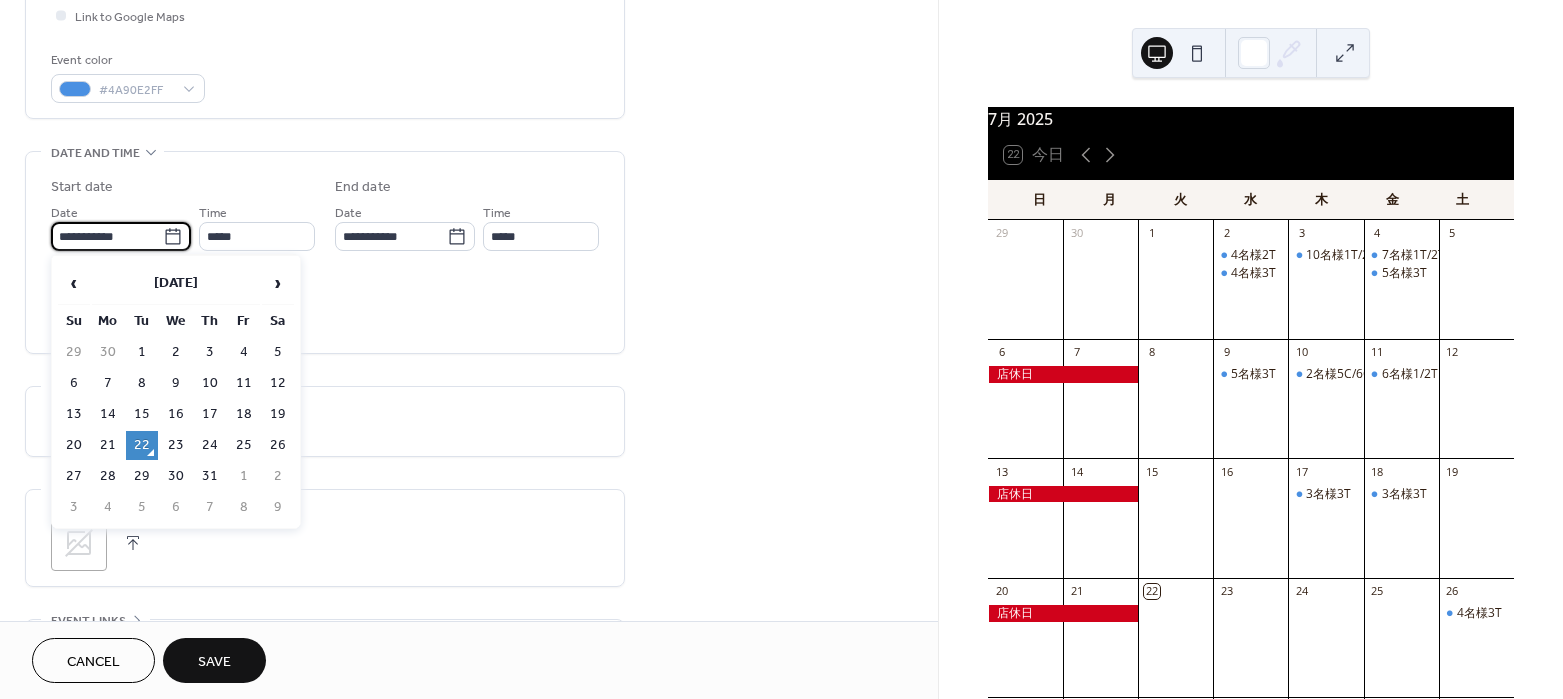 click on "26" at bounding box center [278, 445] 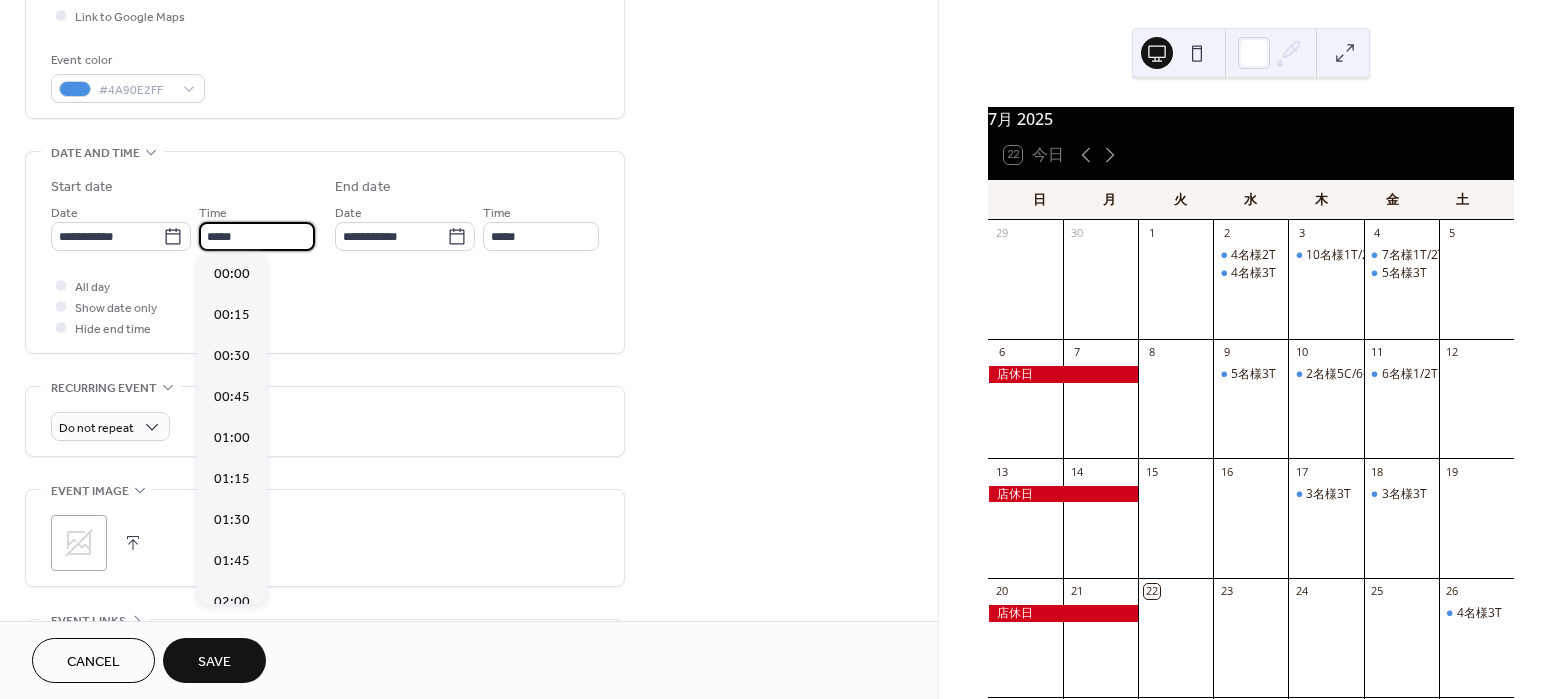 click on "*****" at bounding box center [257, 236] 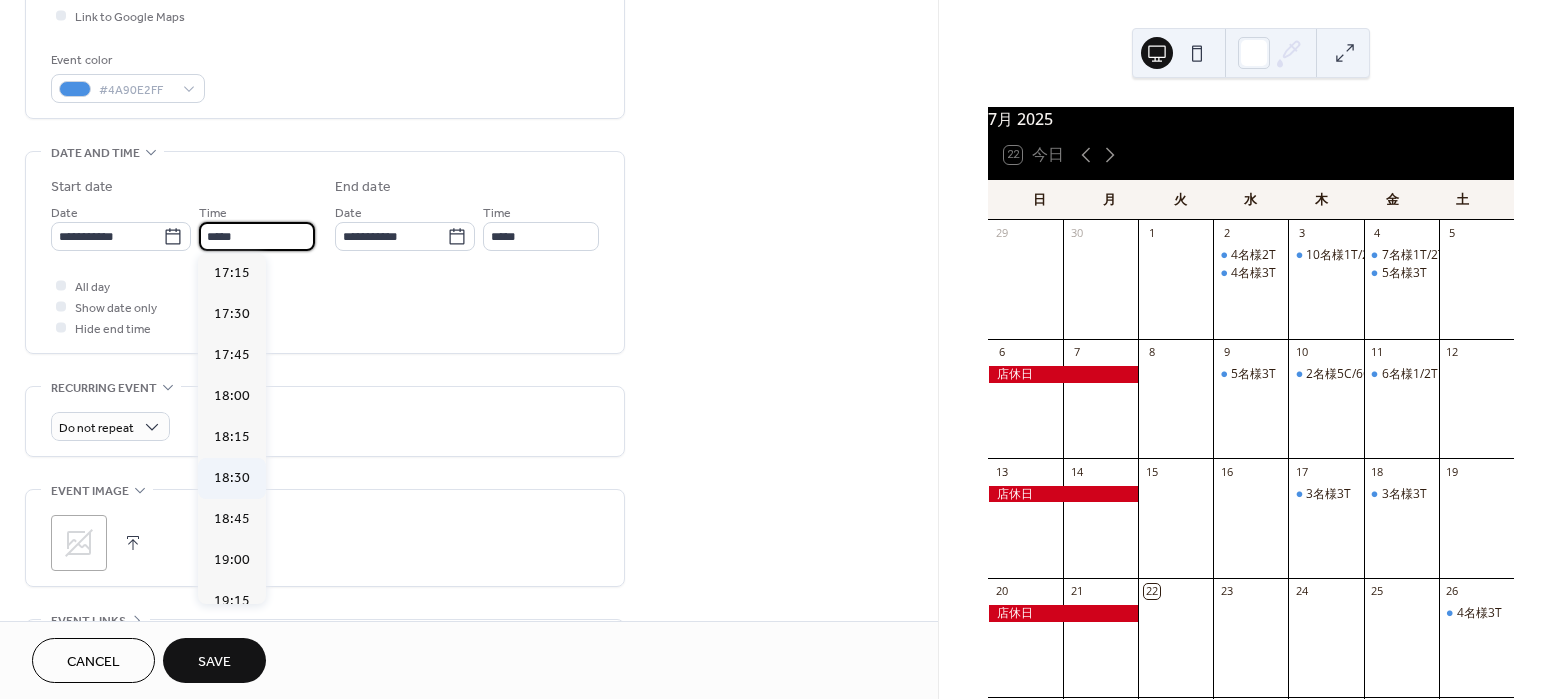 scroll, scrollTop: 2825, scrollLeft: 0, axis: vertical 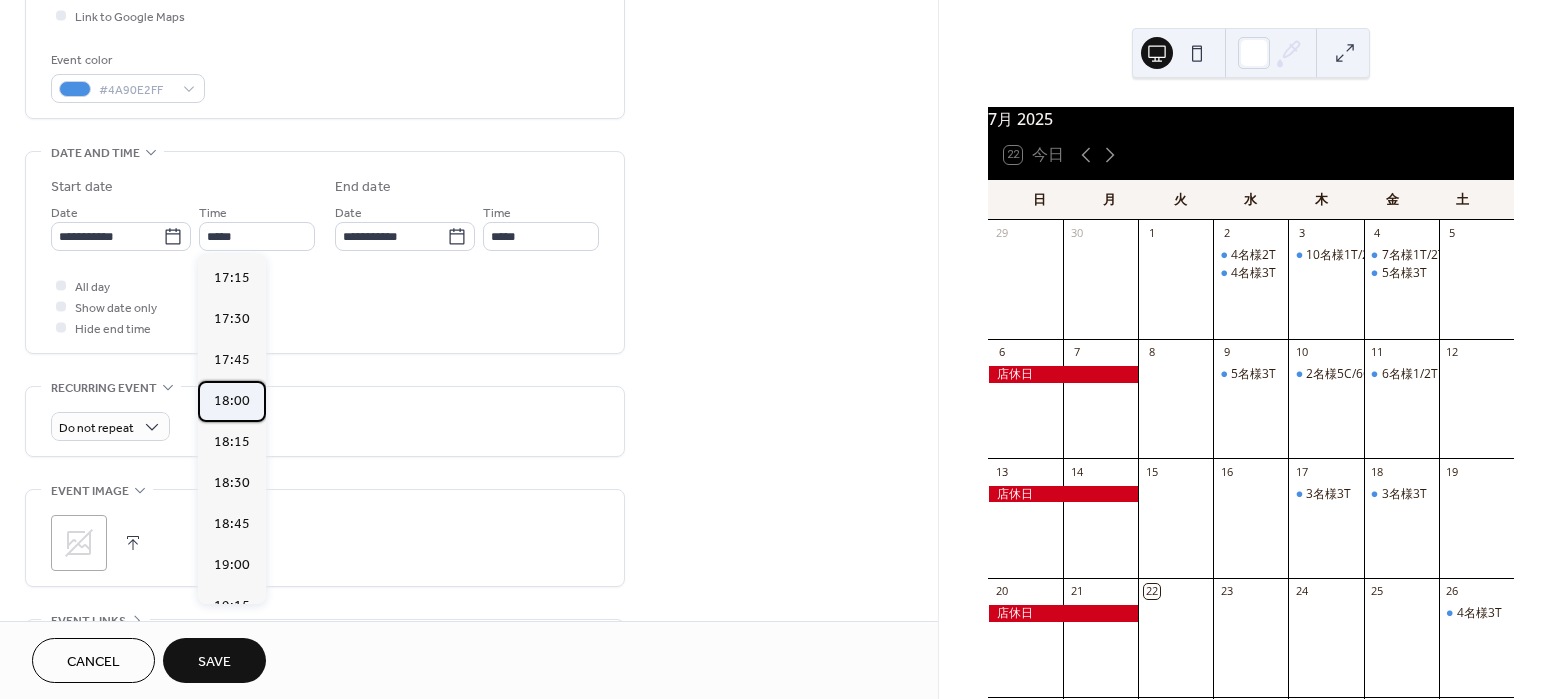 click on "18:00" at bounding box center [232, 401] 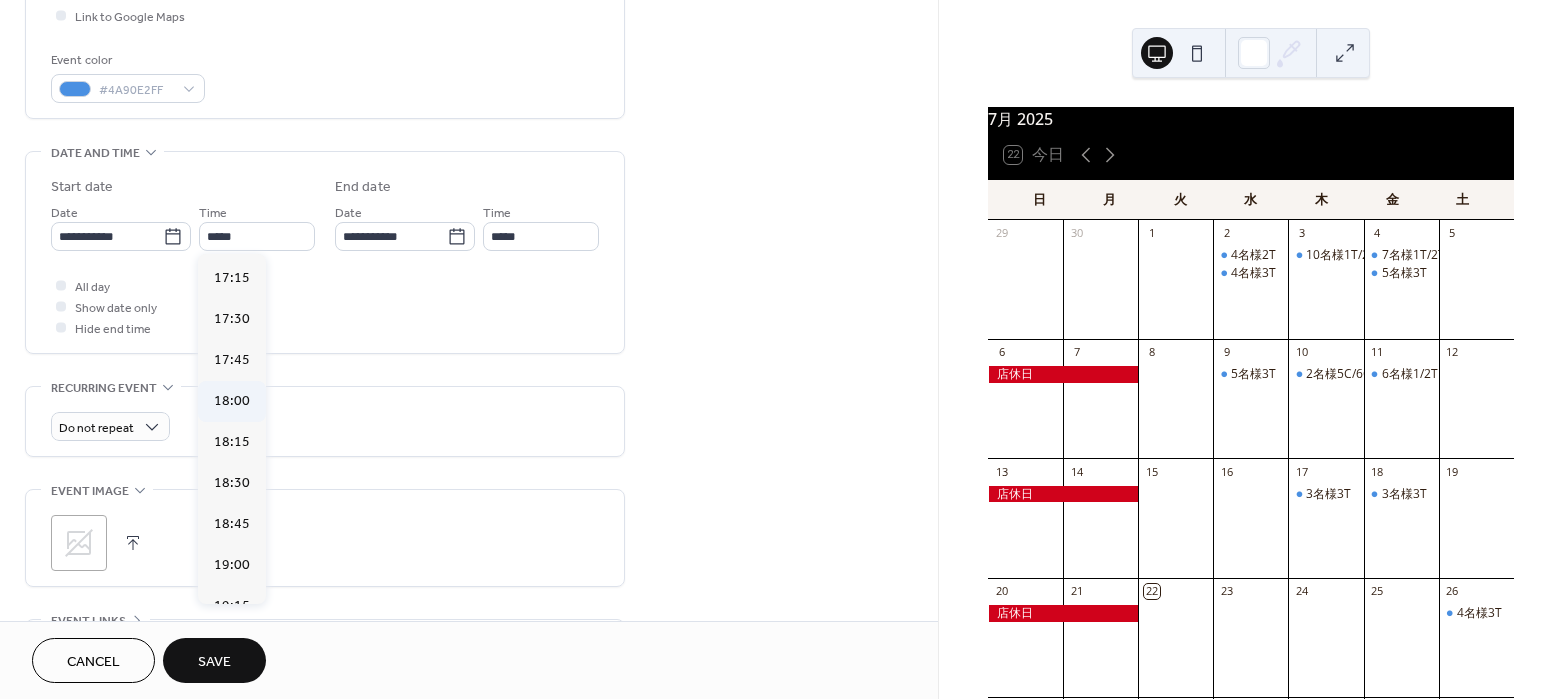 type on "*****" 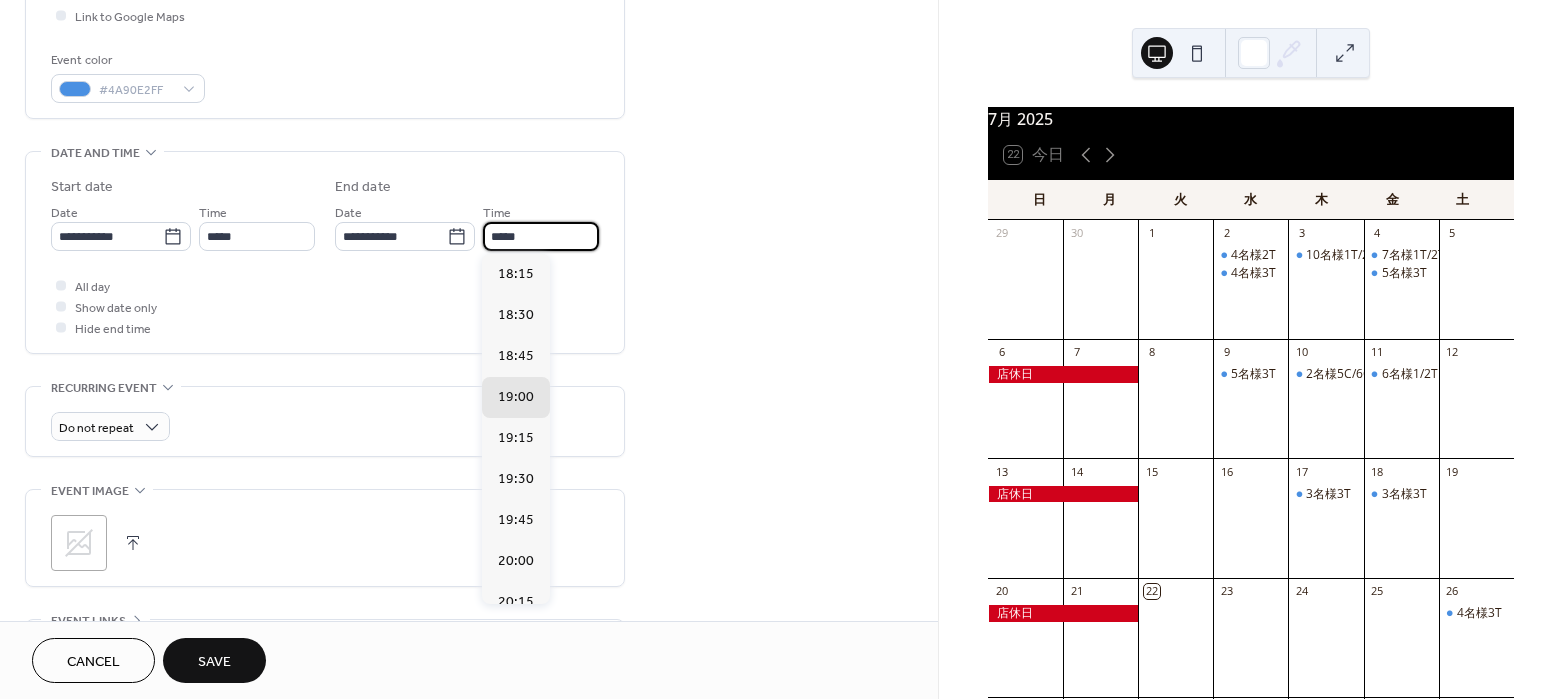 click on "*****" at bounding box center [541, 236] 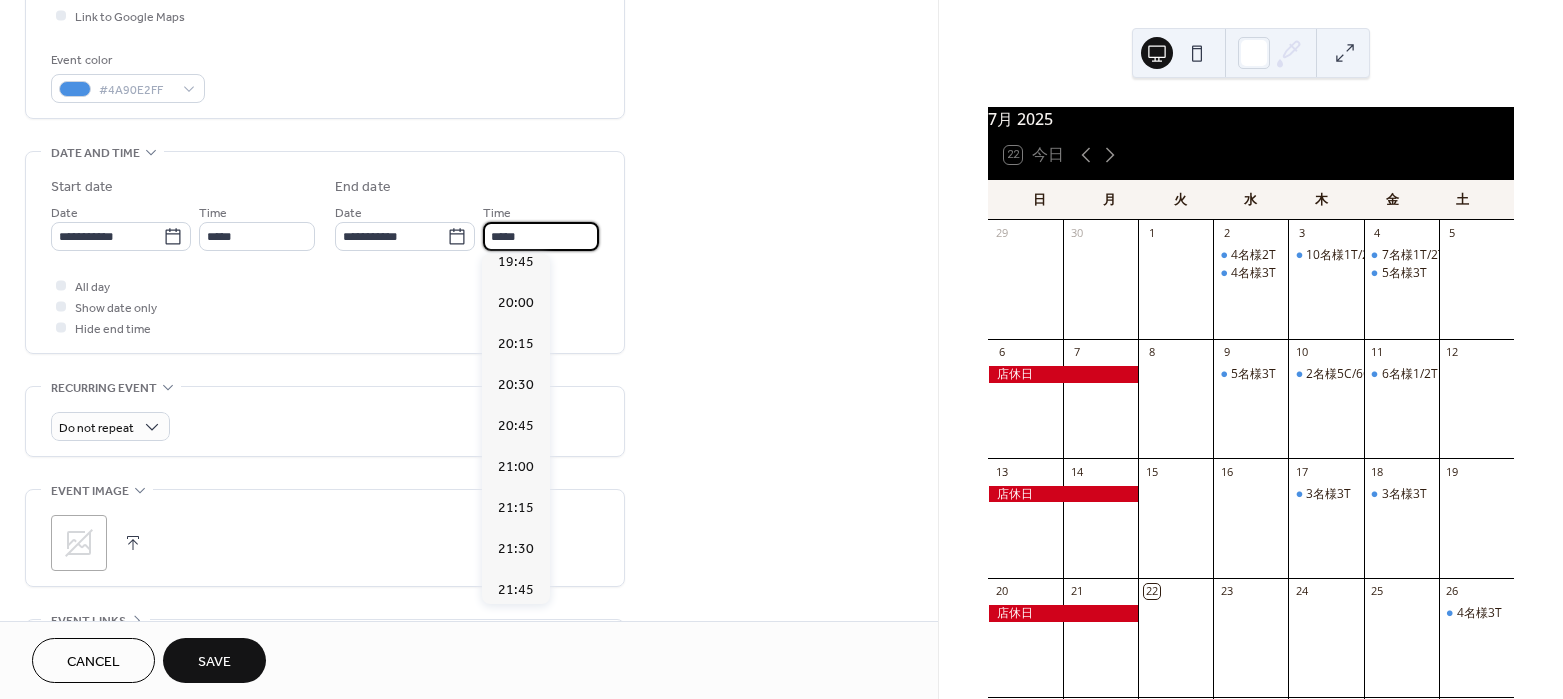 scroll, scrollTop: 584, scrollLeft: 0, axis: vertical 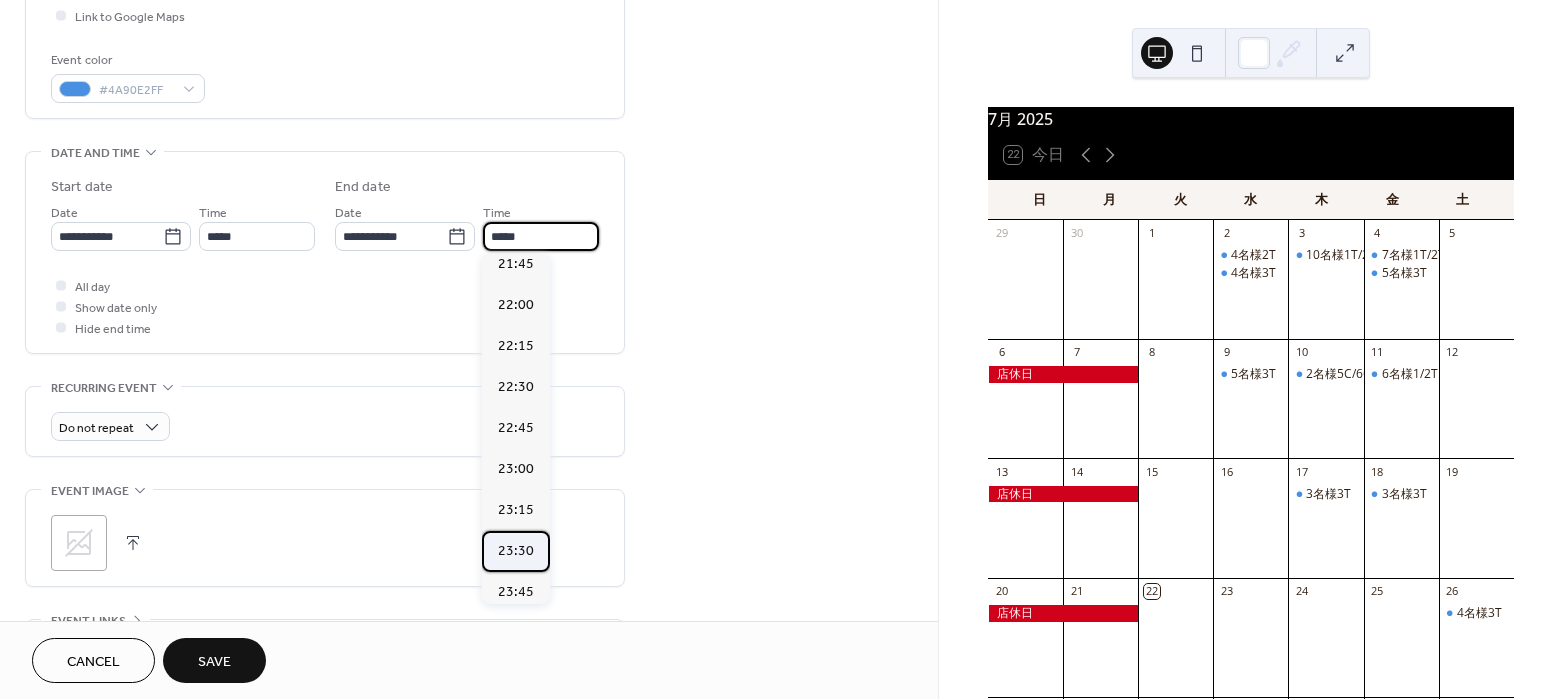 click on "23:30" at bounding box center (516, 551) 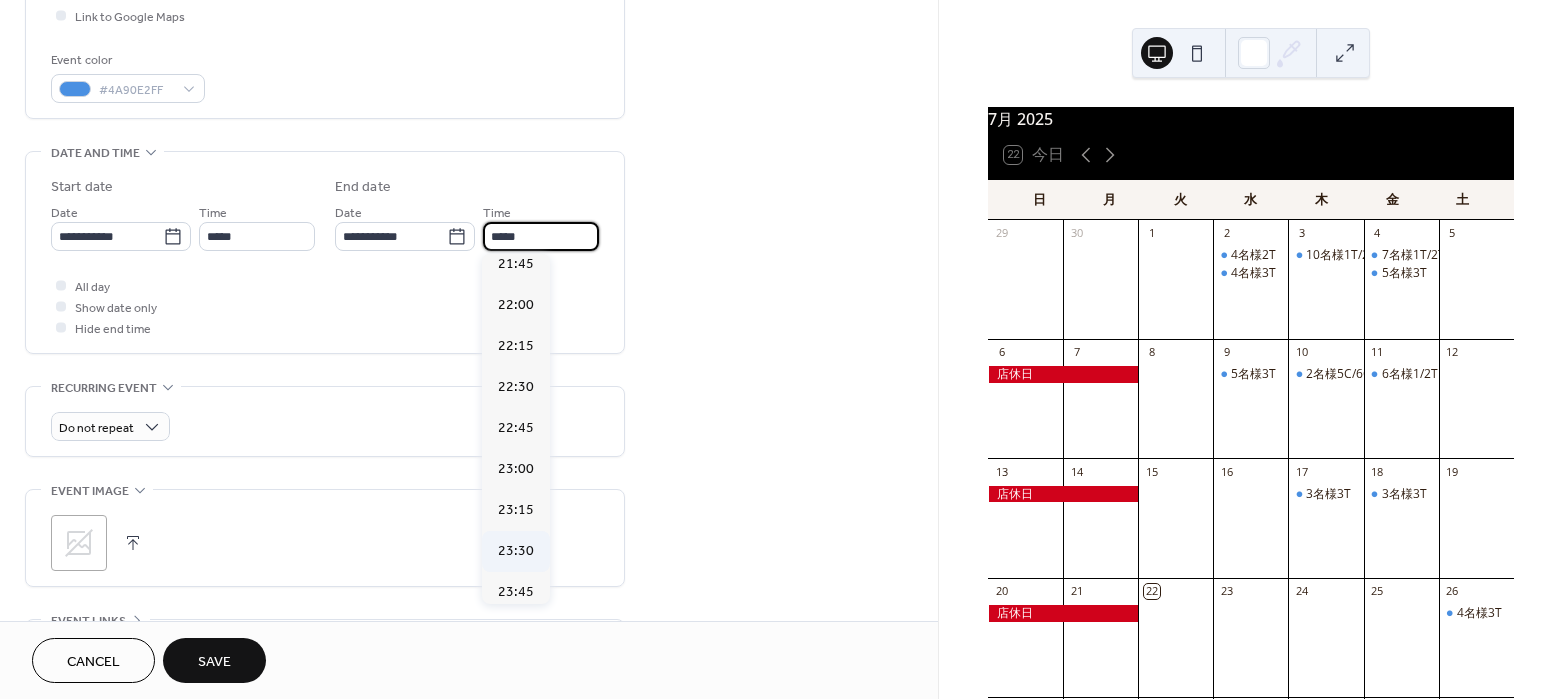 type on "*****" 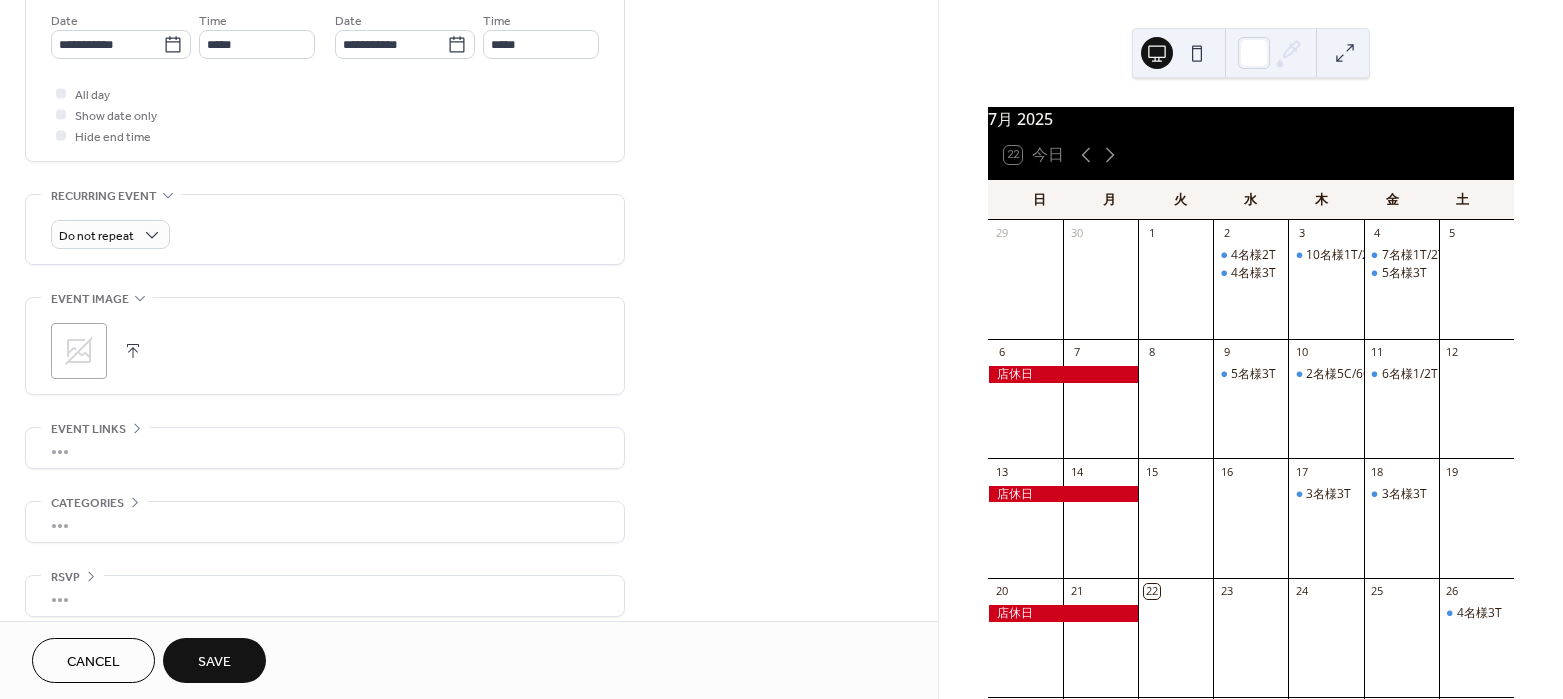 scroll, scrollTop: 706, scrollLeft: 0, axis: vertical 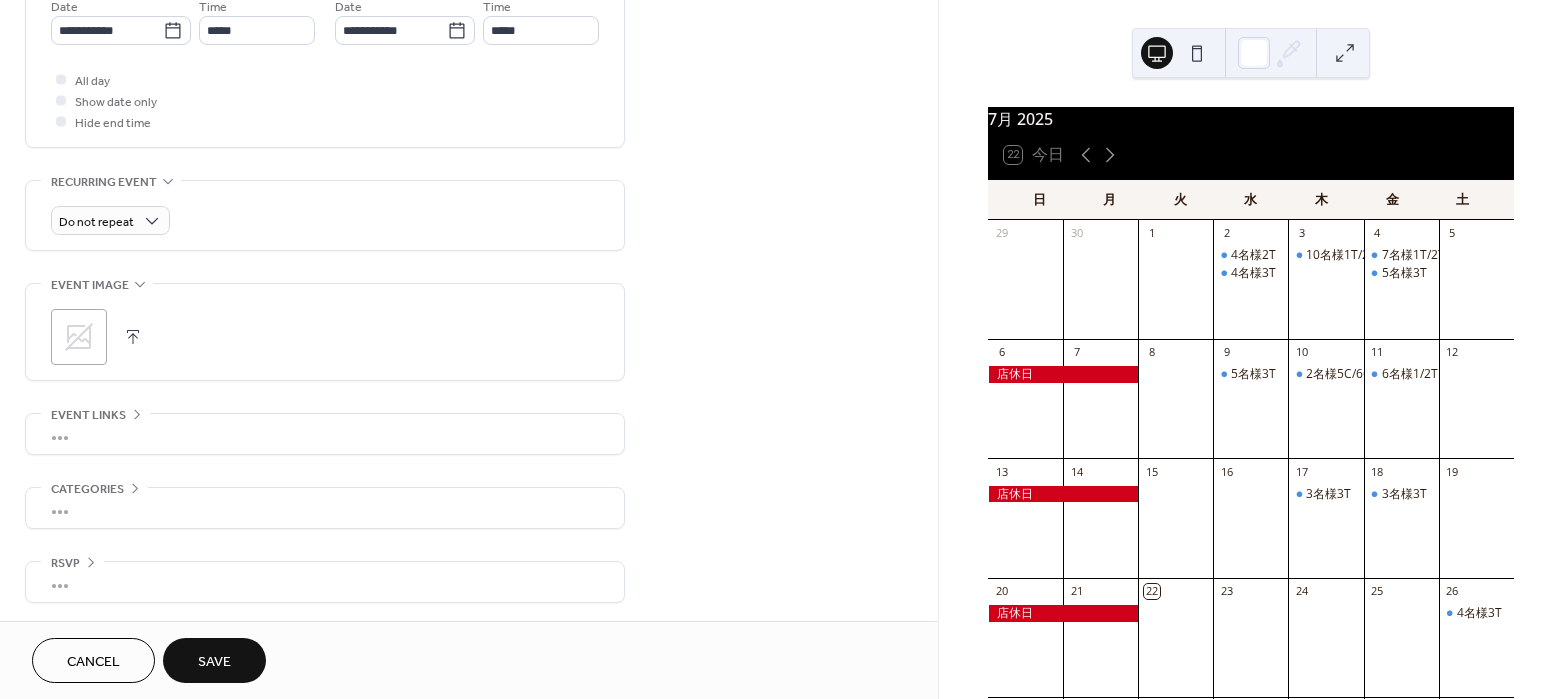 click on "Save" at bounding box center [214, 660] 